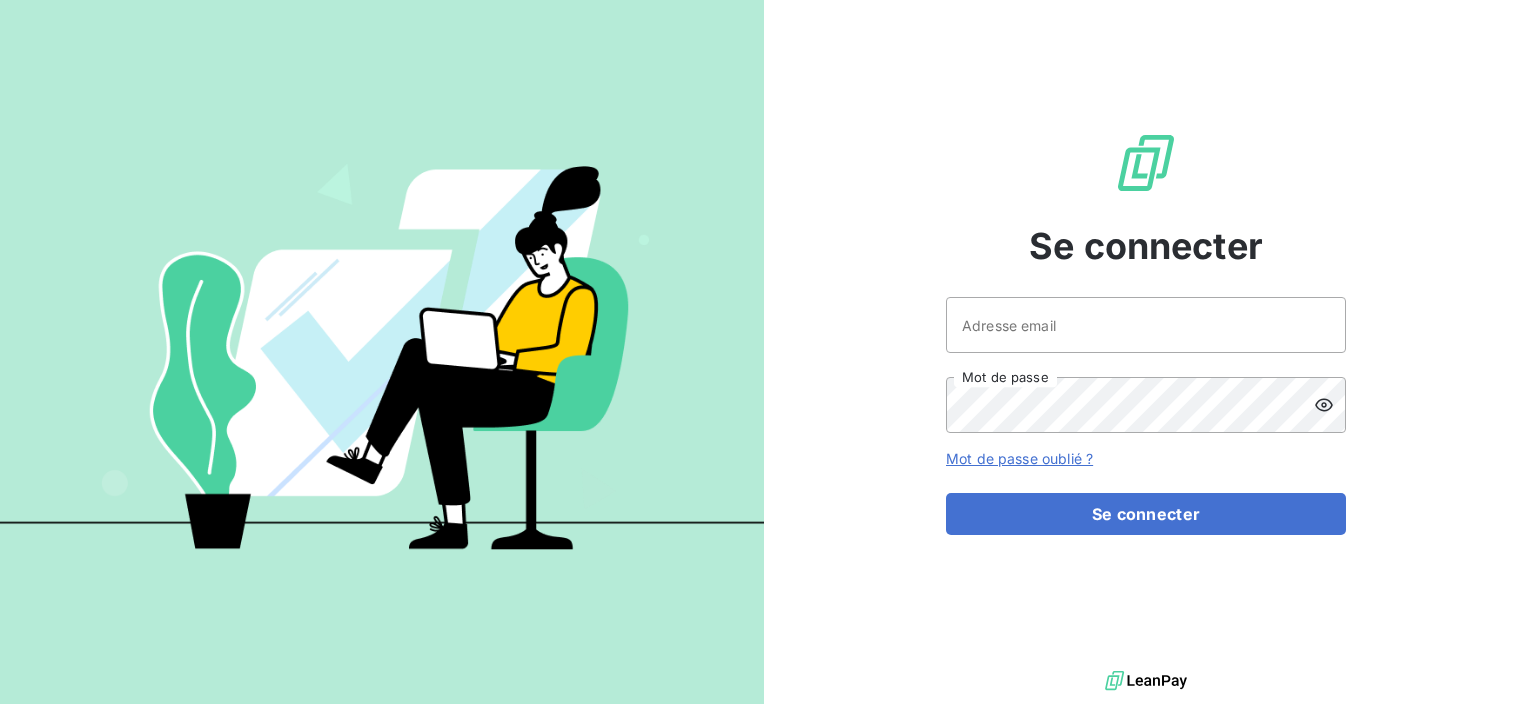 scroll, scrollTop: 0, scrollLeft: 0, axis: both 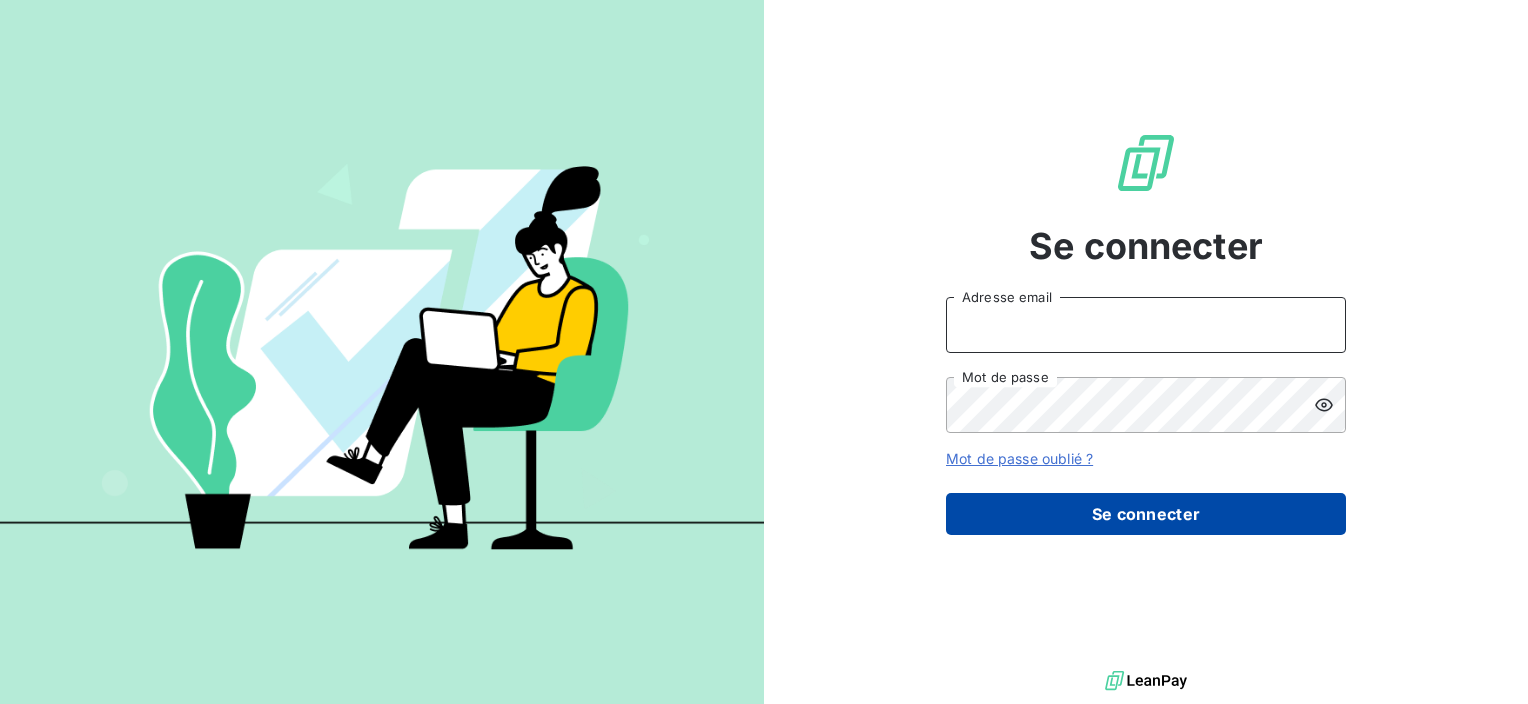 type on "s.piou@auditpl.fr" 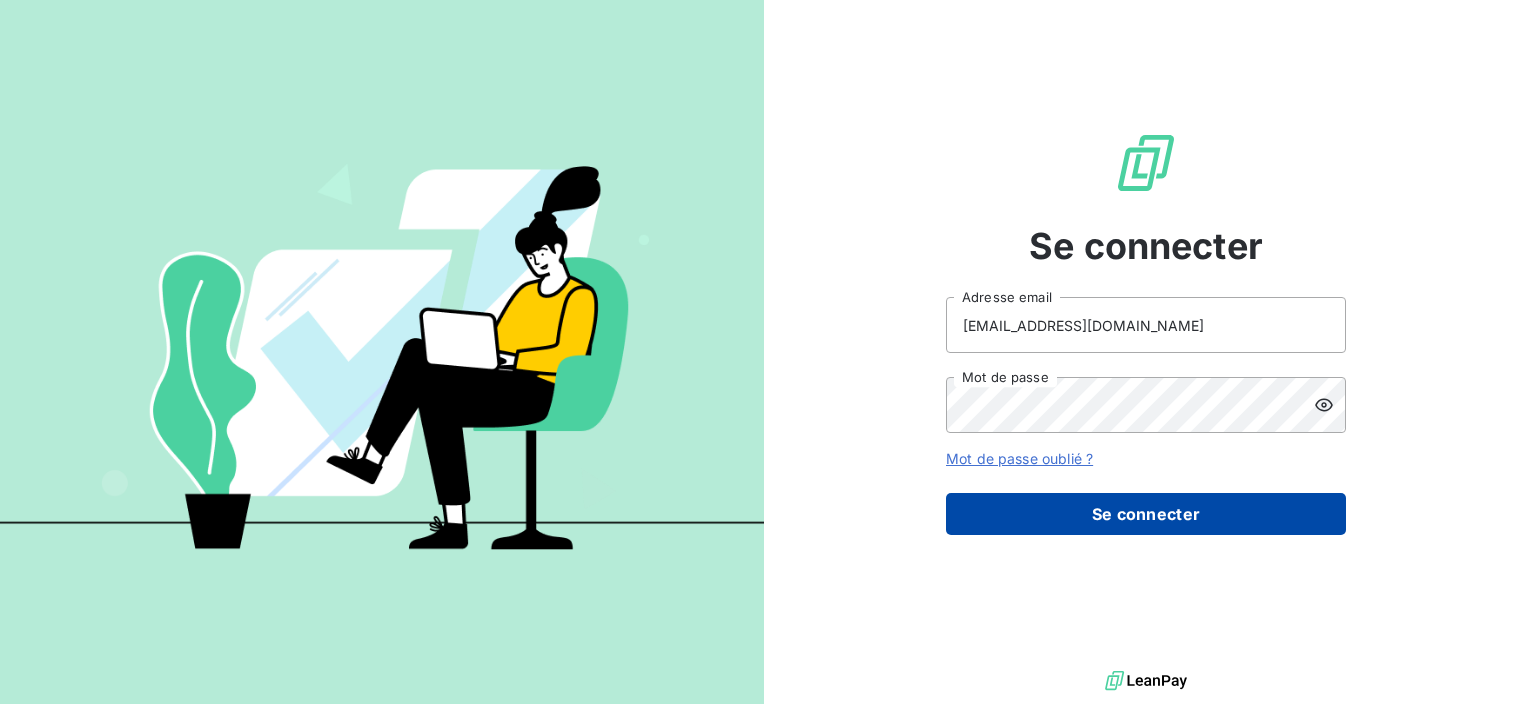 click on "Se connecter" at bounding box center (1146, 514) 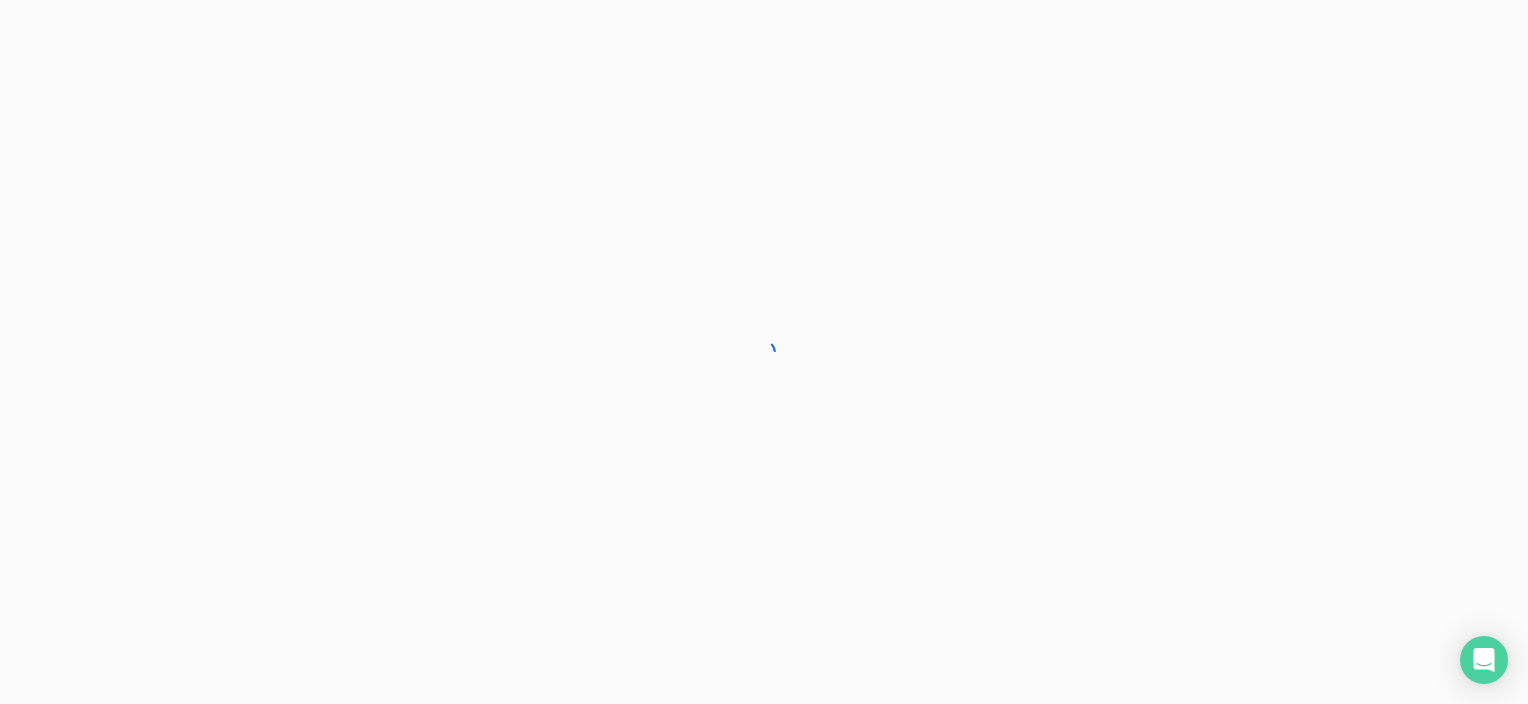 scroll, scrollTop: 0, scrollLeft: 0, axis: both 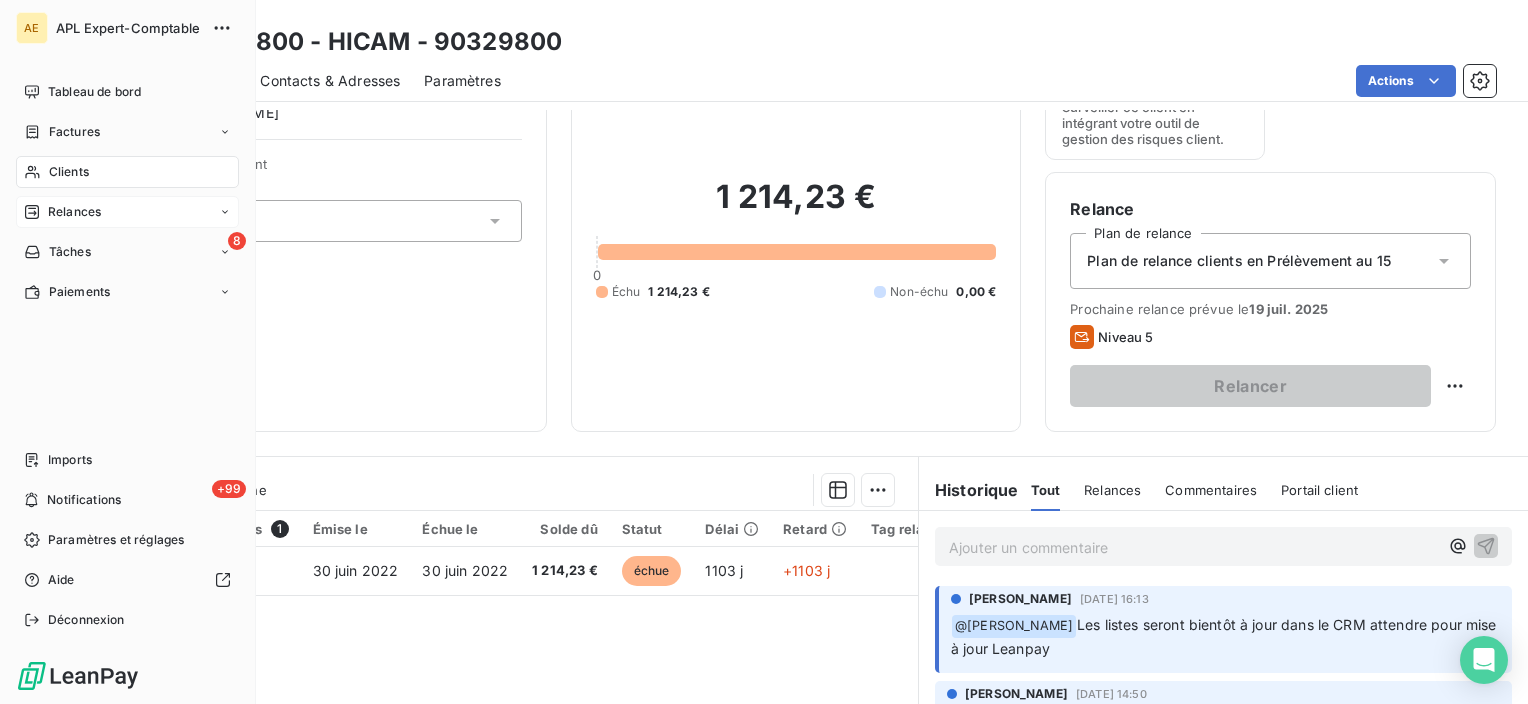 click on "Relances" at bounding box center (74, 212) 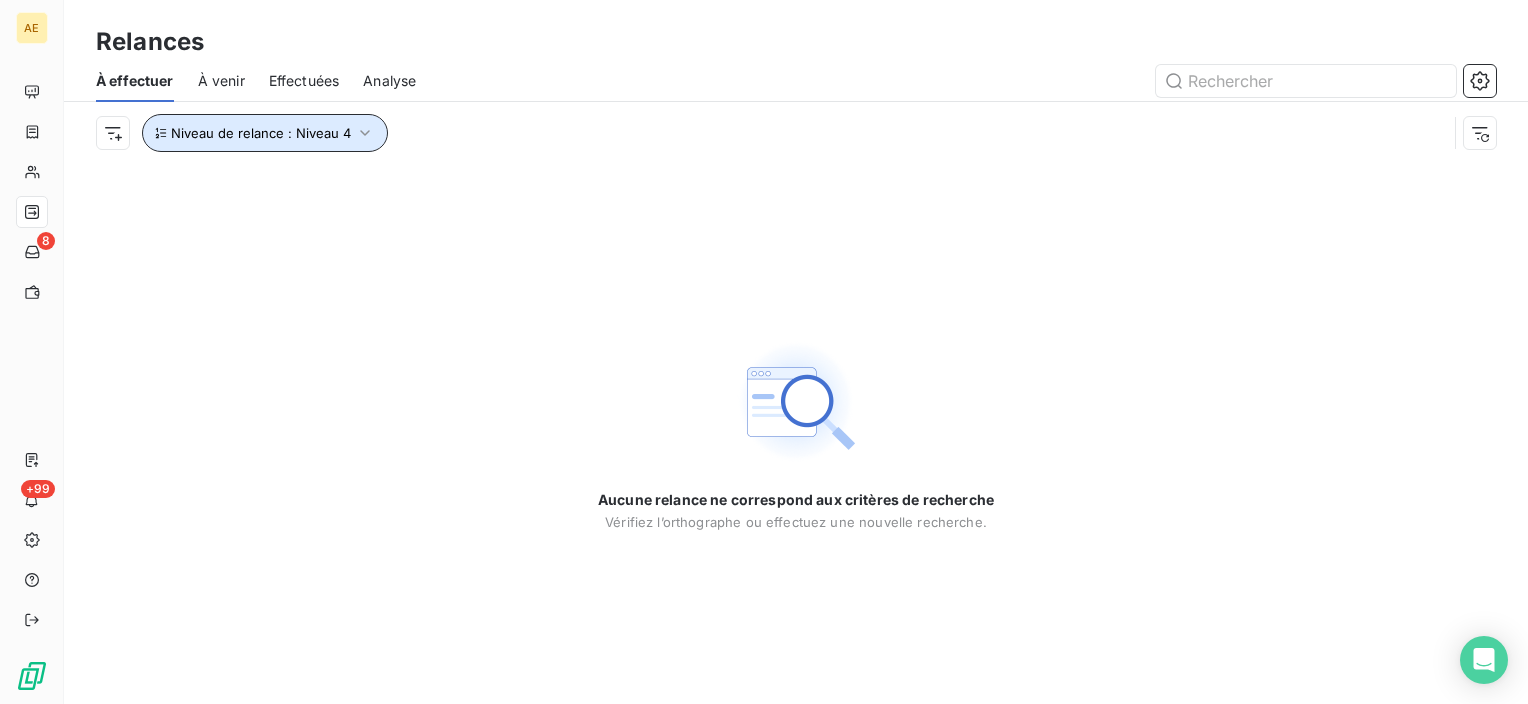 click on "Niveau de relance  : Niveau 4" at bounding box center [261, 133] 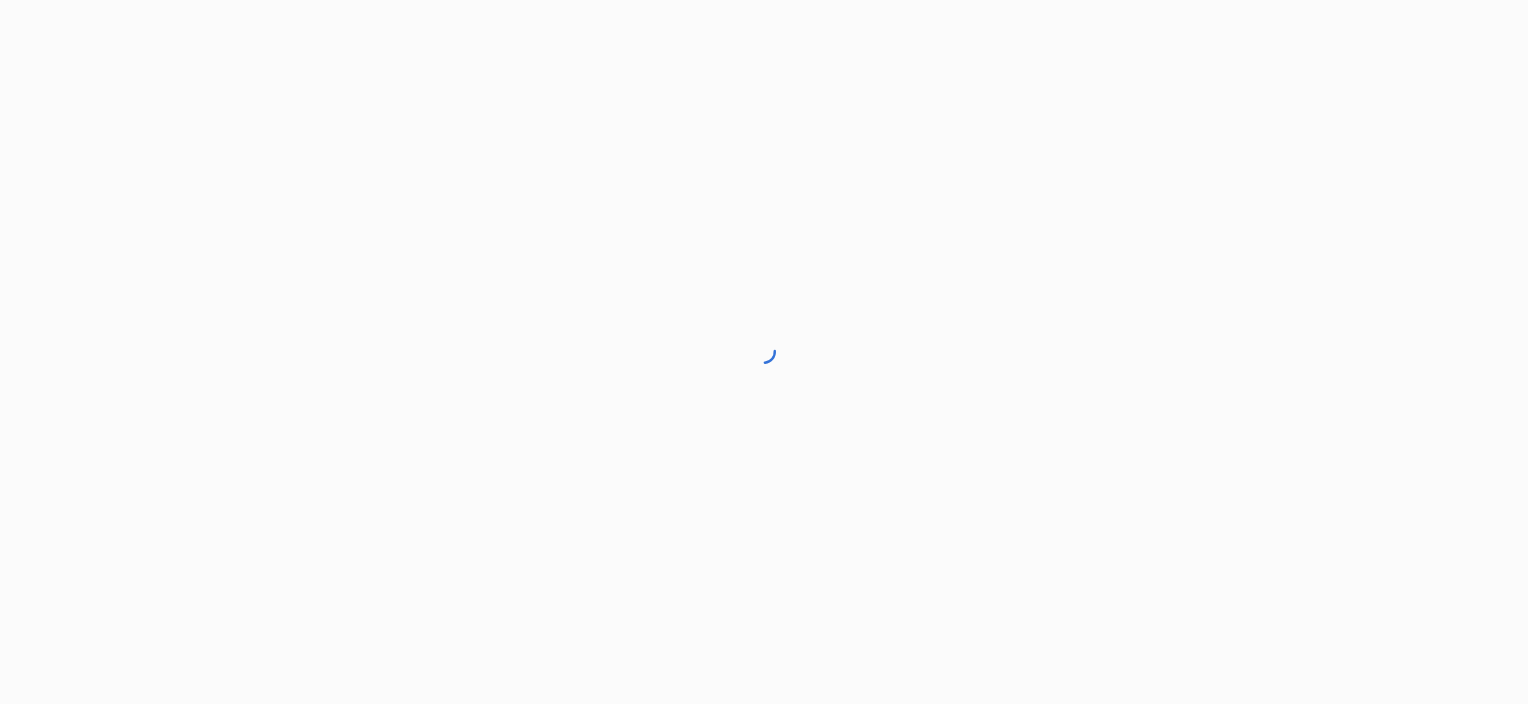 scroll, scrollTop: 0, scrollLeft: 0, axis: both 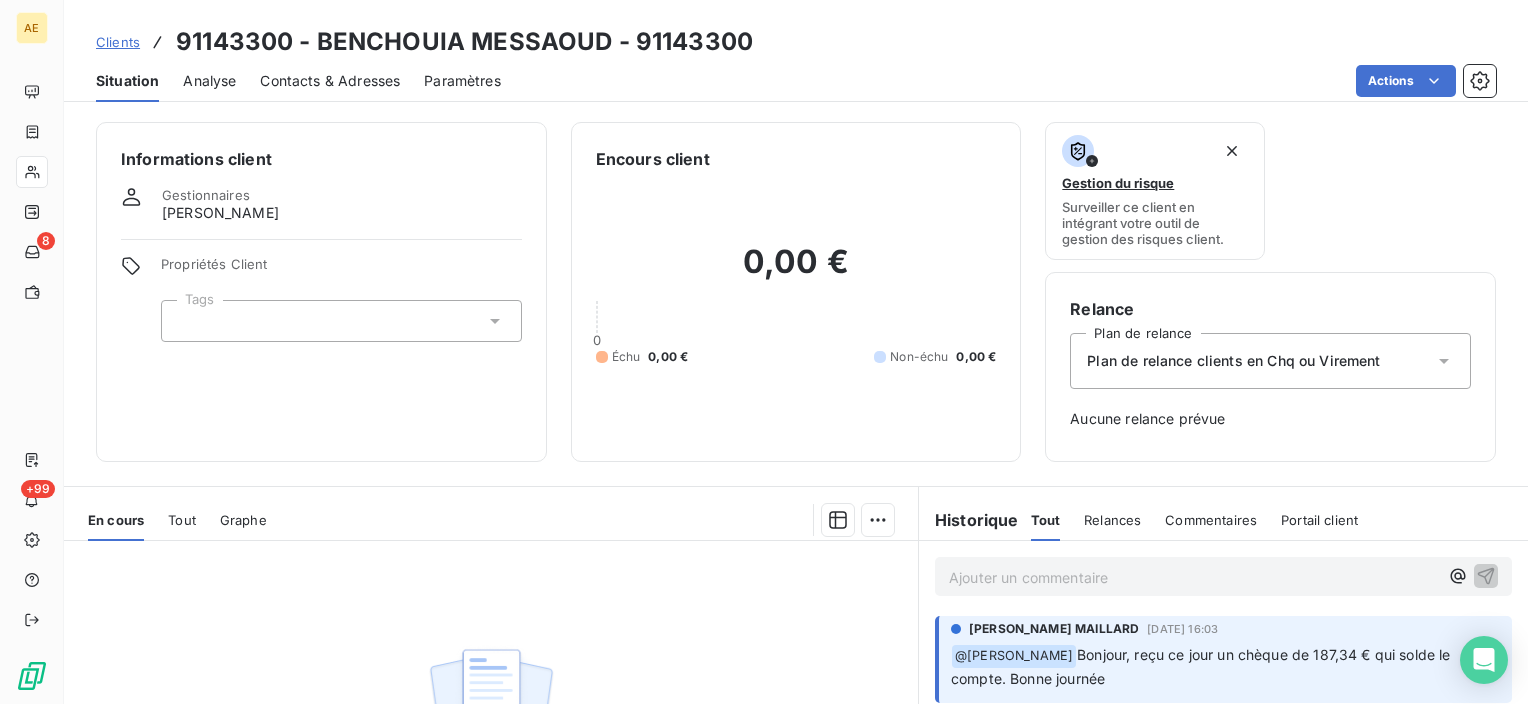 click on "Plan de relance clients en Chq ou Virement" at bounding box center [1233, 361] 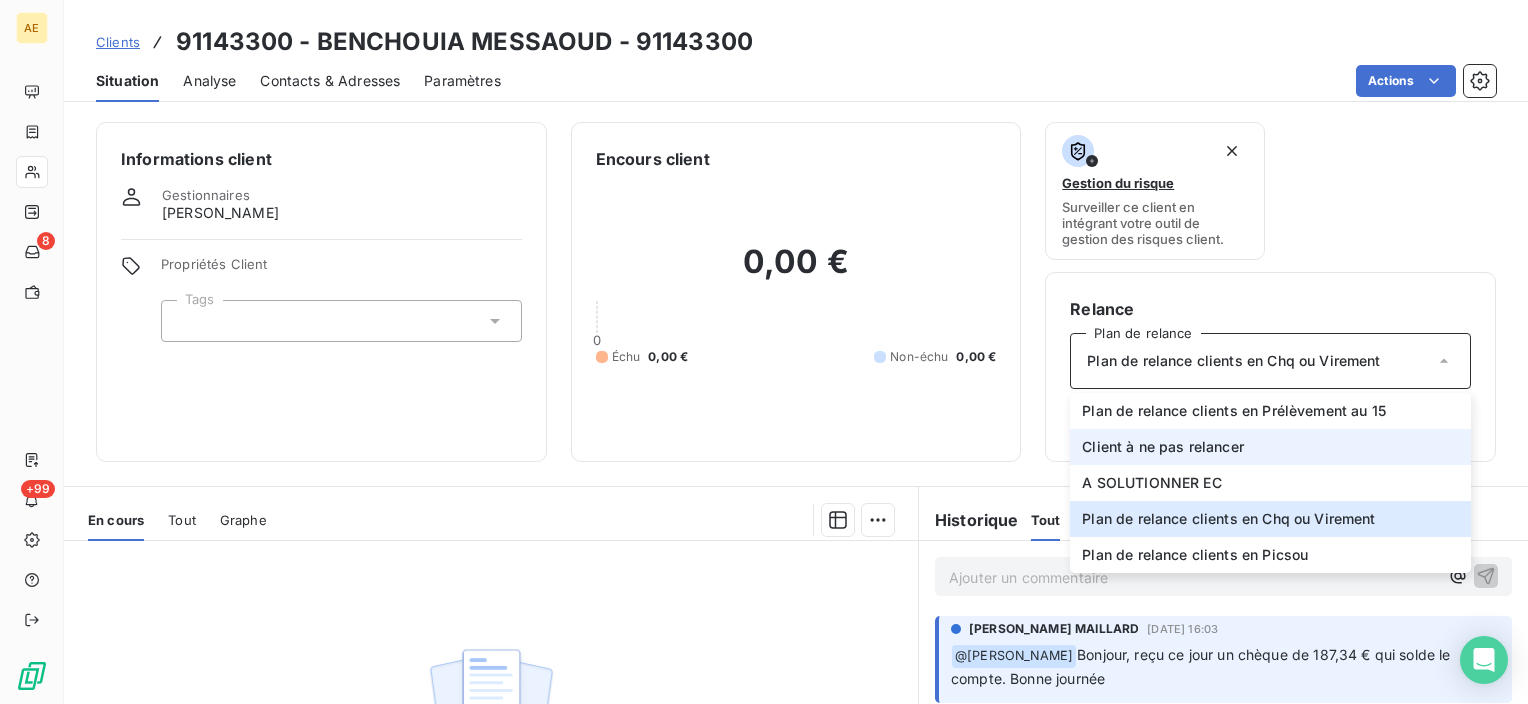 click on "Client à ne pas relancer" at bounding box center [1163, 447] 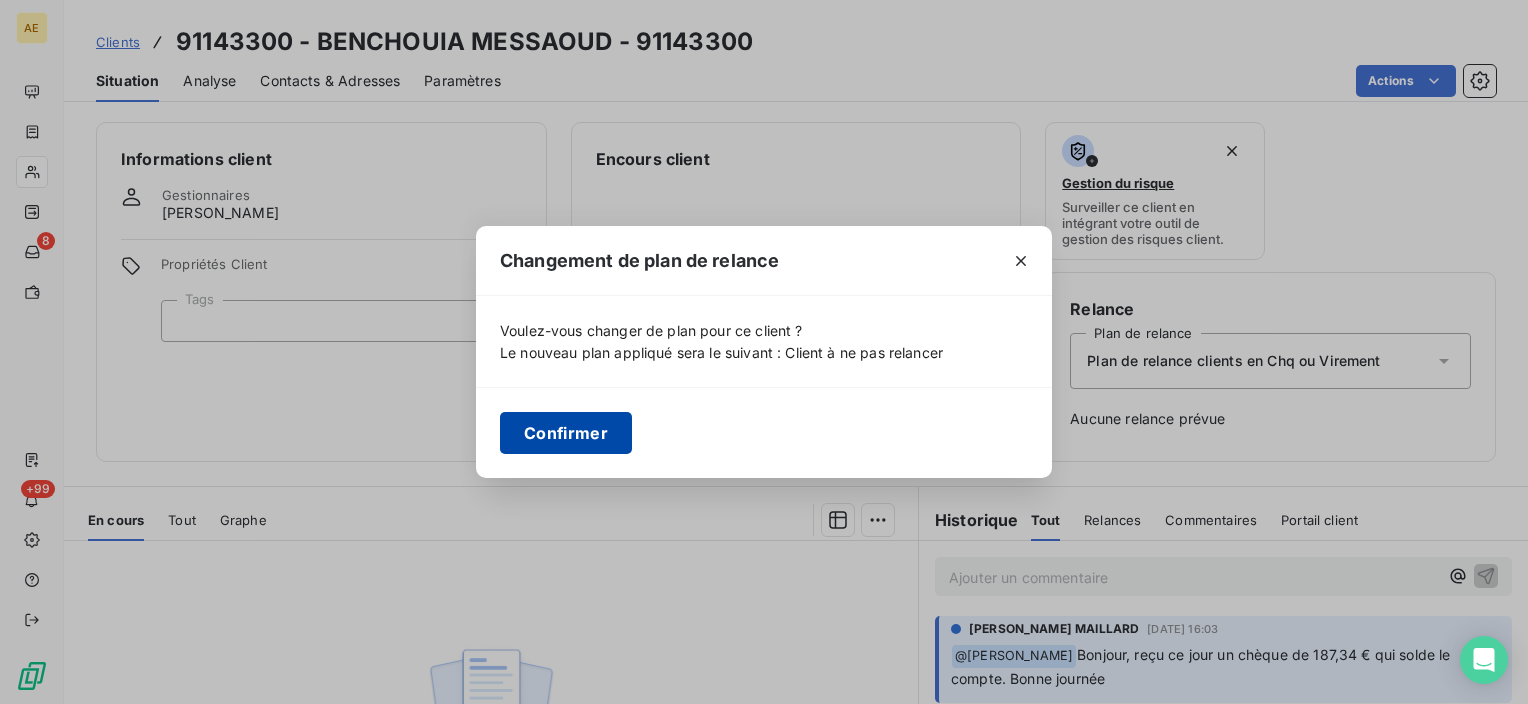 click on "Confirmer" at bounding box center [566, 433] 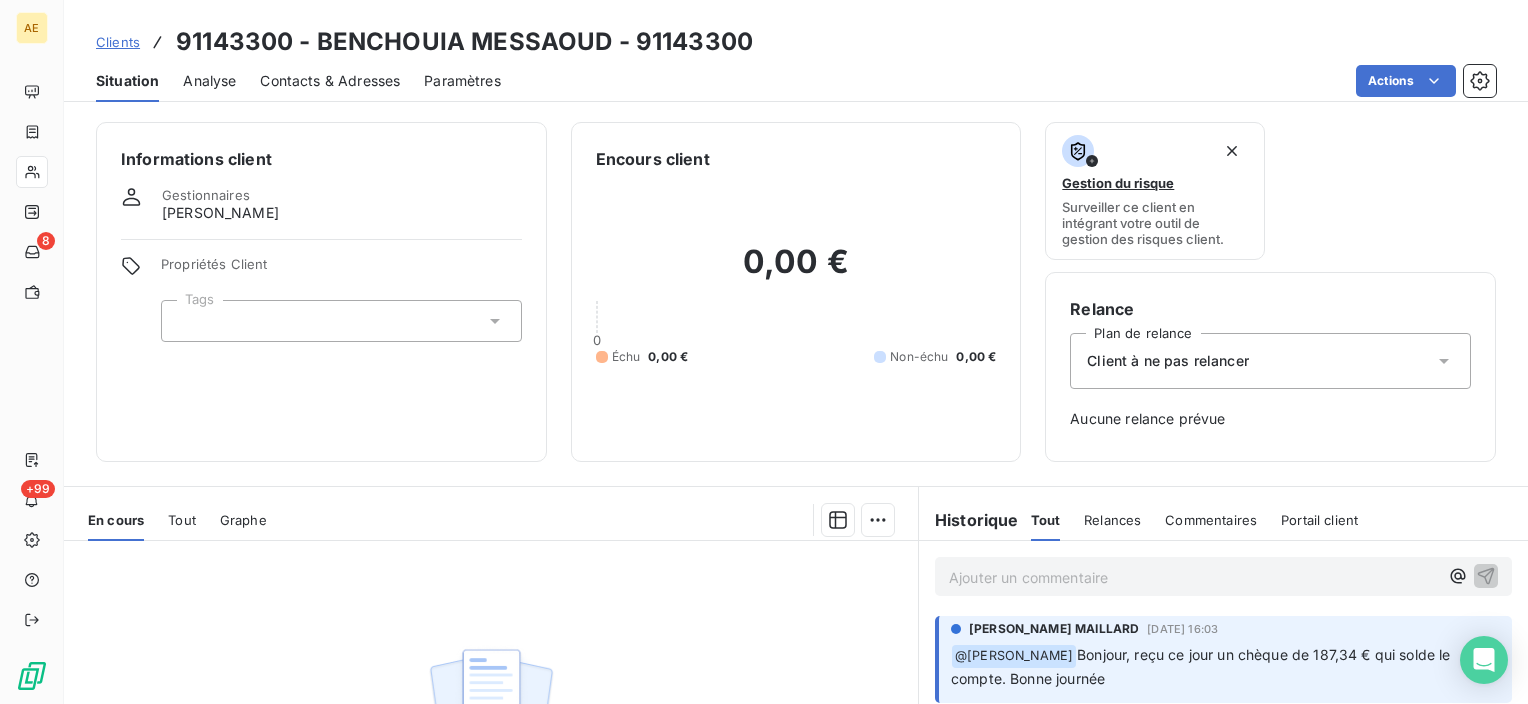 click on "Client à ne pas relancer" at bounding box center [1270, 361] 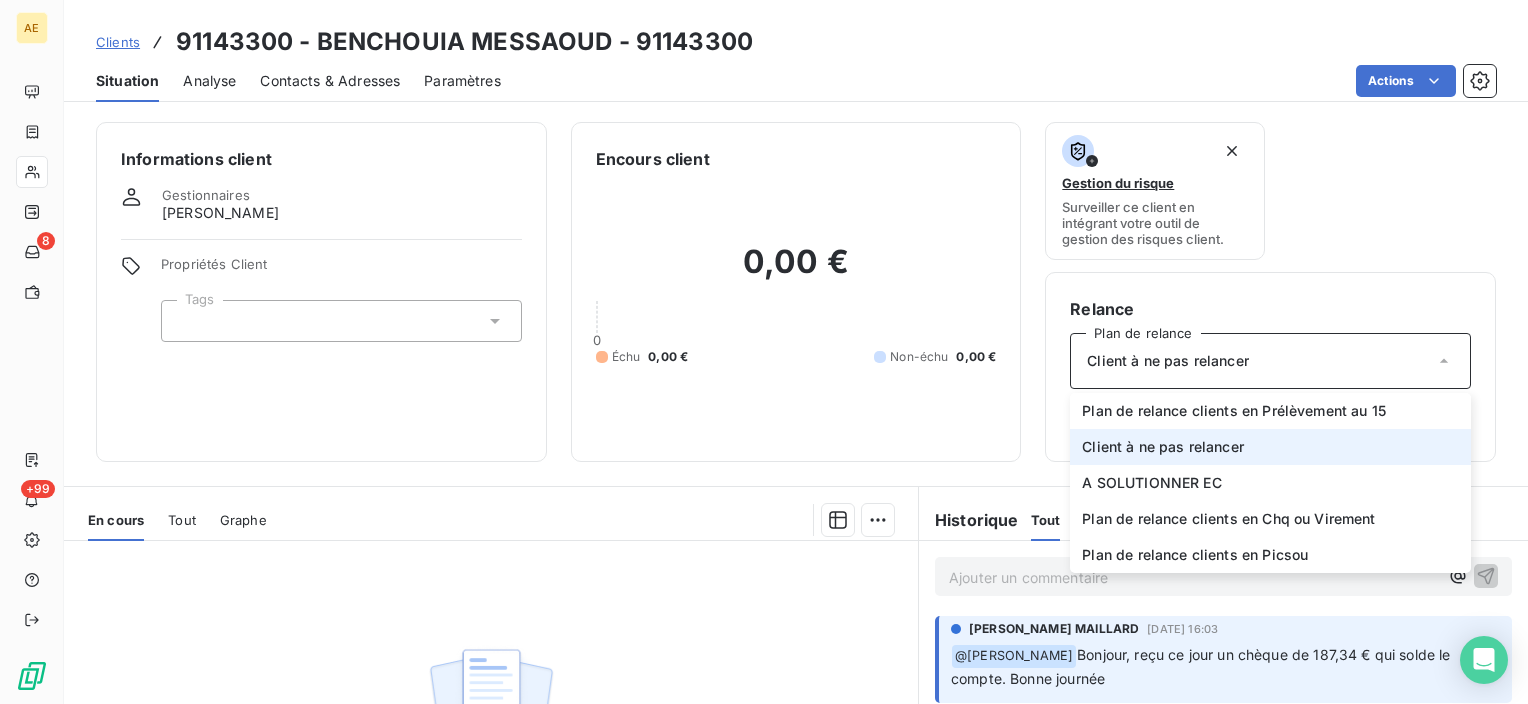 click on "Client à ne pas relancer" at bounding box center [1163, 447] 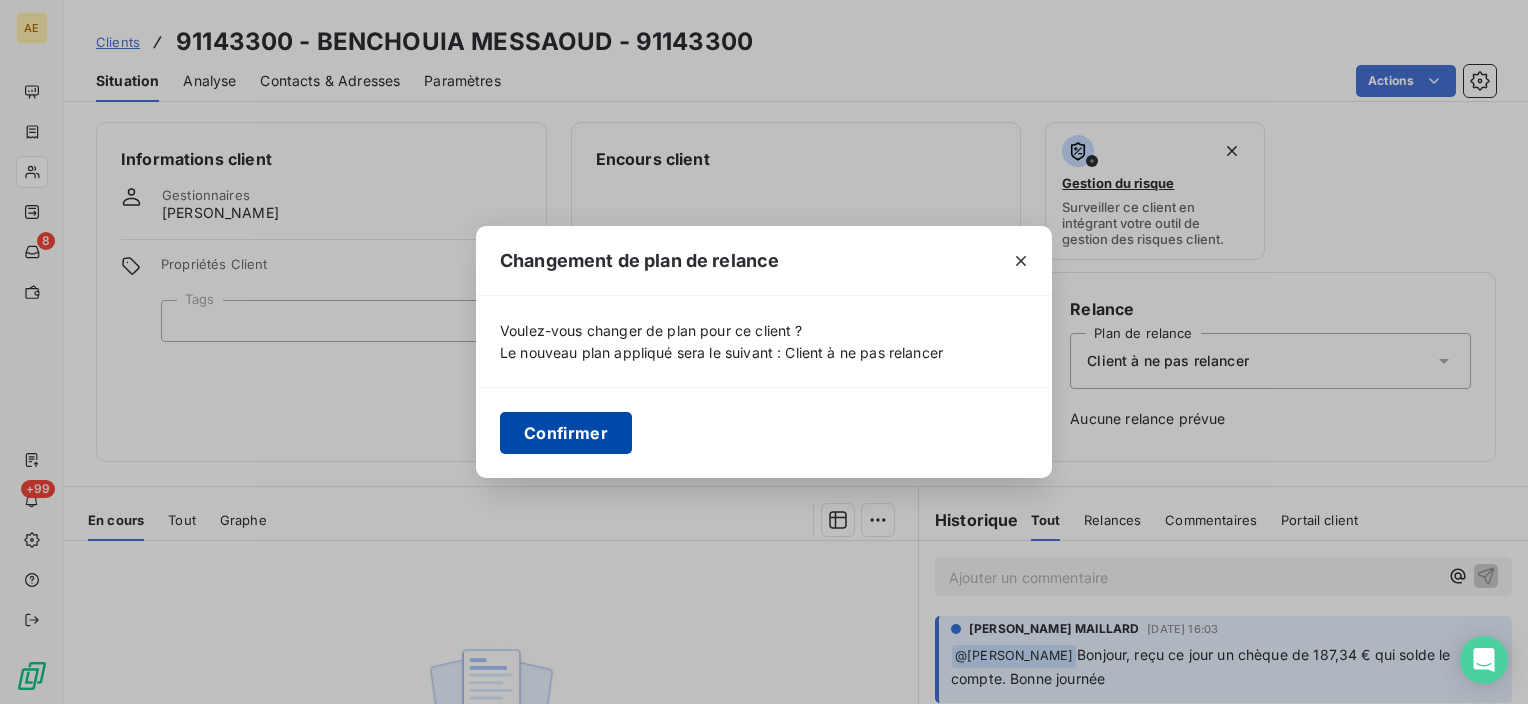 click on "Confirmer" at bounding box center [566, 433] 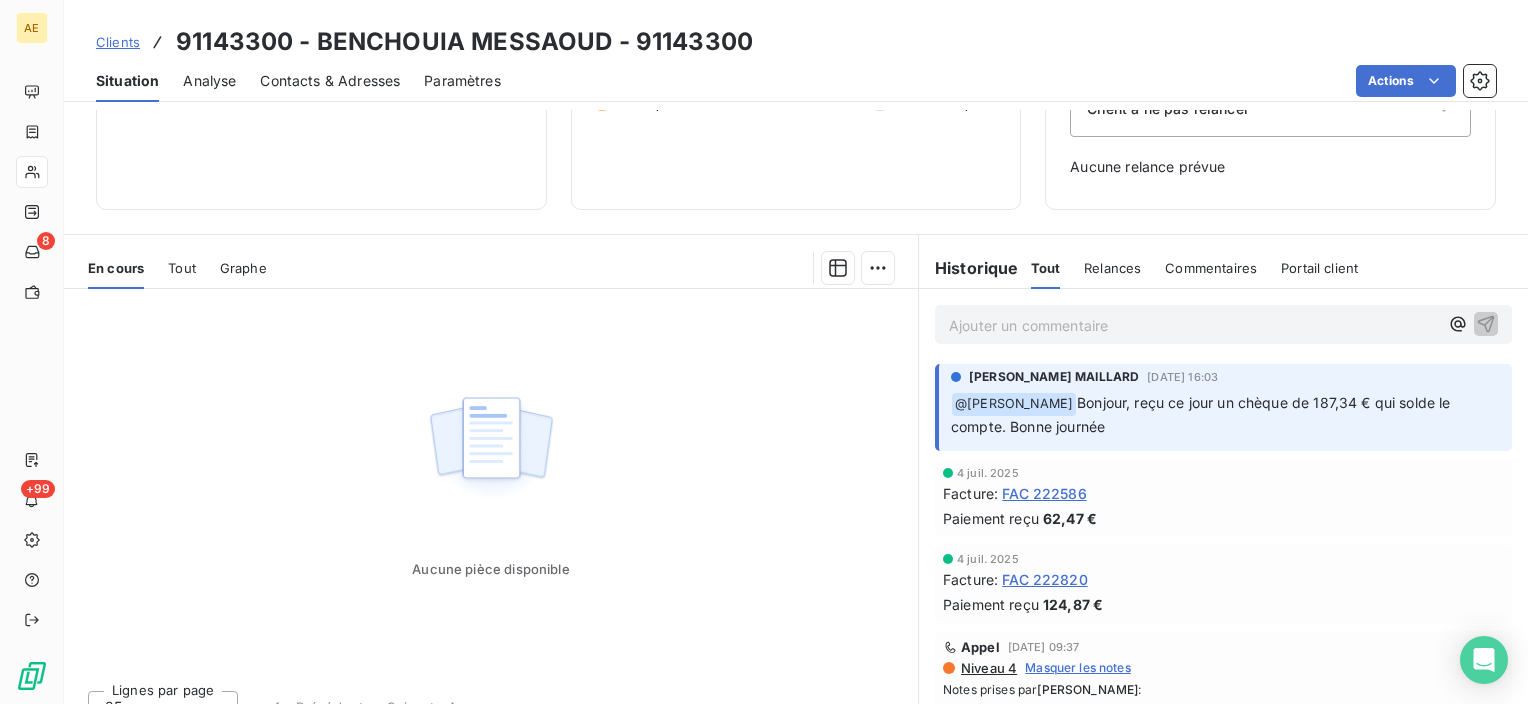 scroll, scrollTop: 280, scrollLeft: 0, axis: vertical 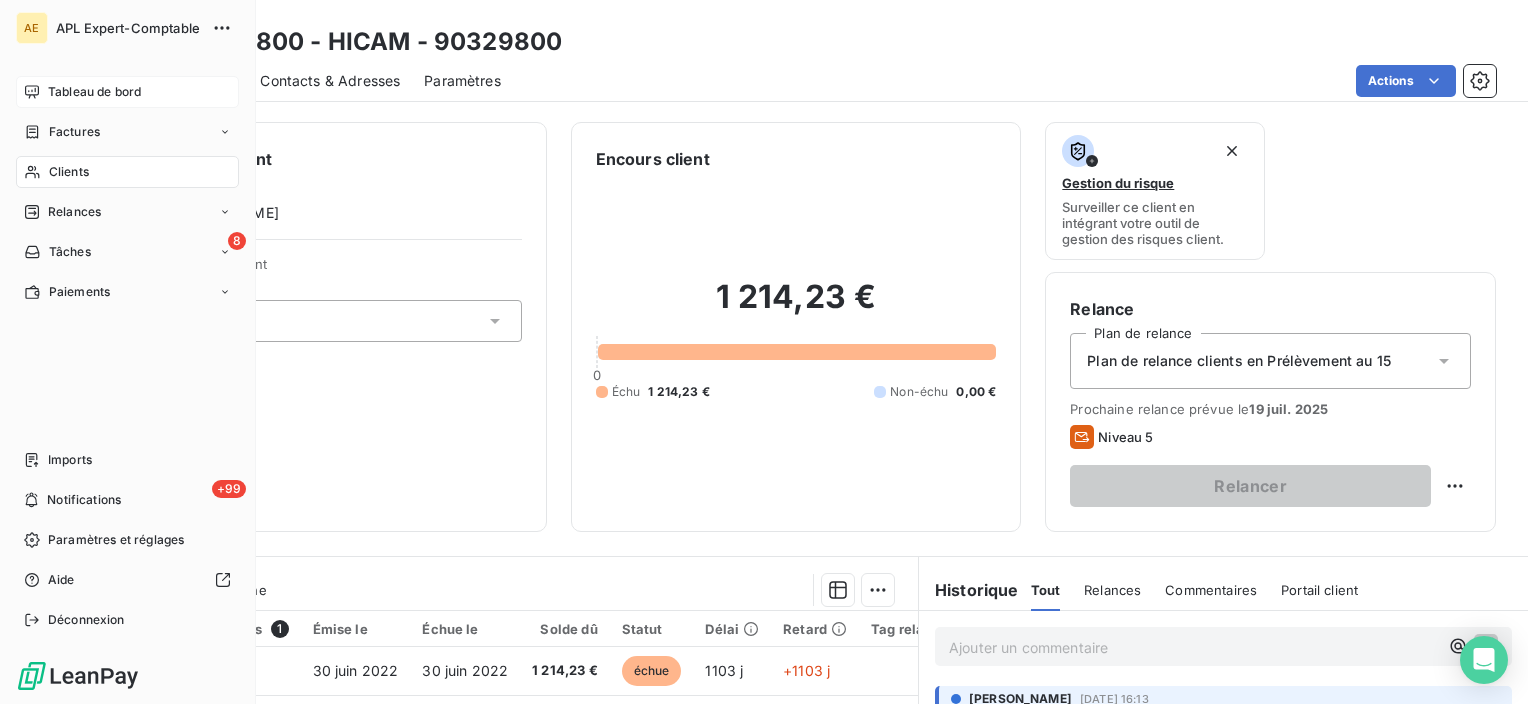 click on "Tableau de bord" at bounding box center [94, 92] 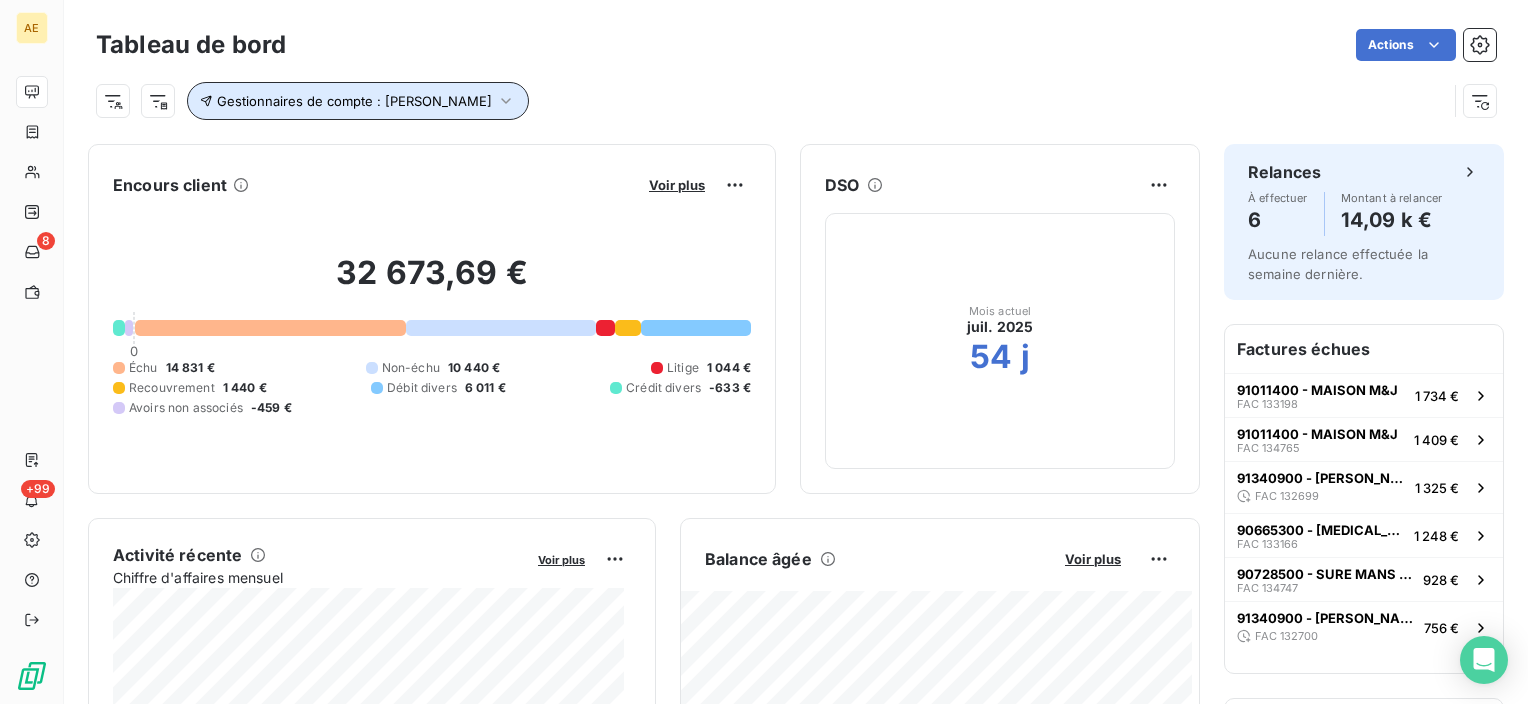 click on "Gestionnaires de compte  : CECILE VIGNERON" at bounding box center [358, 101] 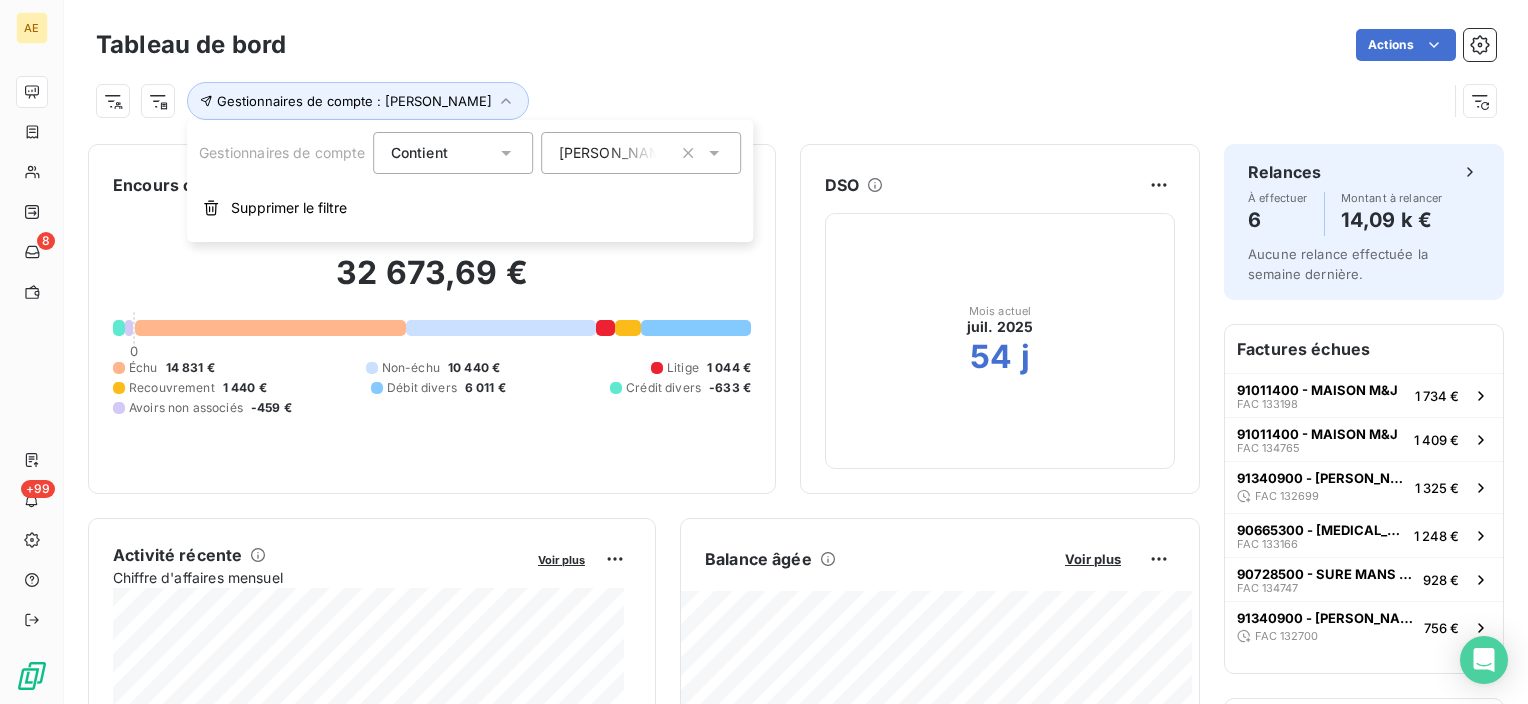 click on "[PERSON_NAME]" at bounding box center (642, 153) 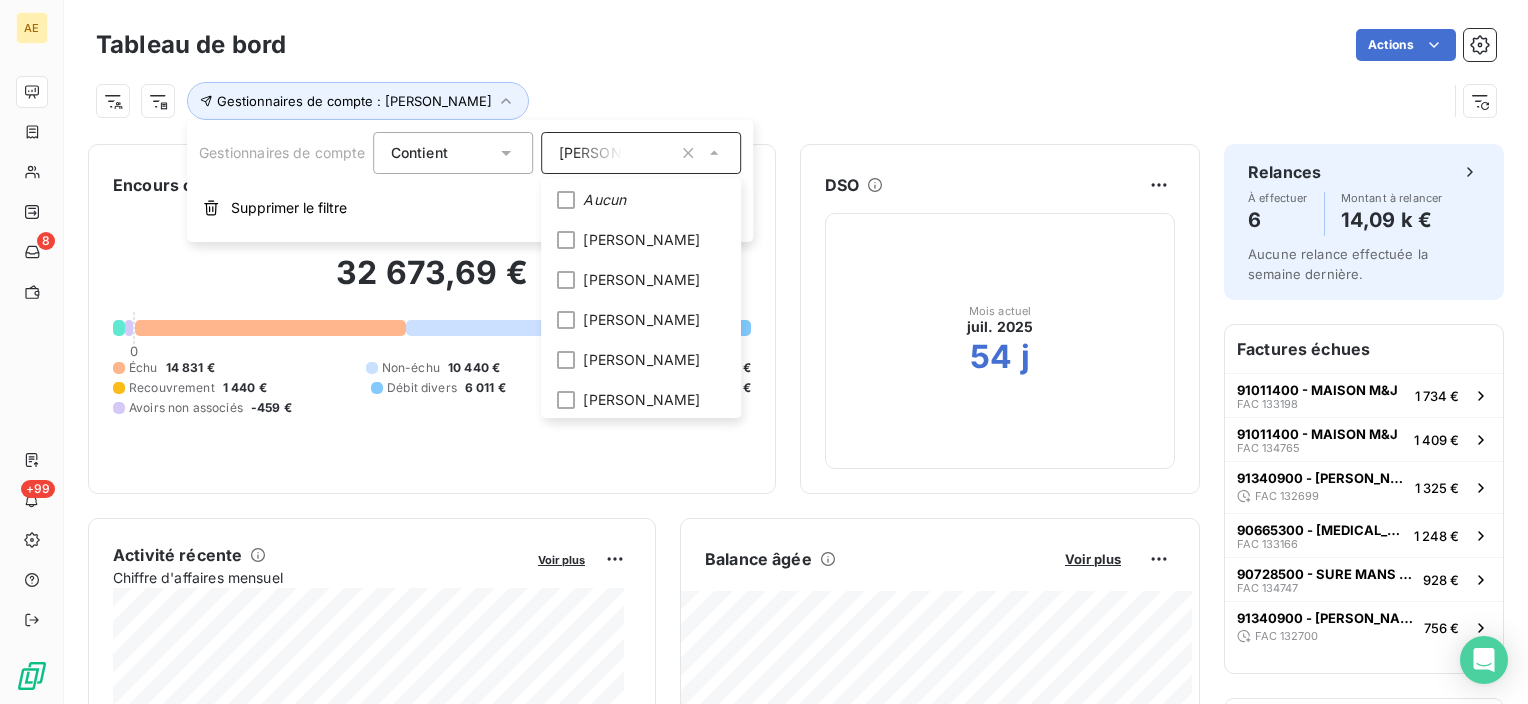 scroll, scrollTop: 400, scrollLeft: 0, axis: vertical 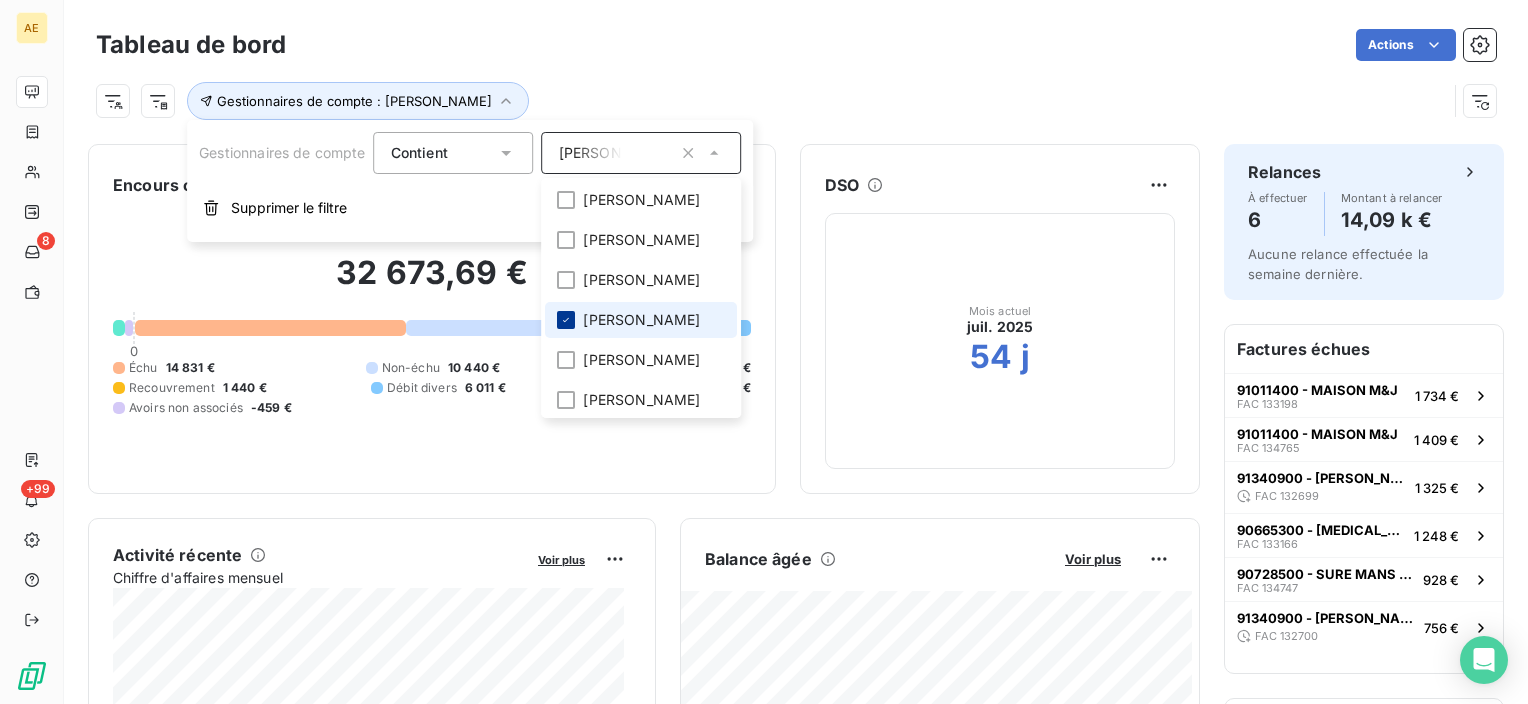 click 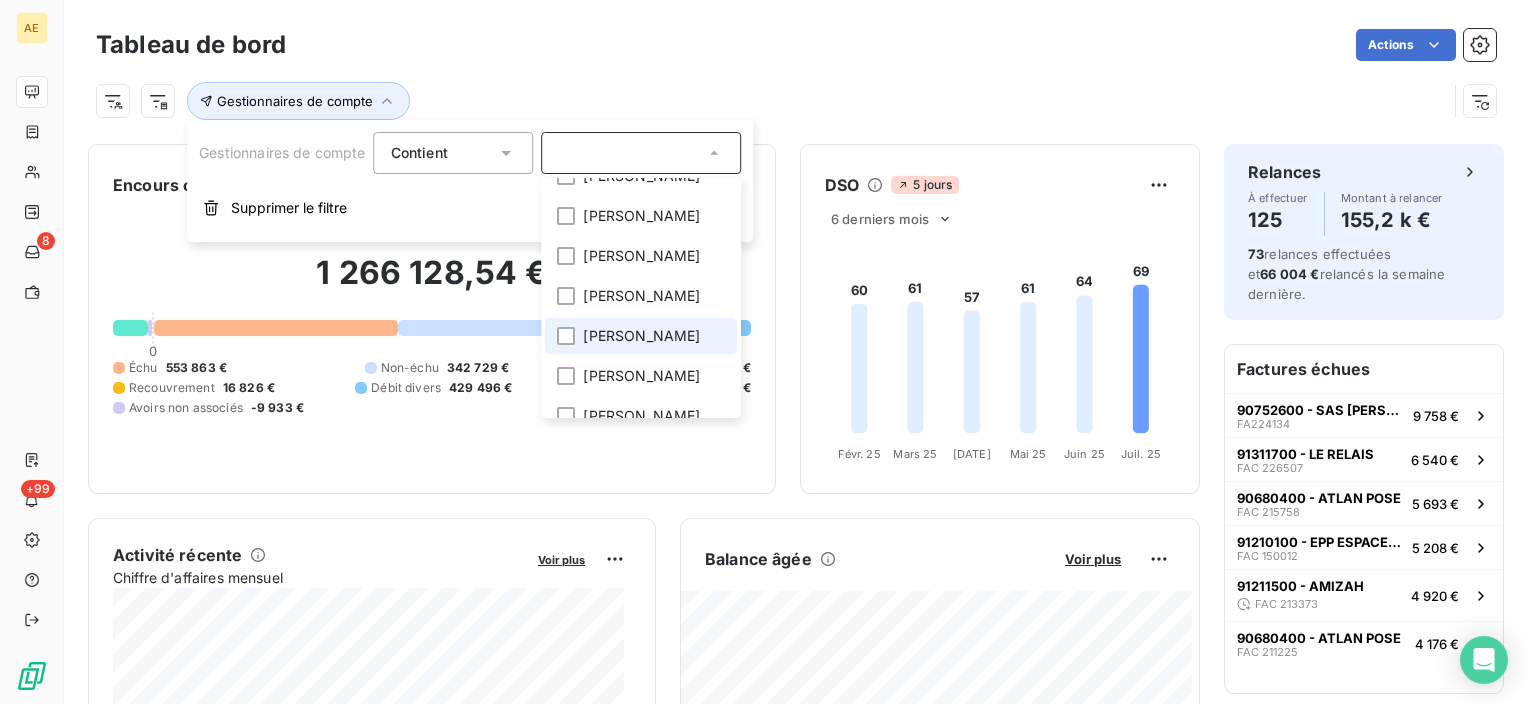 scroll, scrollTop: 164, scrollLeft: 0, axis: vertical 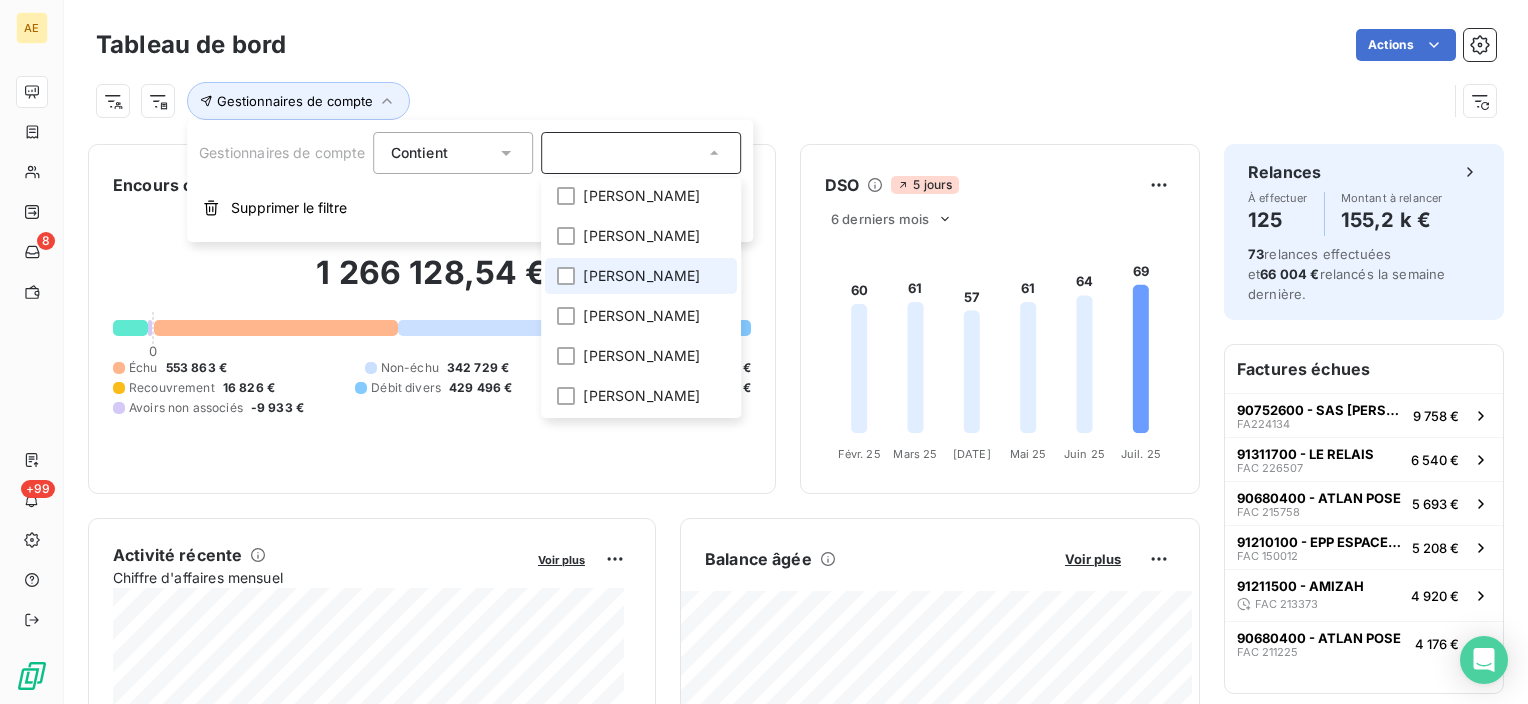 click on "[PERSON_NAME]" at bounding box center [642, 276] 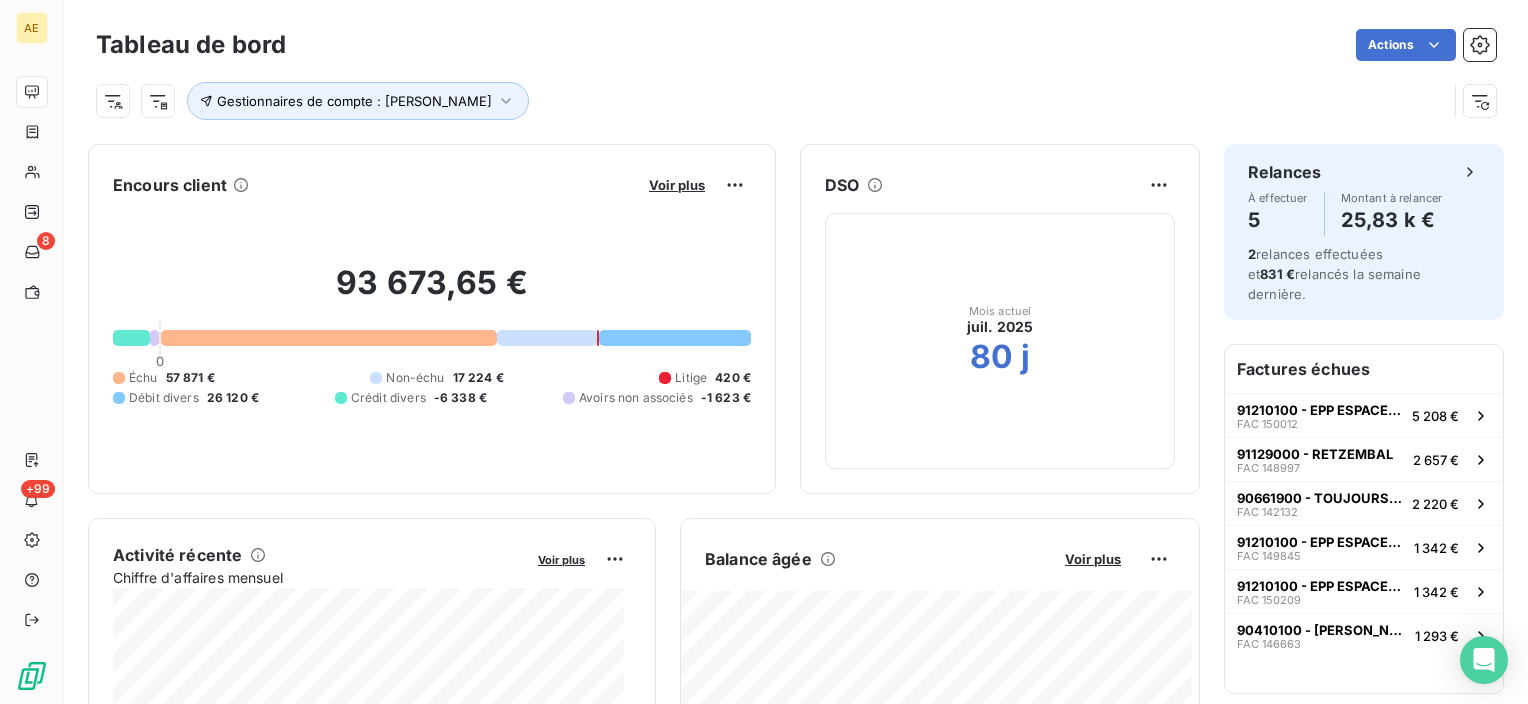 click on "Gestionnaires de compte  : Virginie BAREL" at bounding box center (771, 101) 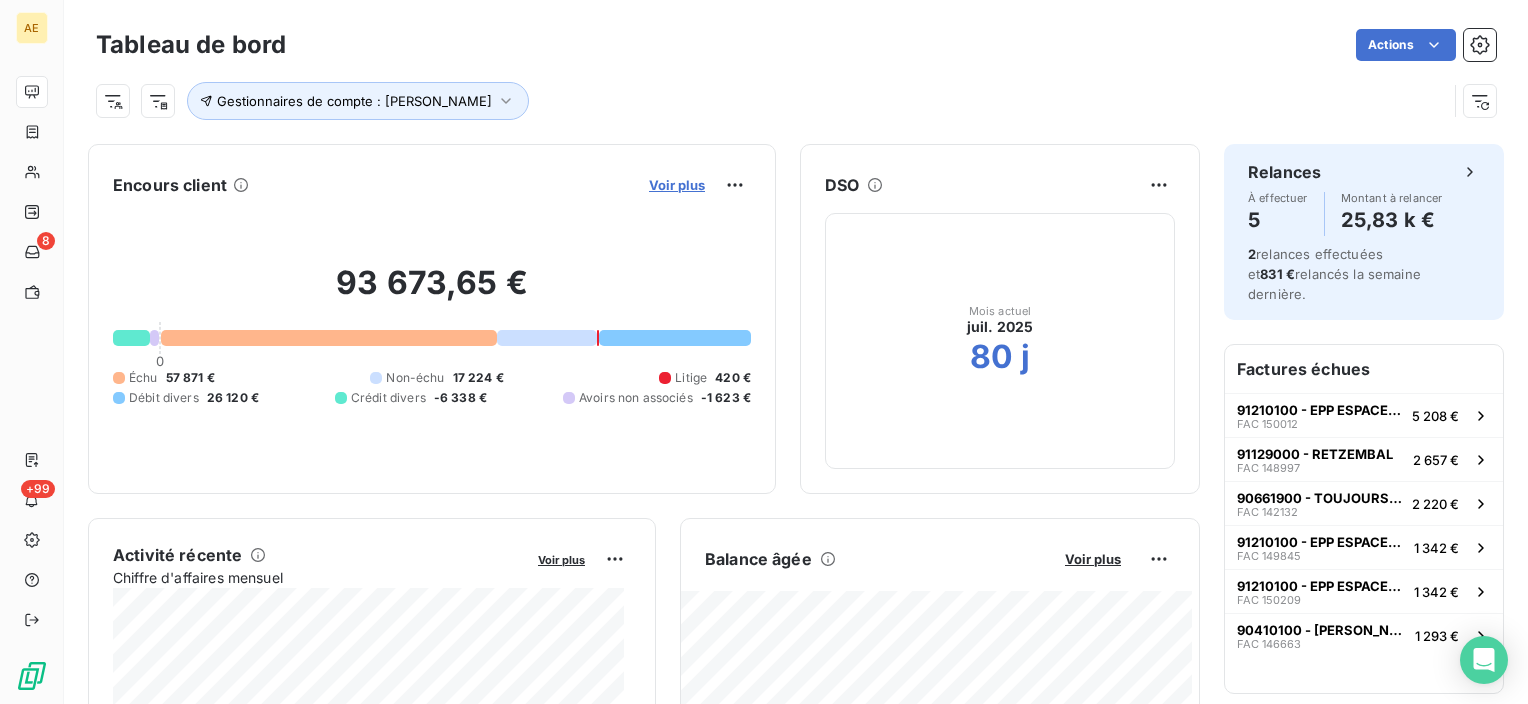 click on "Voir plus" at bounding box center [677, 185] 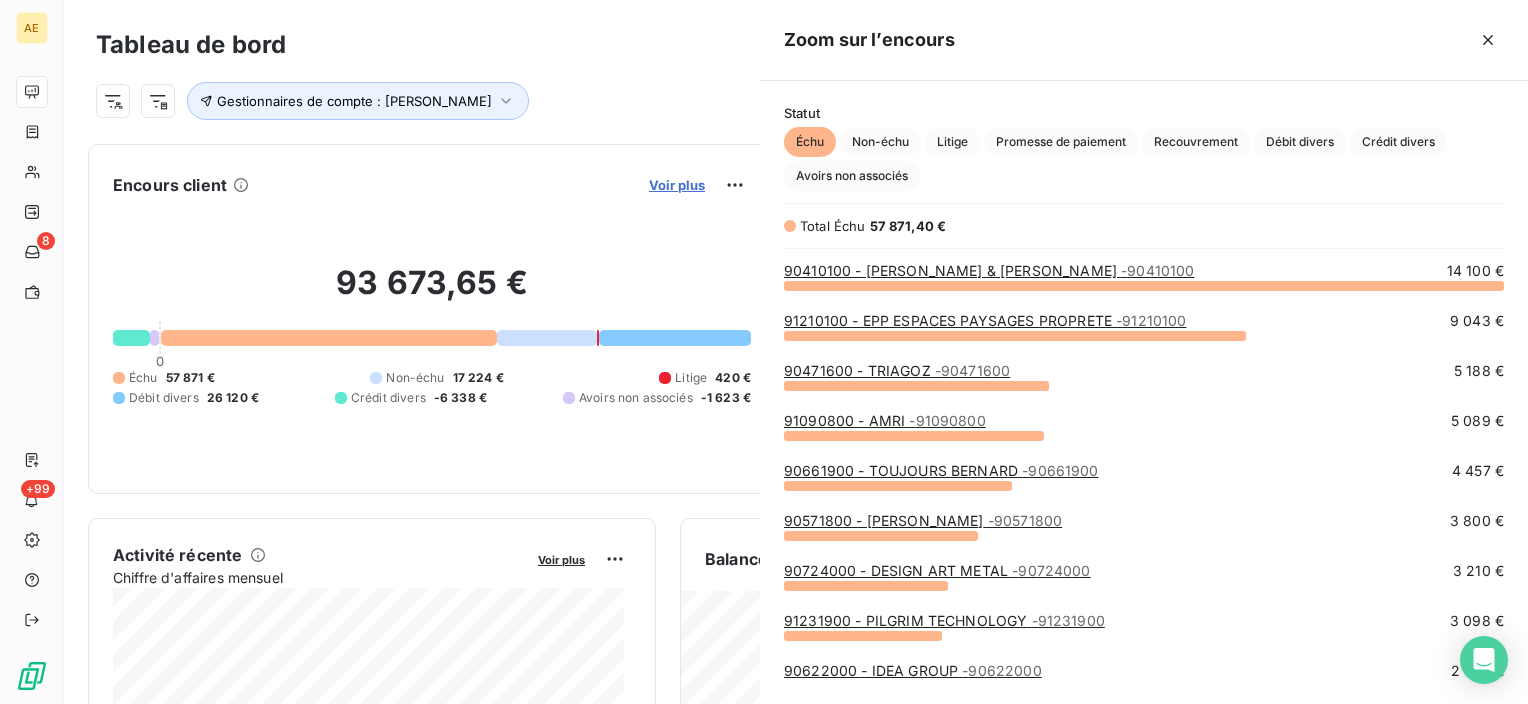 scroll, scrollTop: 16, scrollLeft: 16, axis: both 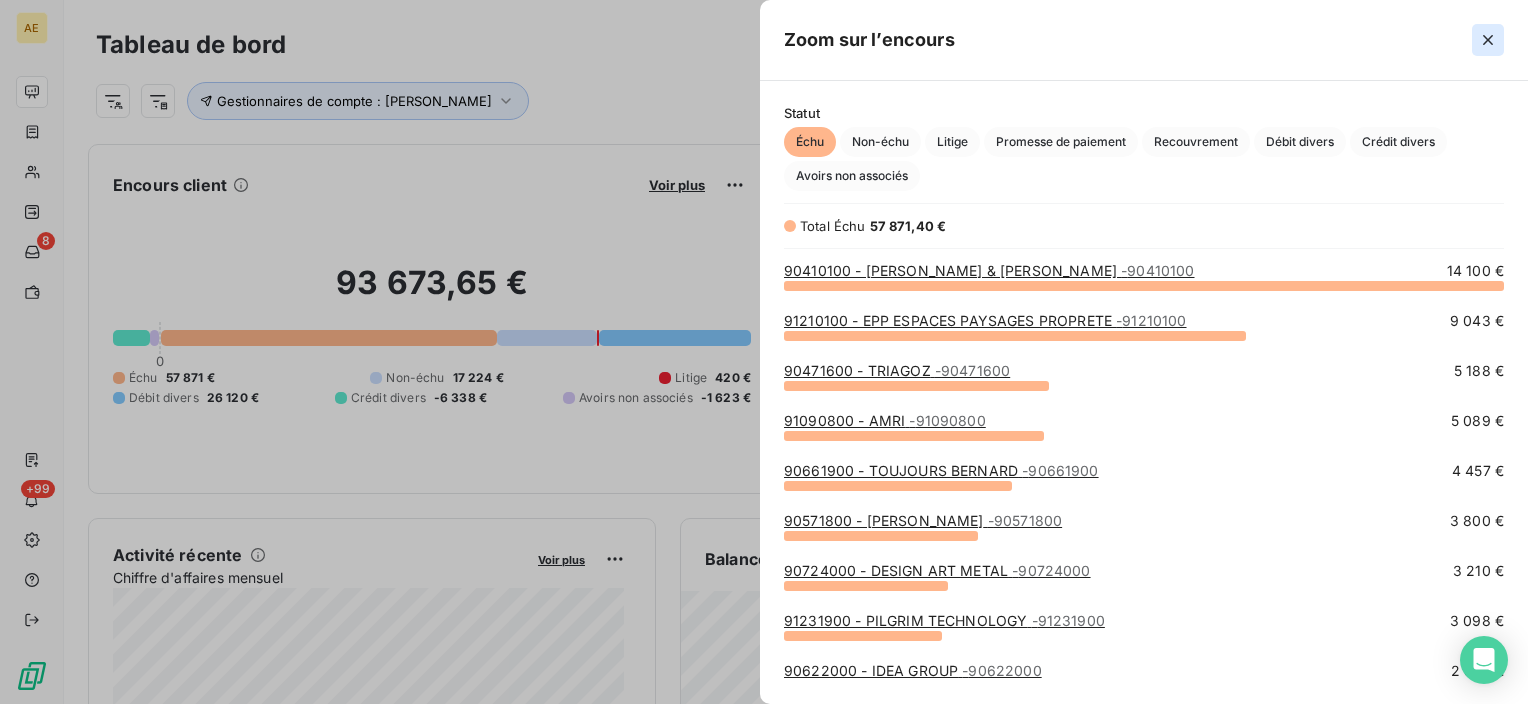 click 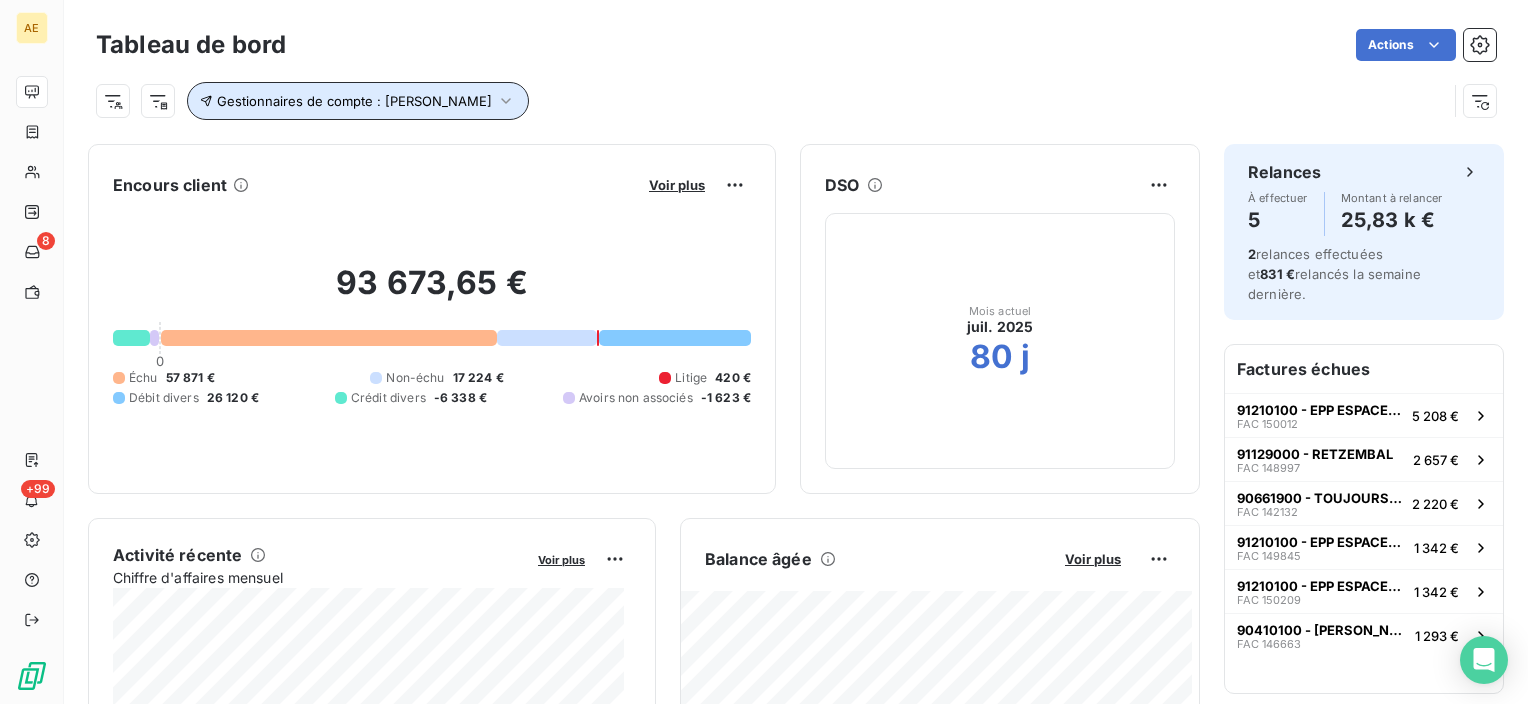 click on "Gestionnaires de compte  : Virginie BAREL" at bounding box center [358, 101] 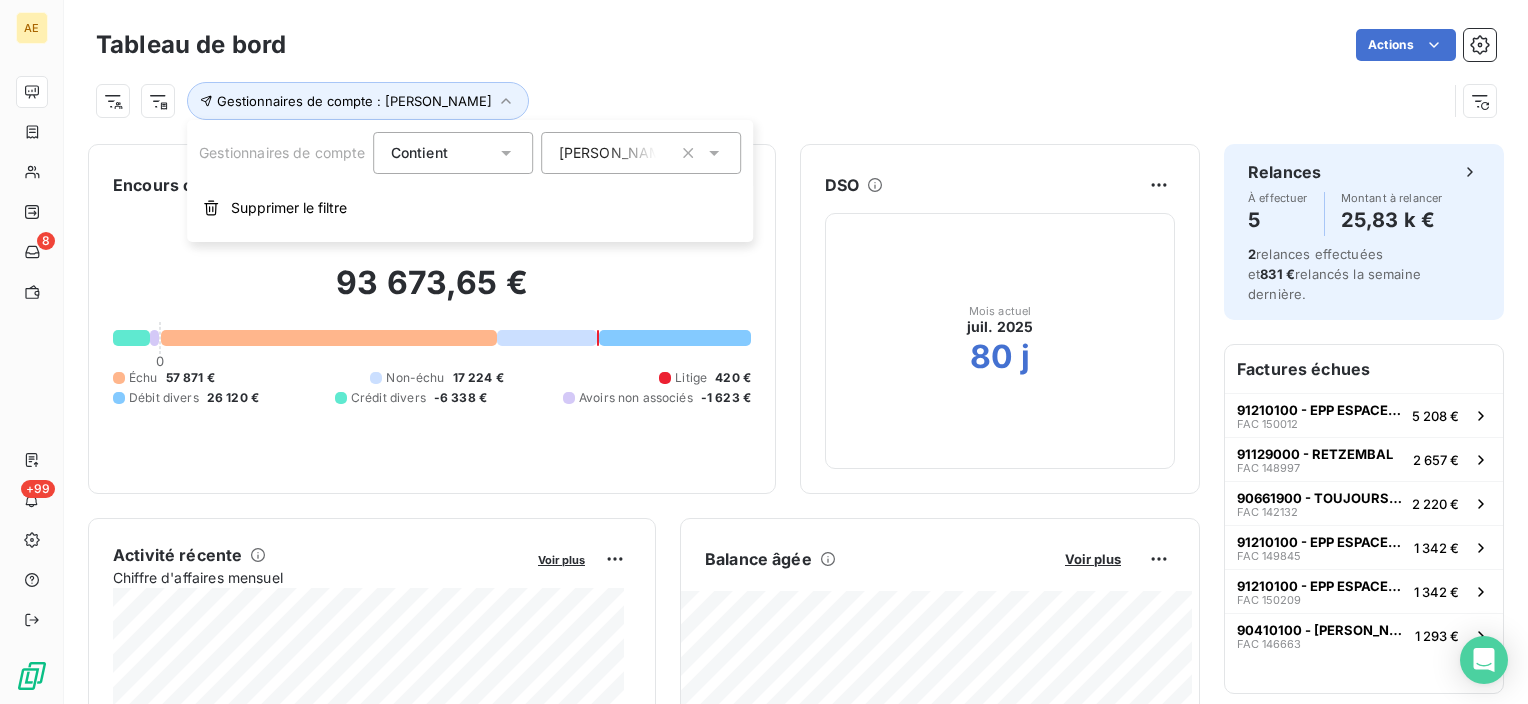 click on "[PERSON_NAME]" at bounding box center (617, 153) 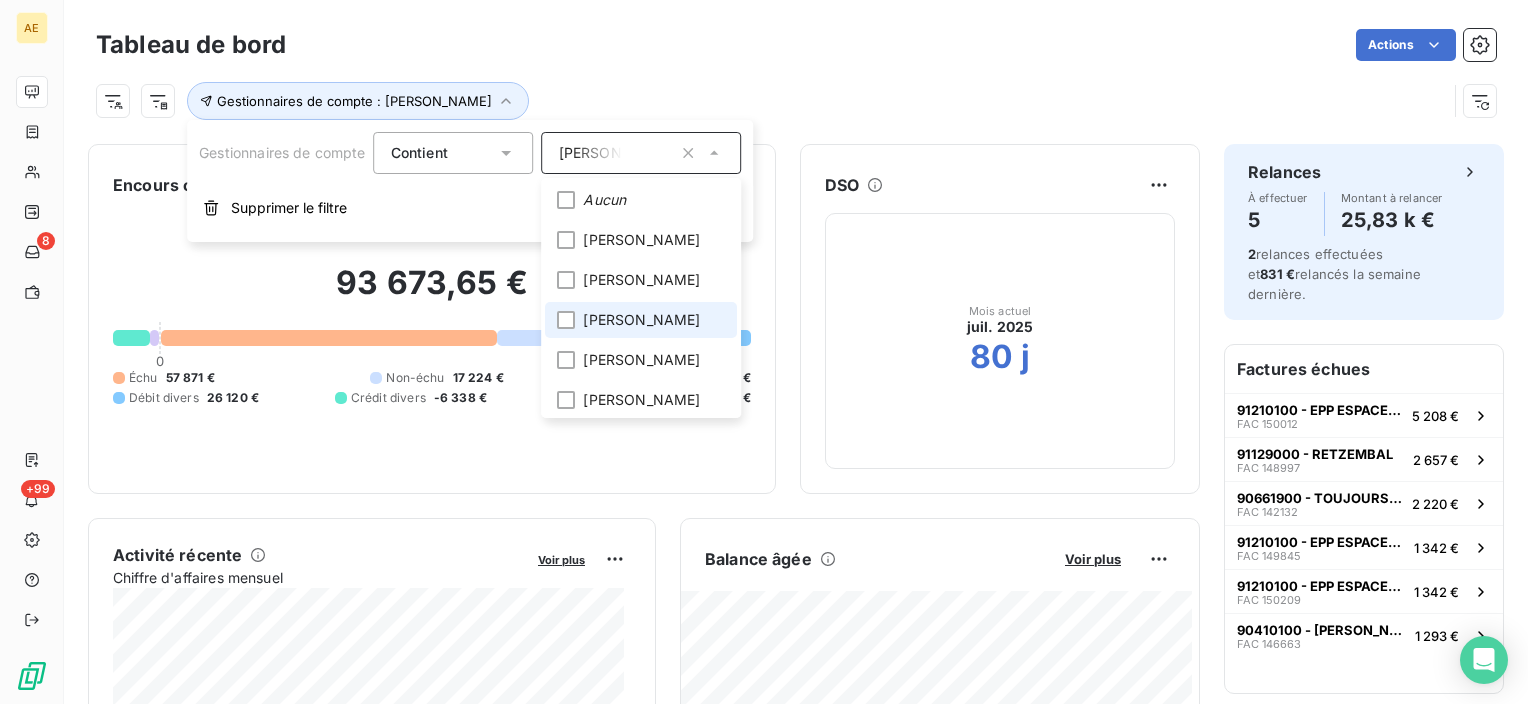 scroll, scrollTop: 80, scrollLeft: 0, axis: vertical 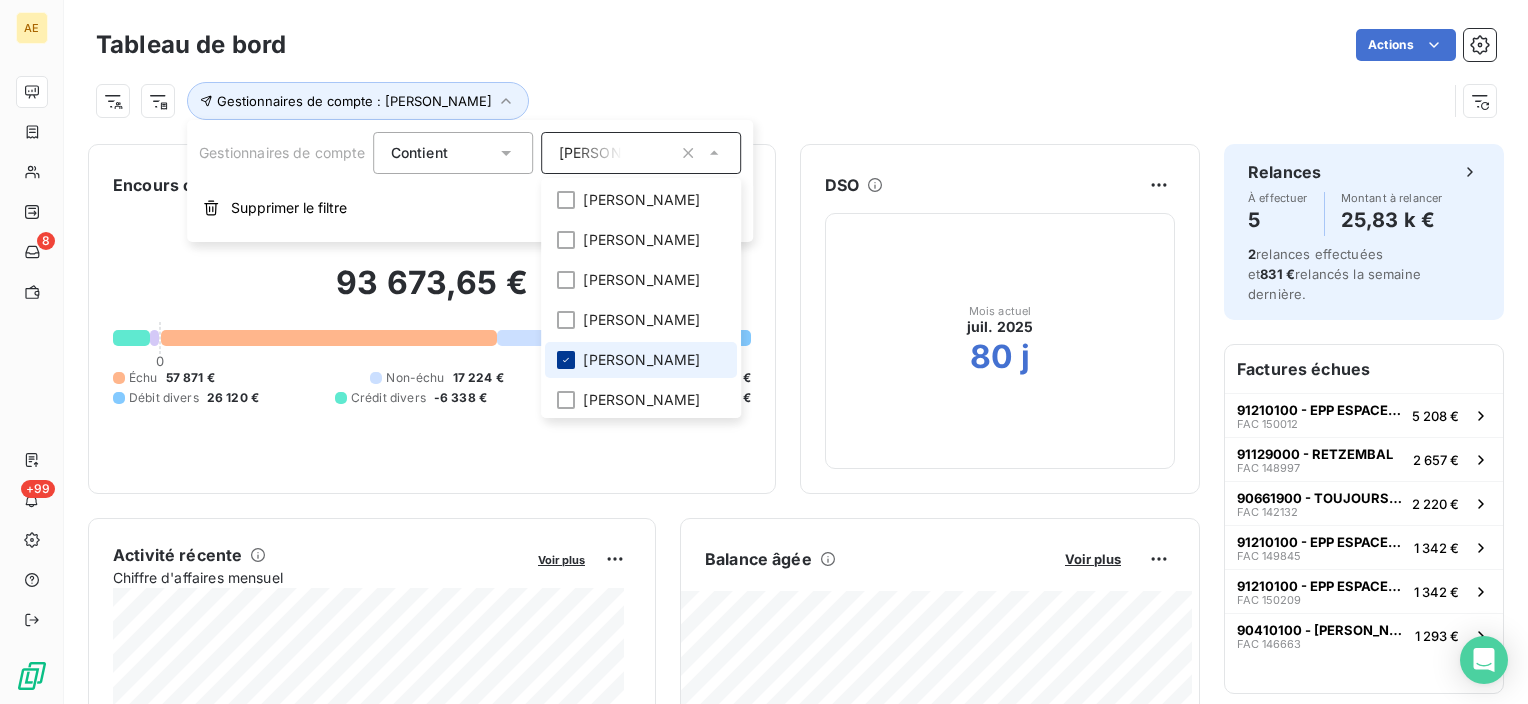 click at bounding box center (567, 360) 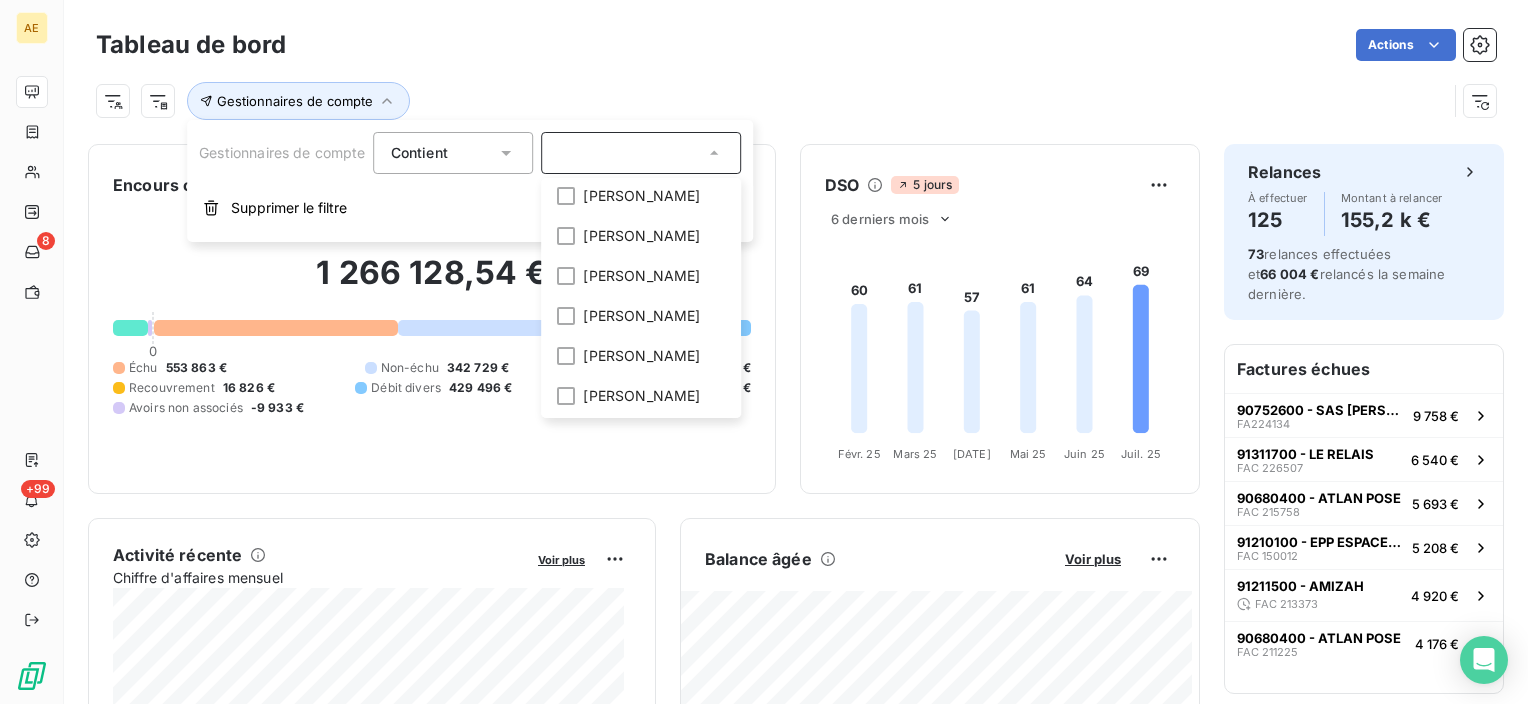 scroll, scrollTop: 564, scrollLeft: 0, axis: vertical 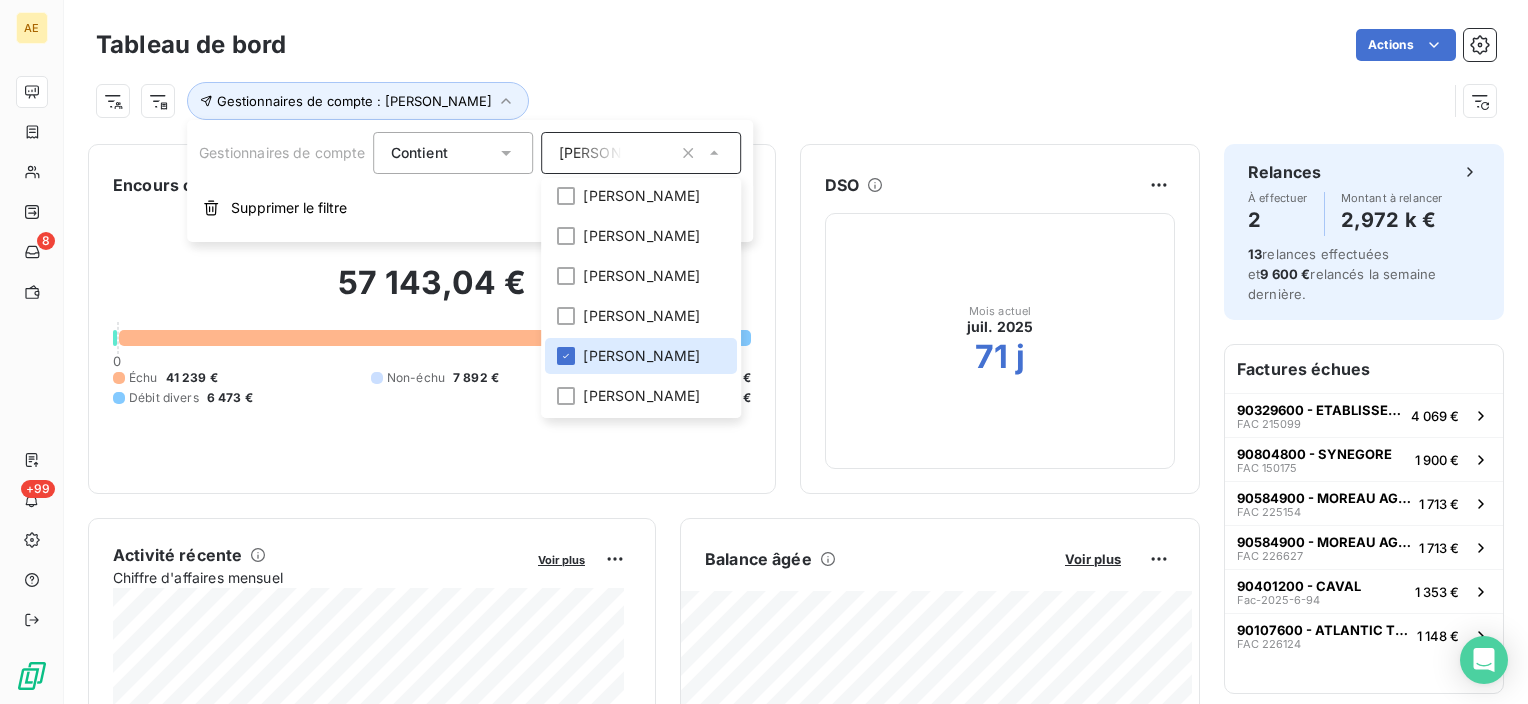 click on "Gestionnaires de compte  : [PERSON_NAME]" at bounding box center [771, 101] 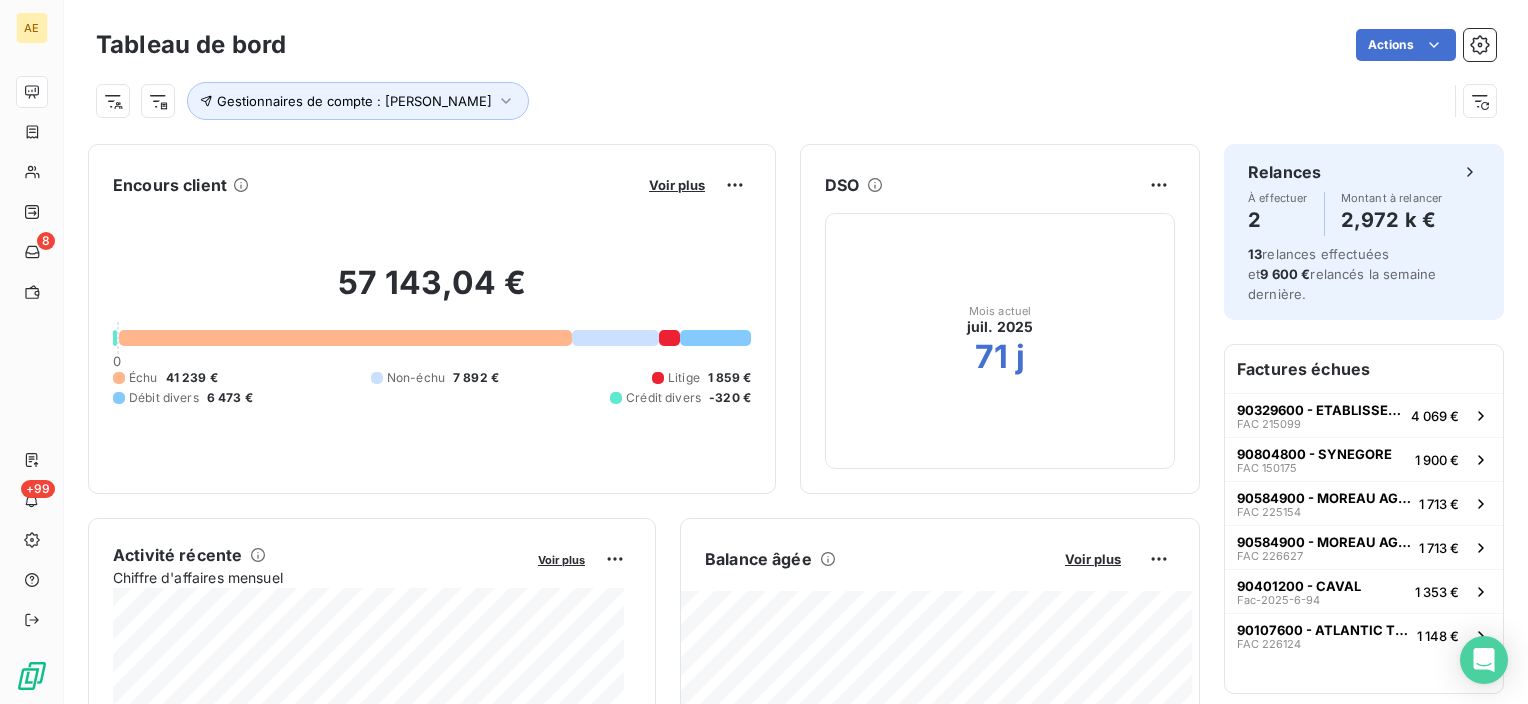 click on "Voir plus" at bounding box center [697, 185] 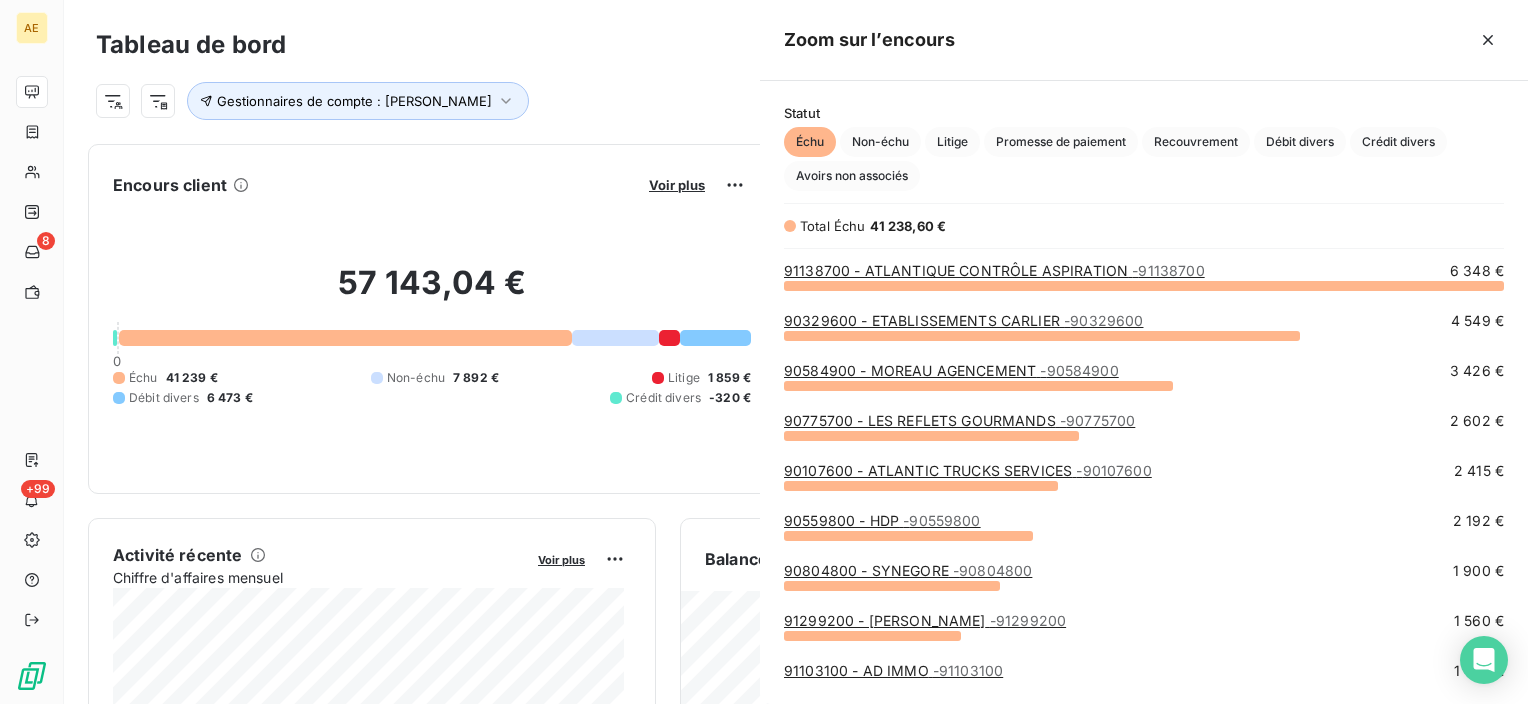scroll, scrollTop: 16, scrollLeft: 16, axis: both 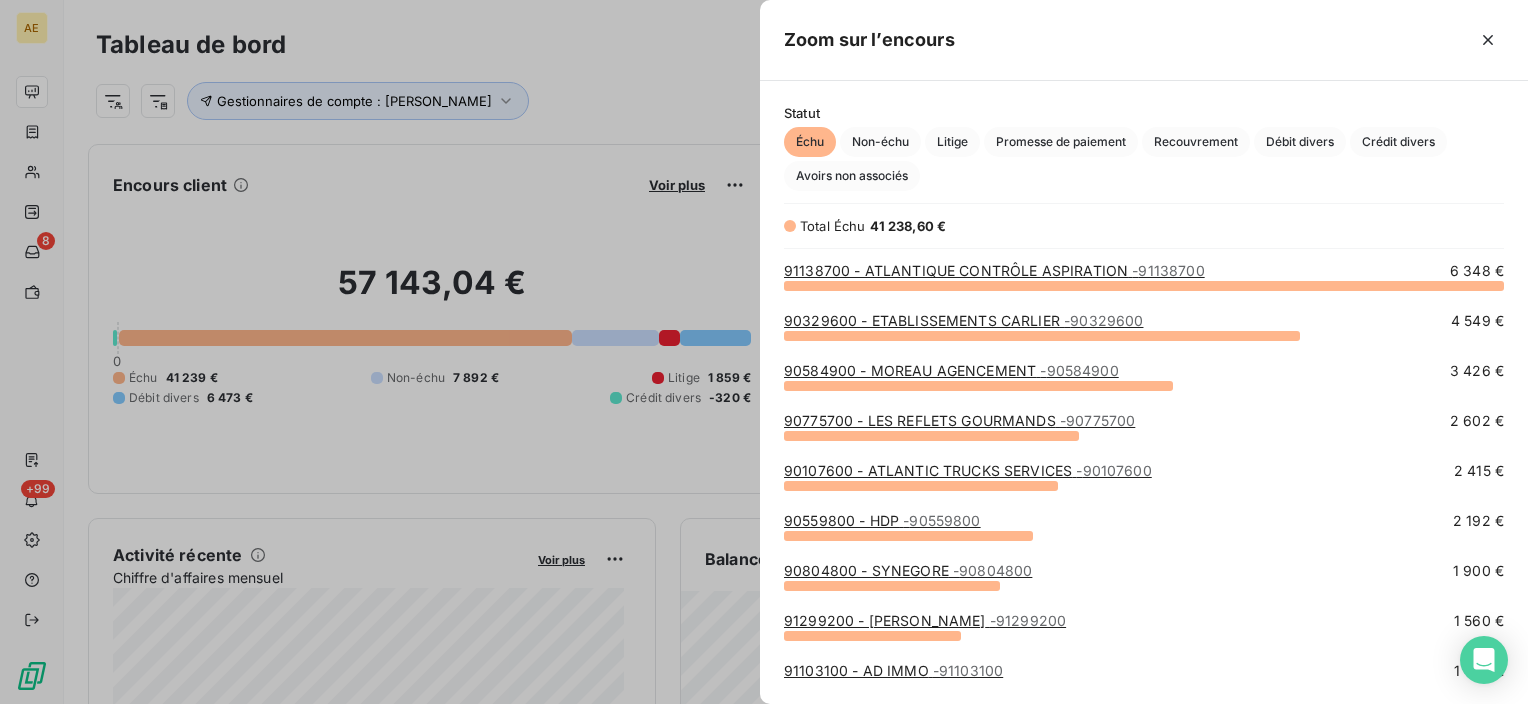 click on "91138700 - ATLANTIQUE CONTRÔLE ASPIRATION   -  91138700" at bounding box center (994, 270) 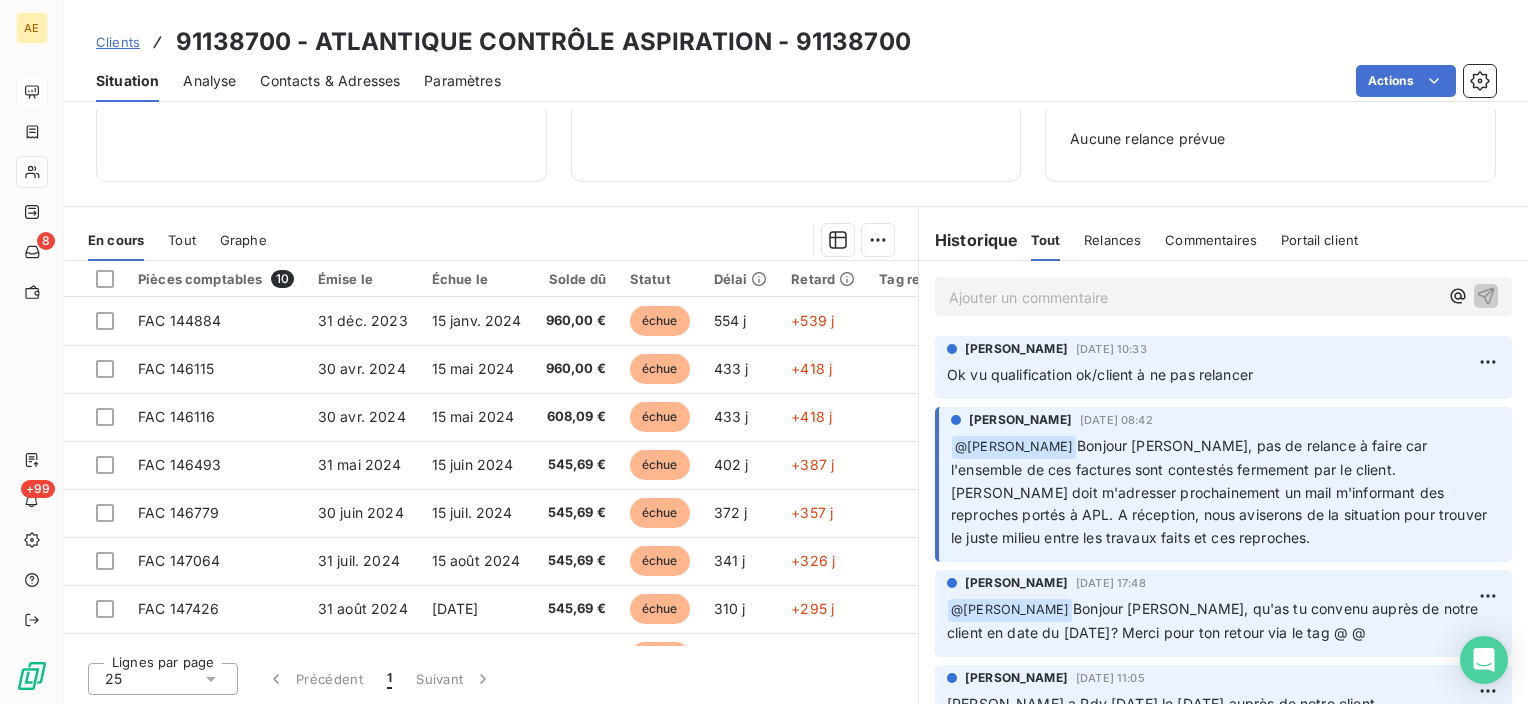 scroll, scrollTop: 81, scrollLeft: 0, axis: vertical 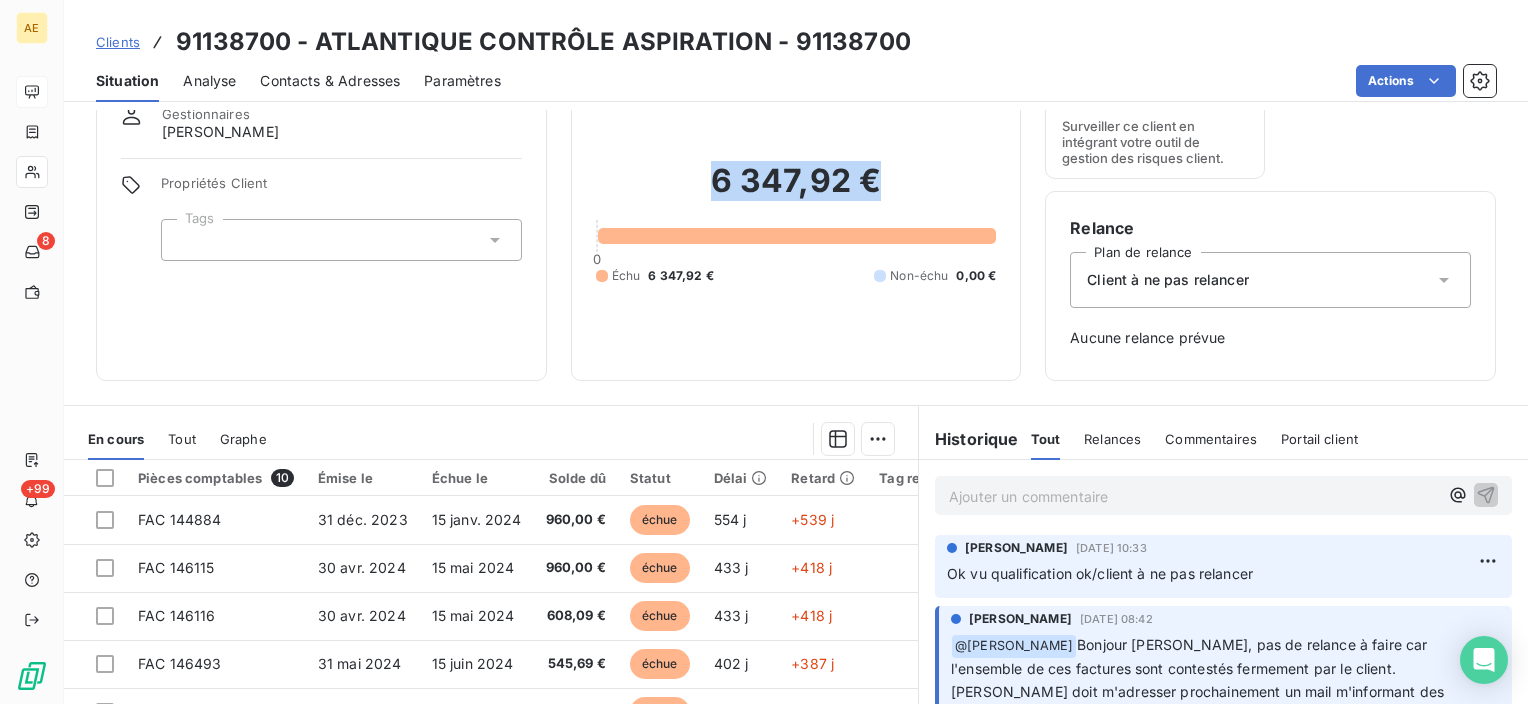 drag, startPoint x: 886, startPoint y: 179, endPoint x: 702, endPoint y: 196, distance: 184.78366 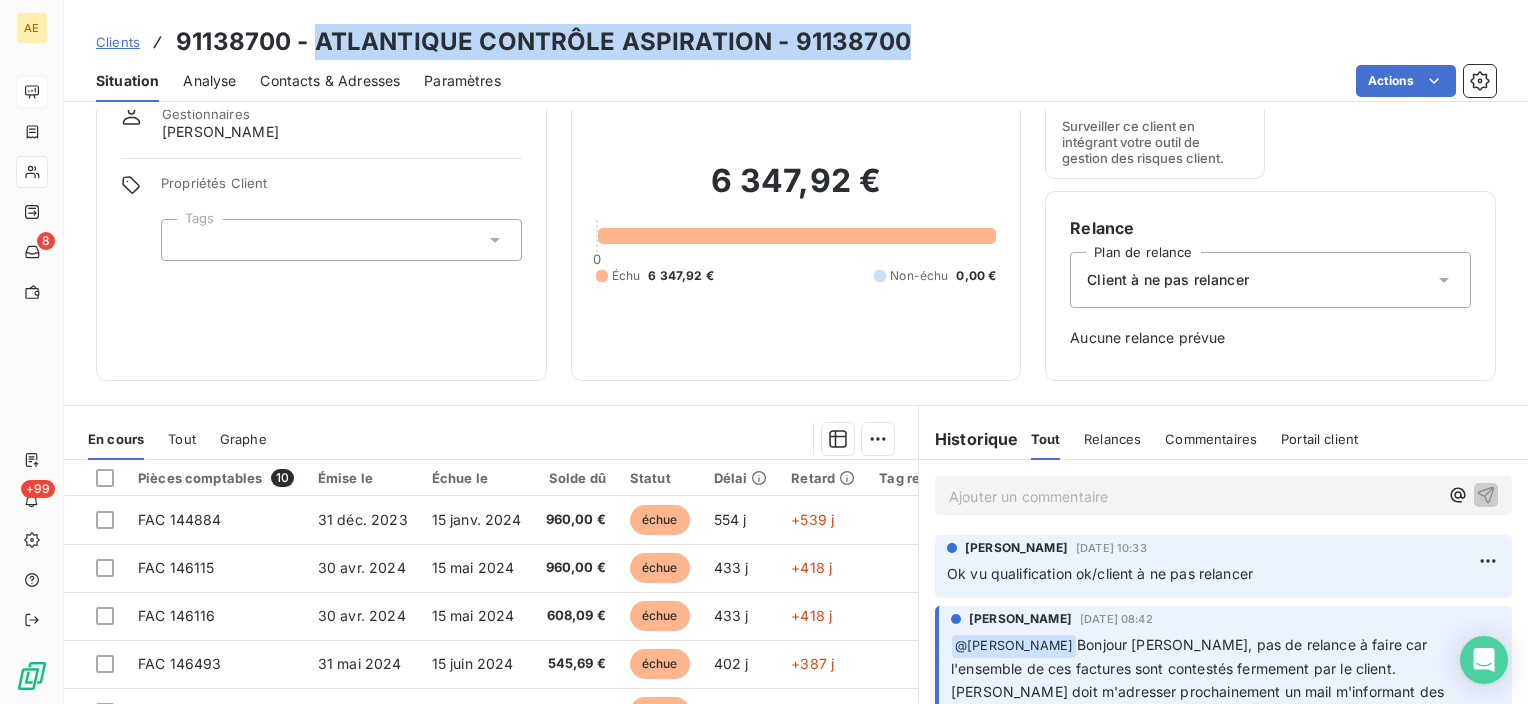 drag, startPoint x: 845, startPoint y: 34, endPoint x: 316, endPoint y: 30, distance: 529.01514 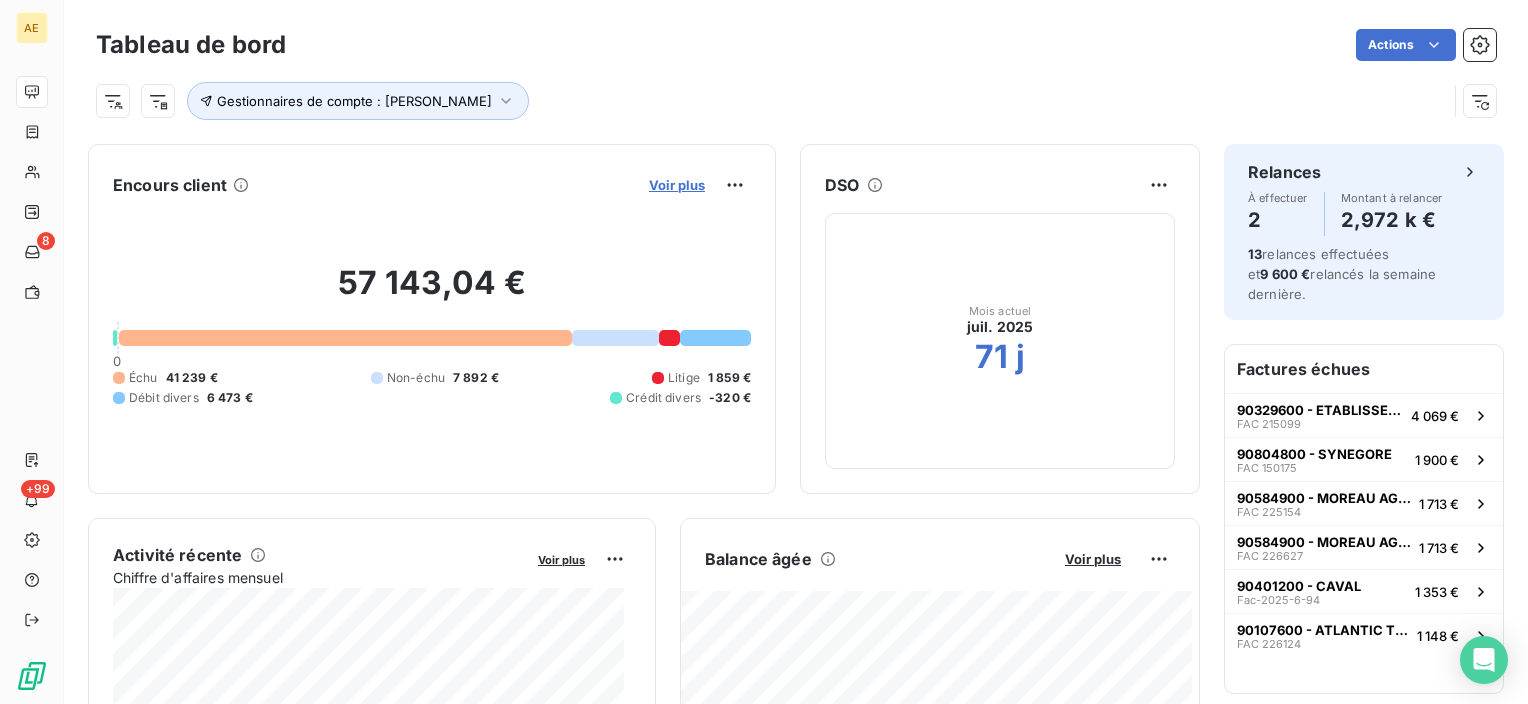 click on "Voir plus" at bounding box center [677, 185] 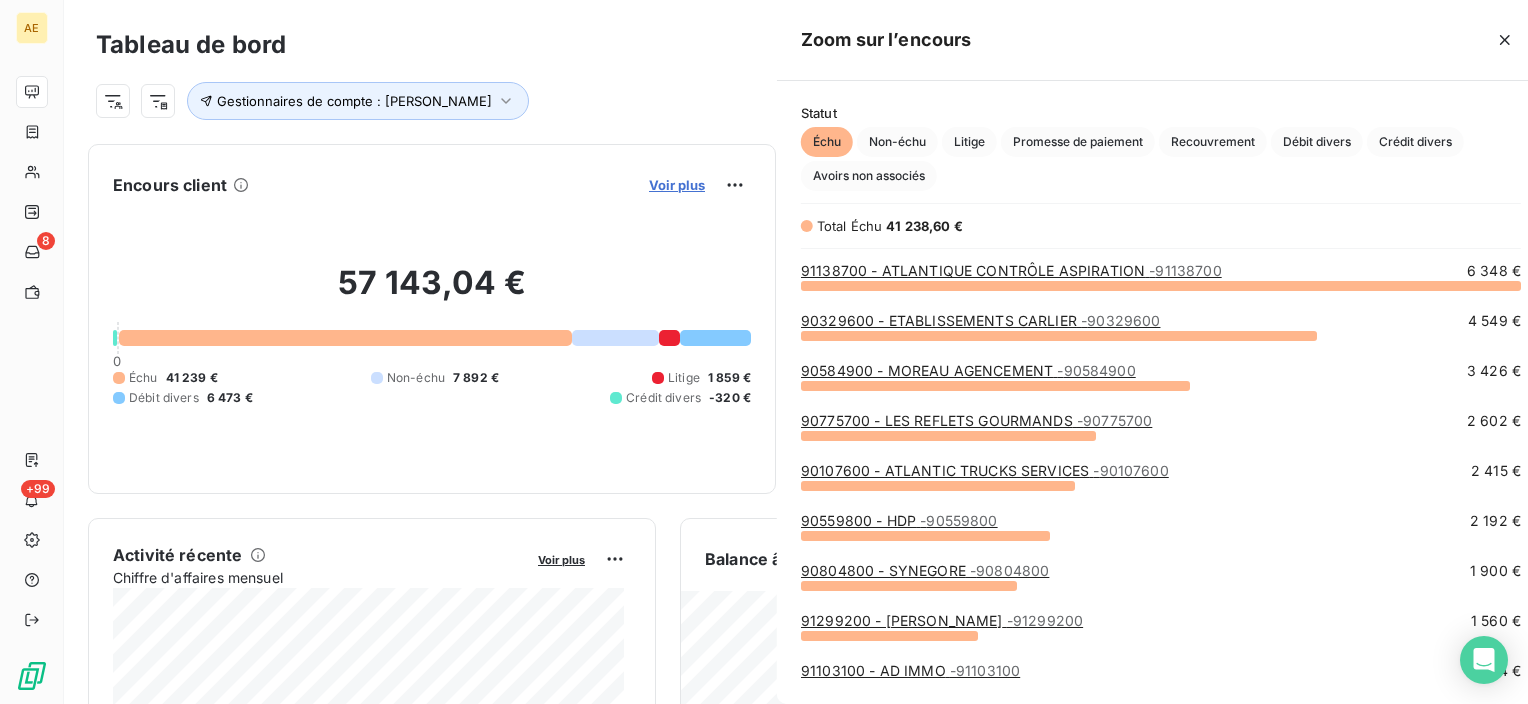 scroll, scrollTop: 16, scrollLeft: 16, axis: both 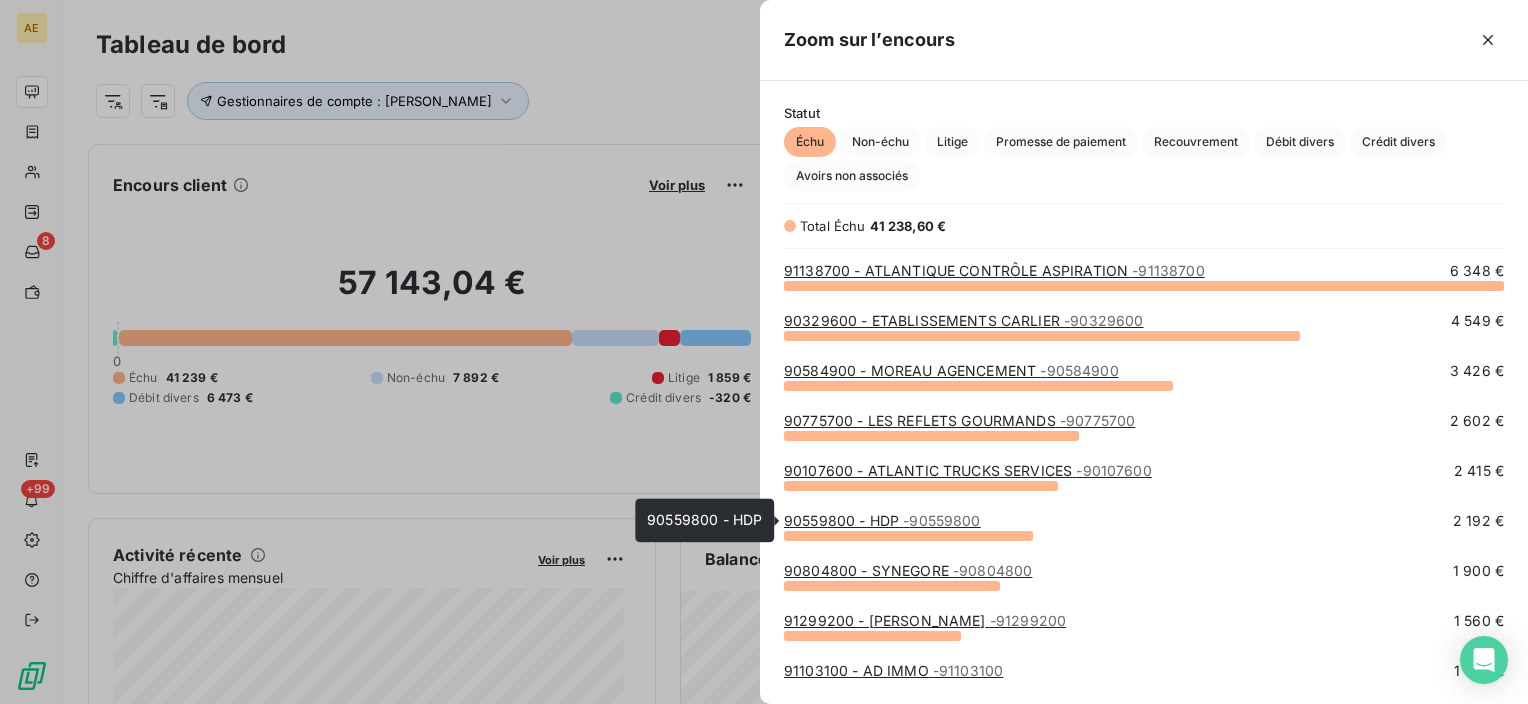 click on "90559800 - HDP   -  90559800" at bounding box center [882, 520] 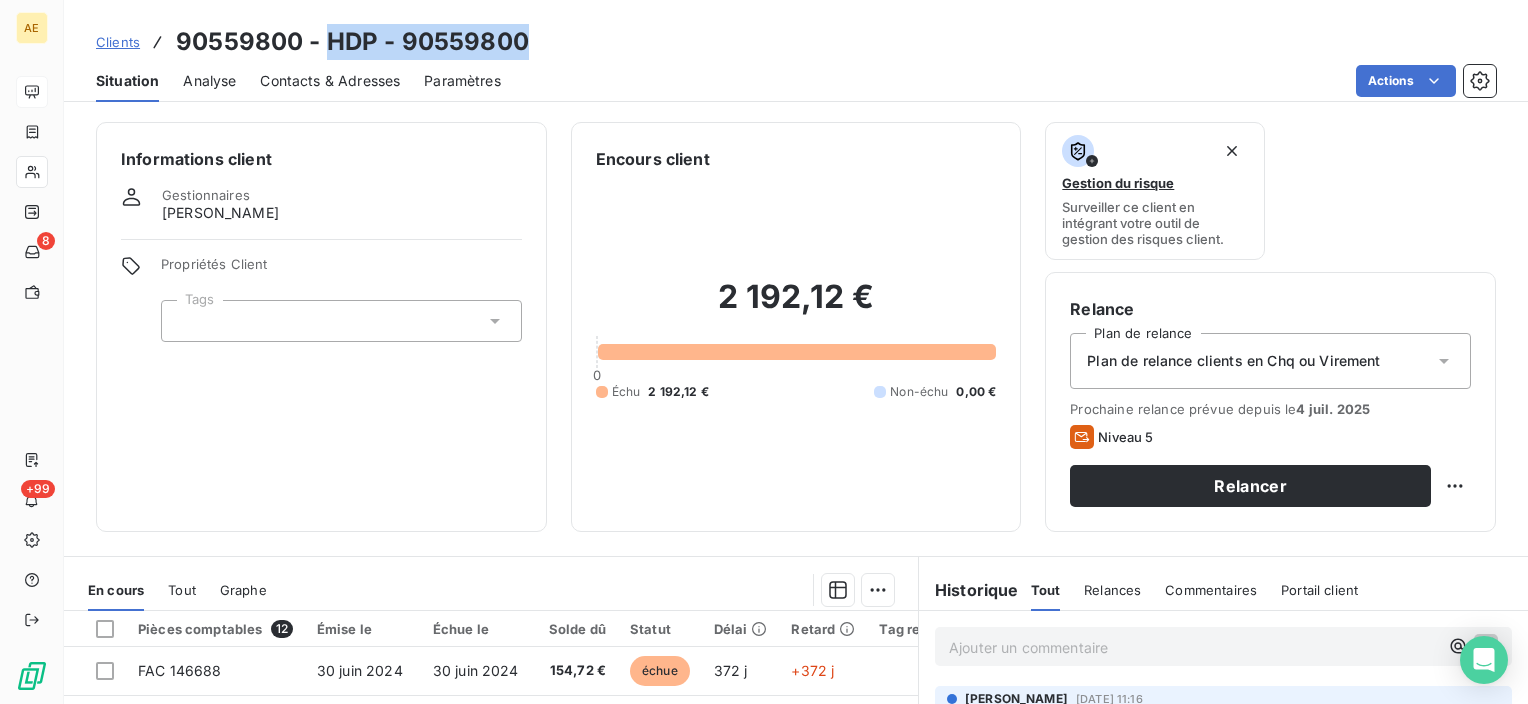 drag, startPoint x: 590, startPoint y: 44, endPoint x: 332, endPoint y: 43, distance: 258.00195 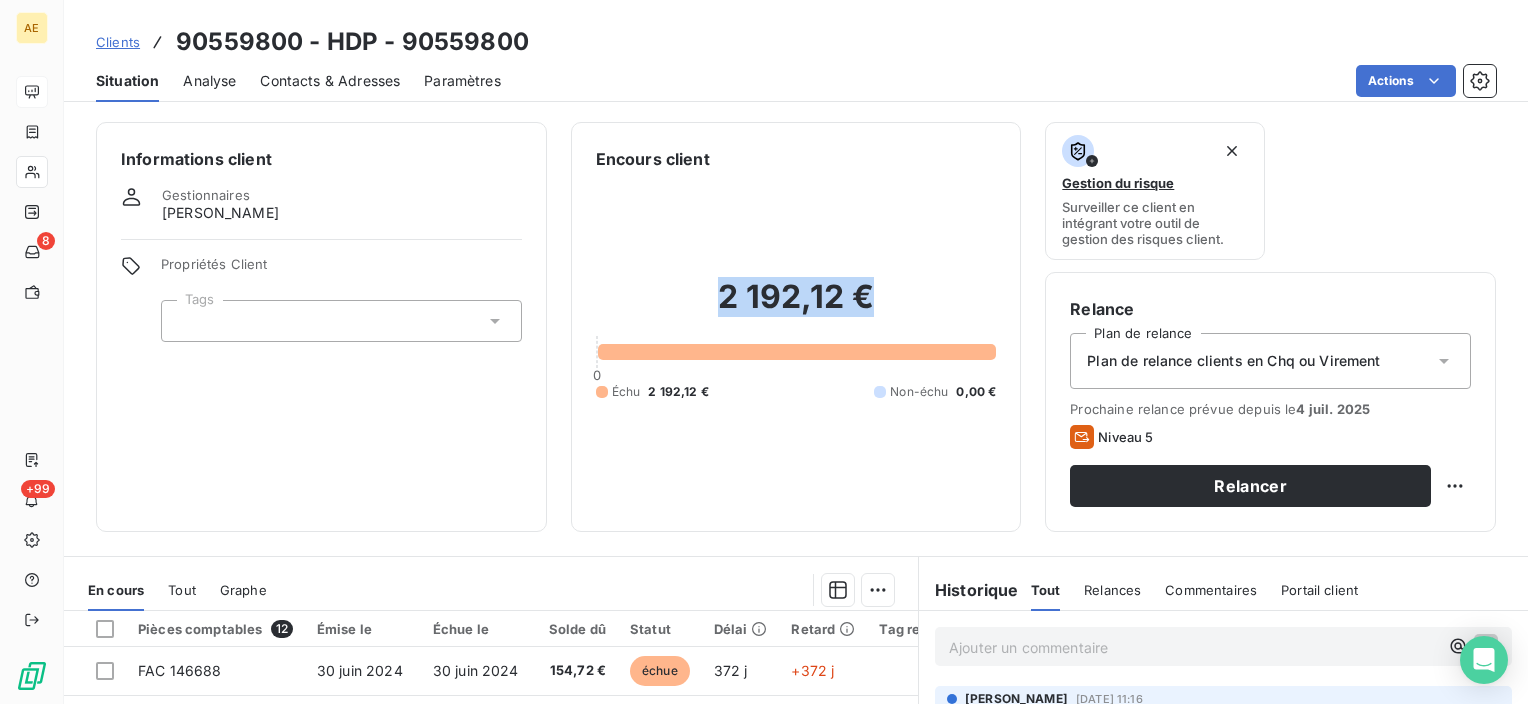 drag, startPoint x: 884, startPoint y: 300, endPoint x: 720, endPoint y: 295, distance: 164.0762 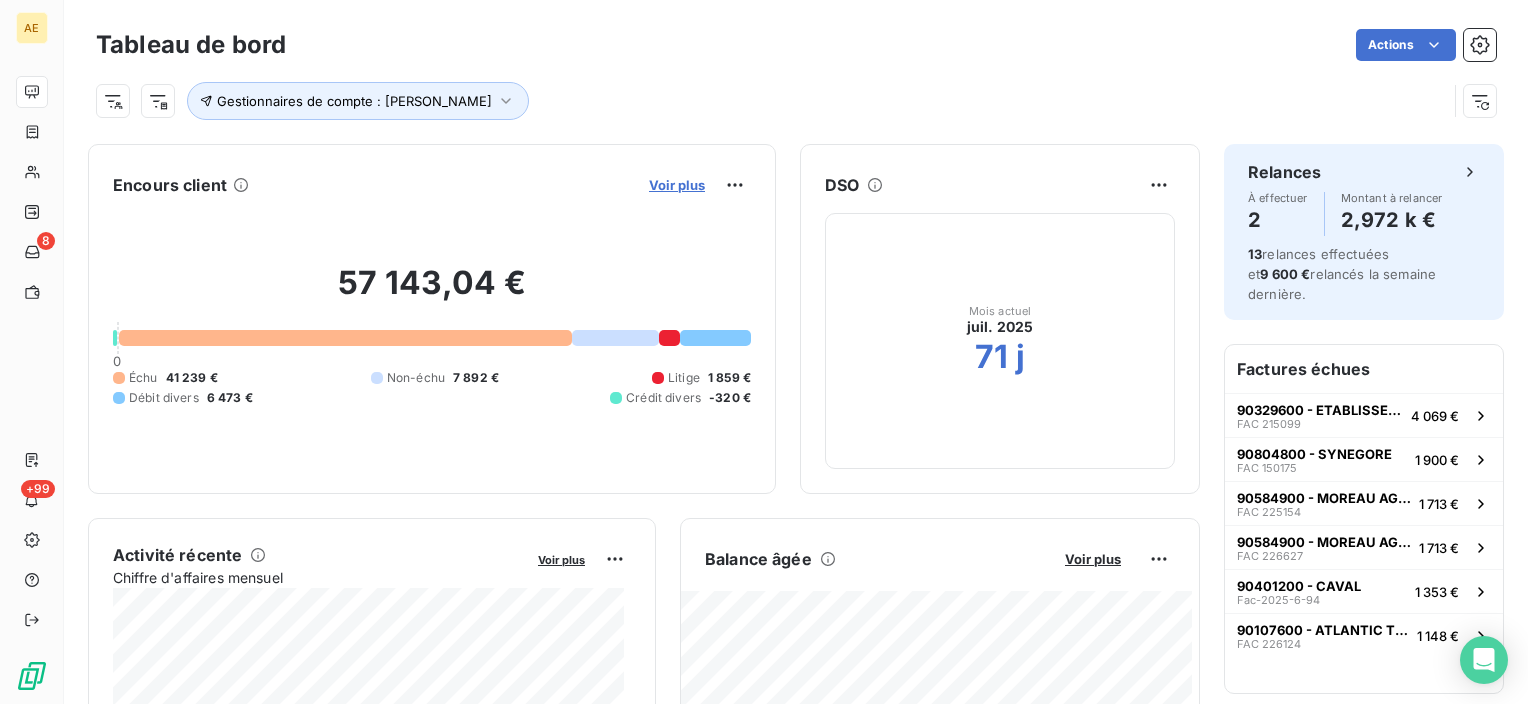 click on "Voir plus" at bounding box center [677, 185] 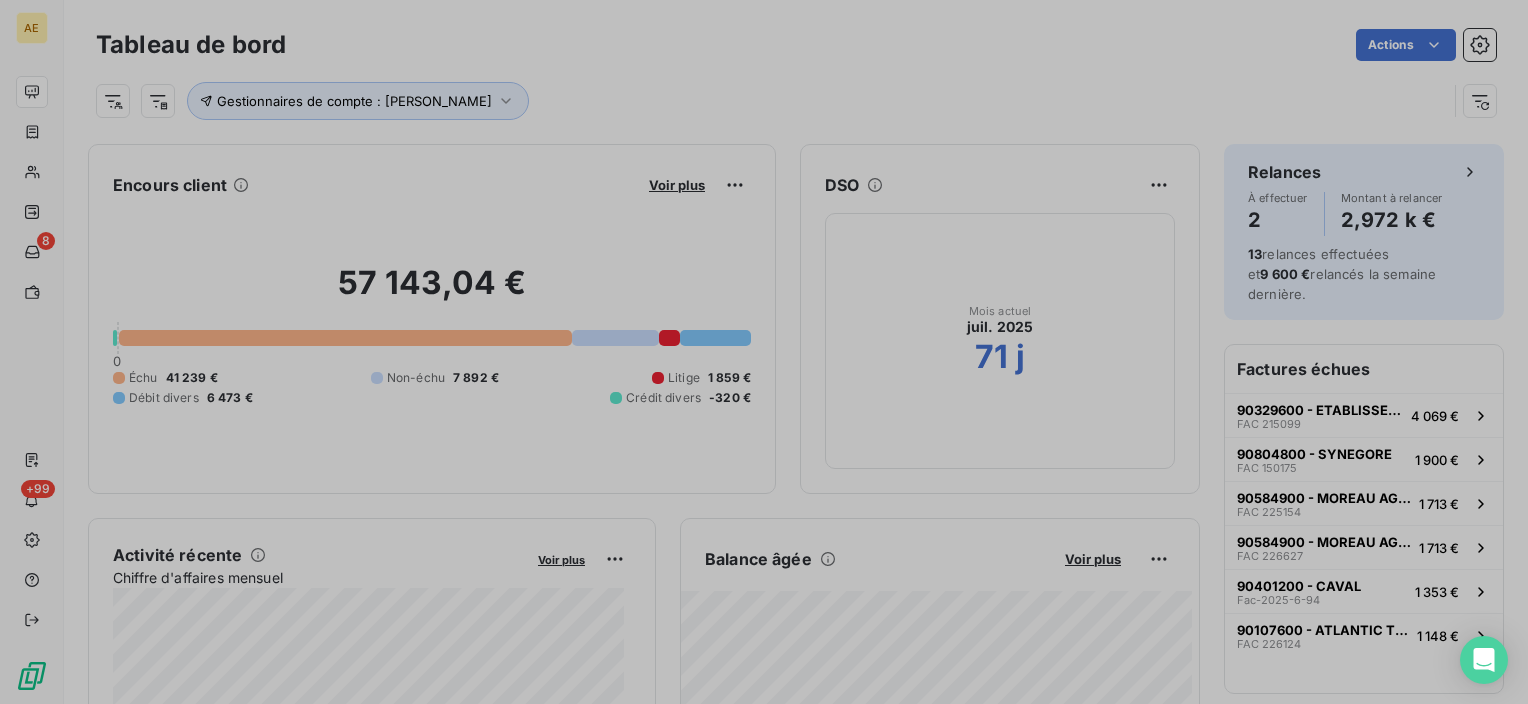 scroll, scrollTop: 688, scrollLeft: 752, axis: both 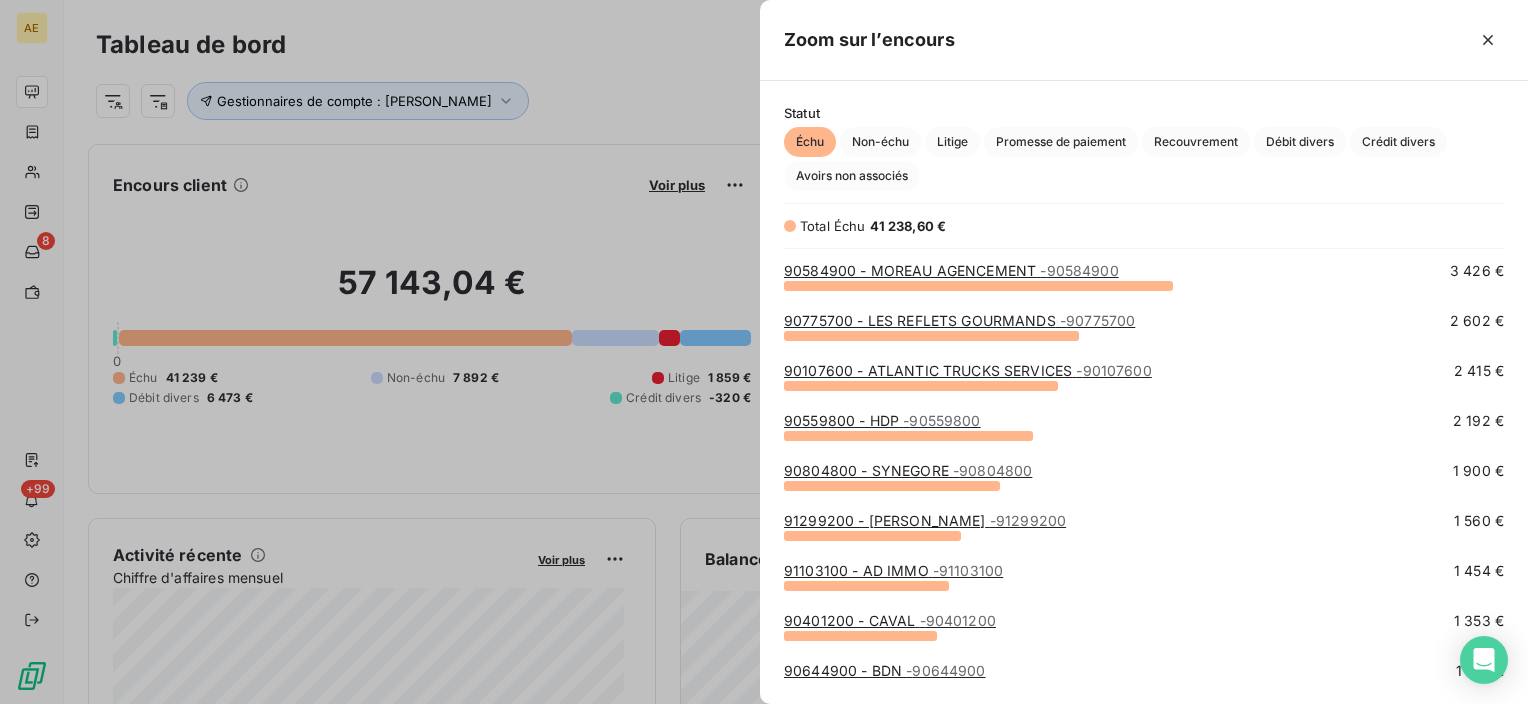click on "91299200 - NICOLAS DEFEBVRE   -  91299200" at bounding box center (925, 520) 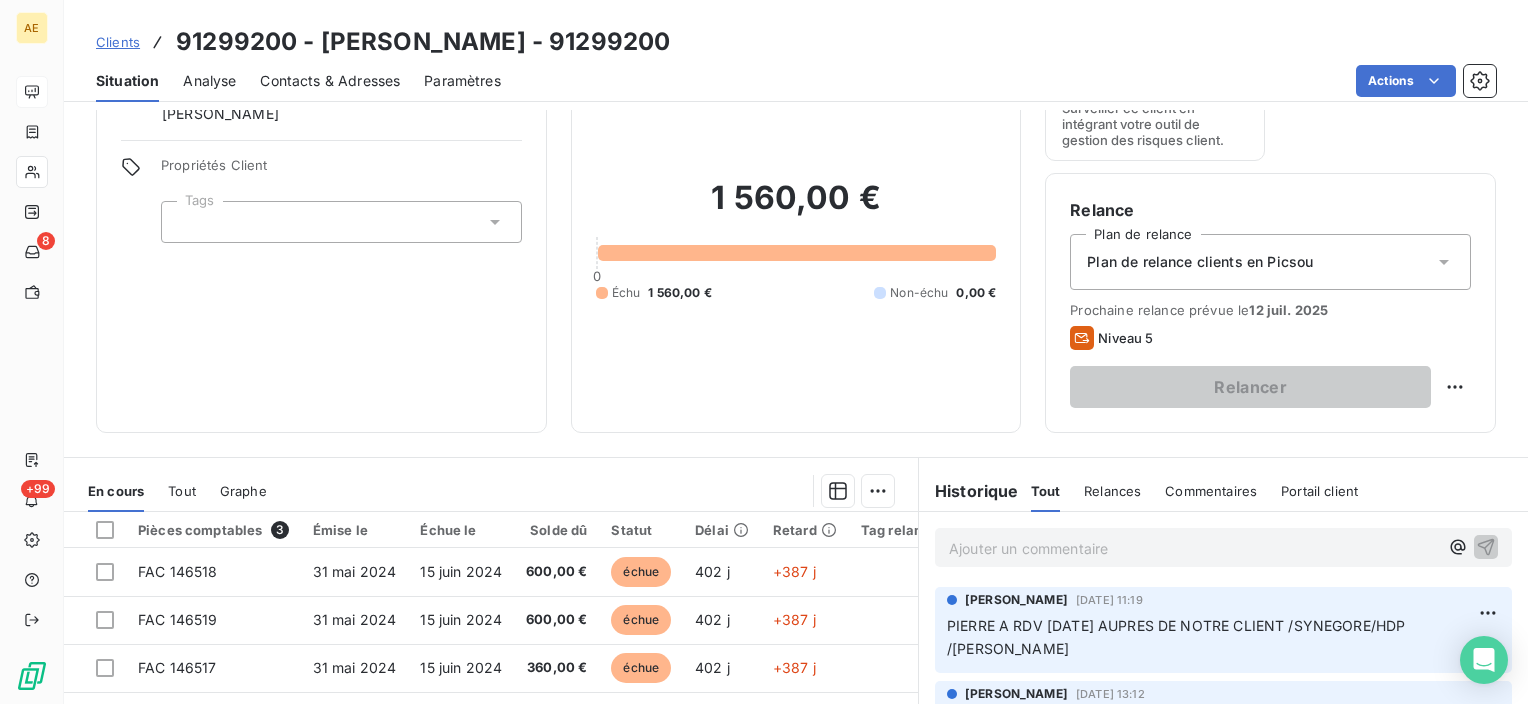 scroll, scrollTop: 100, scrollLeft: 0, axis: vertical 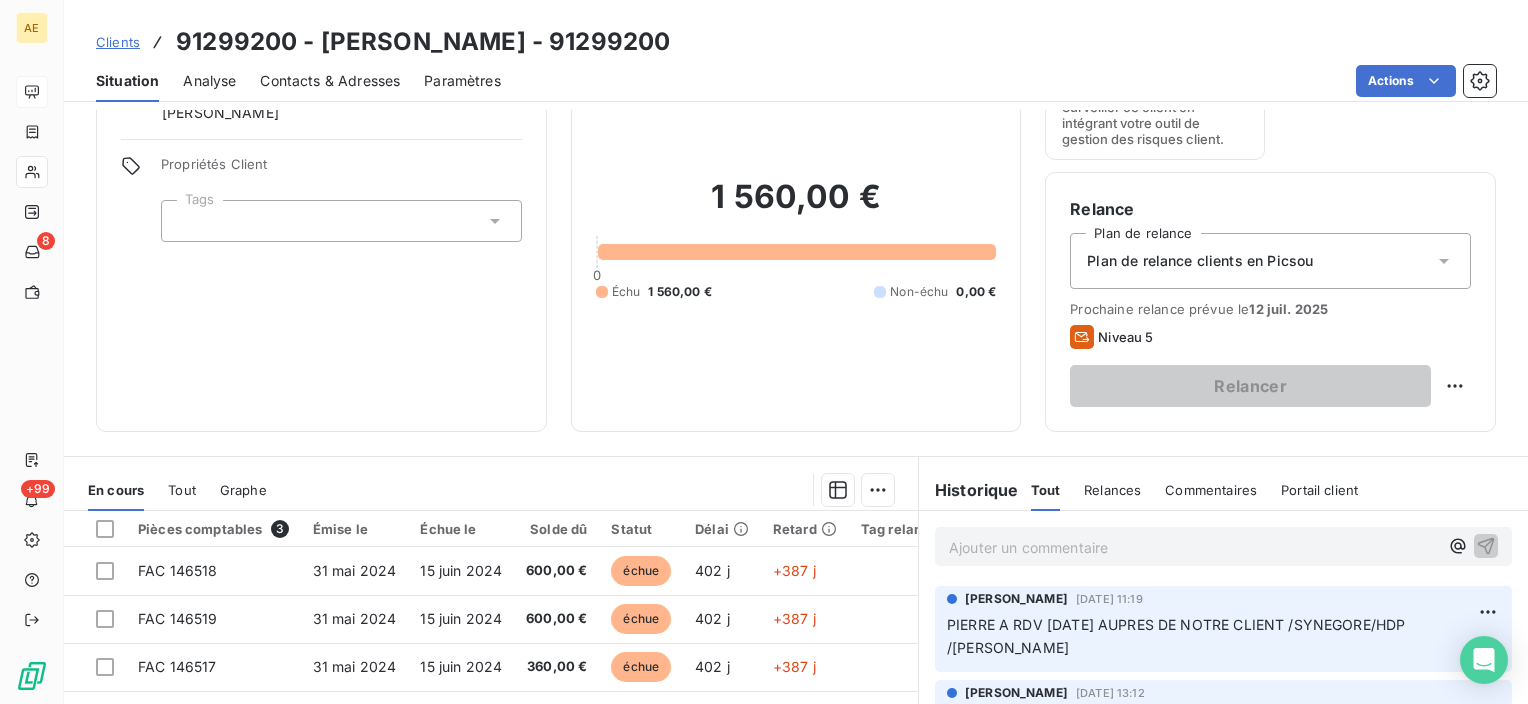 drag, startPoint x: 736, startPoint y: 43, endPoint x: 323, endPoint y: 50, distance: 413.05933 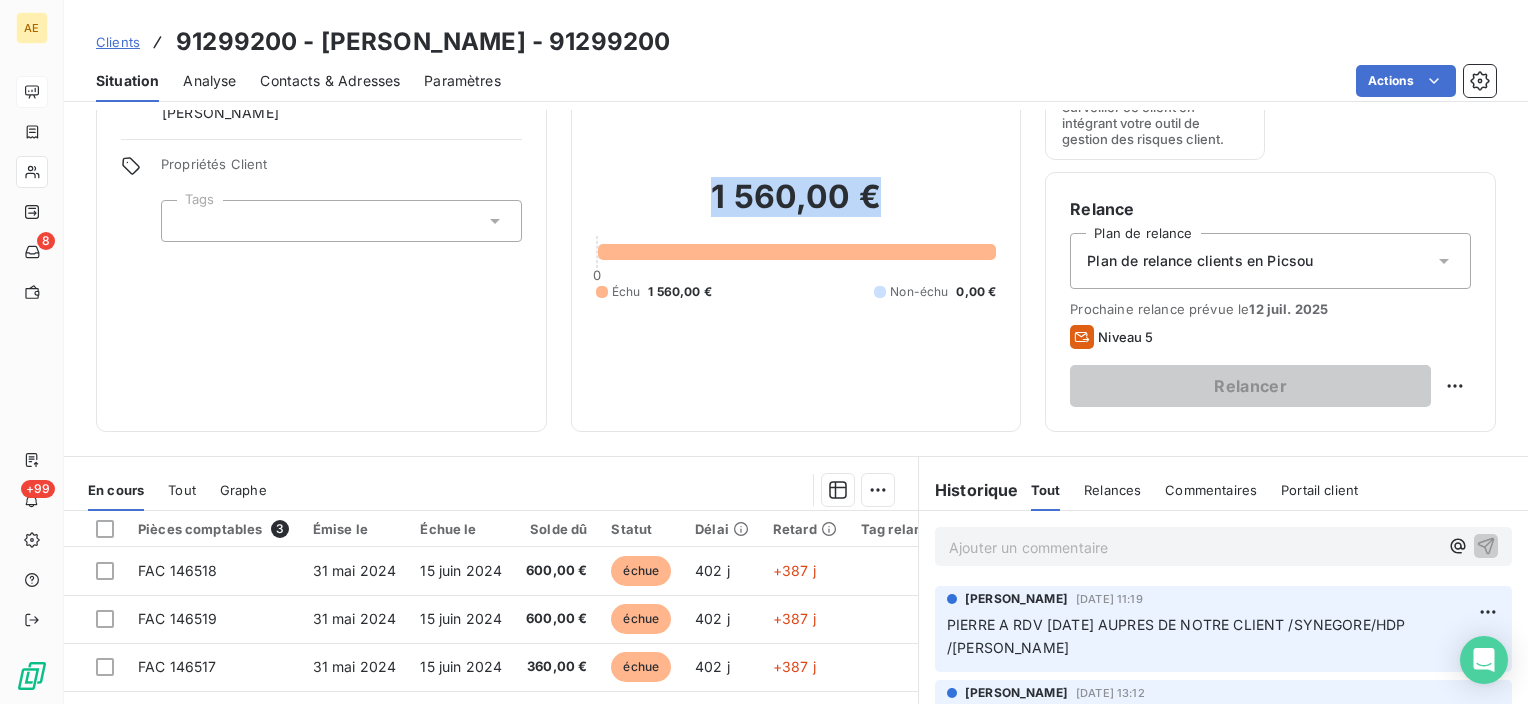 drag, startPoint x: 888, startPoint y: 188, endPoint x: 712, endPoint y: 208, distance: 177.13272 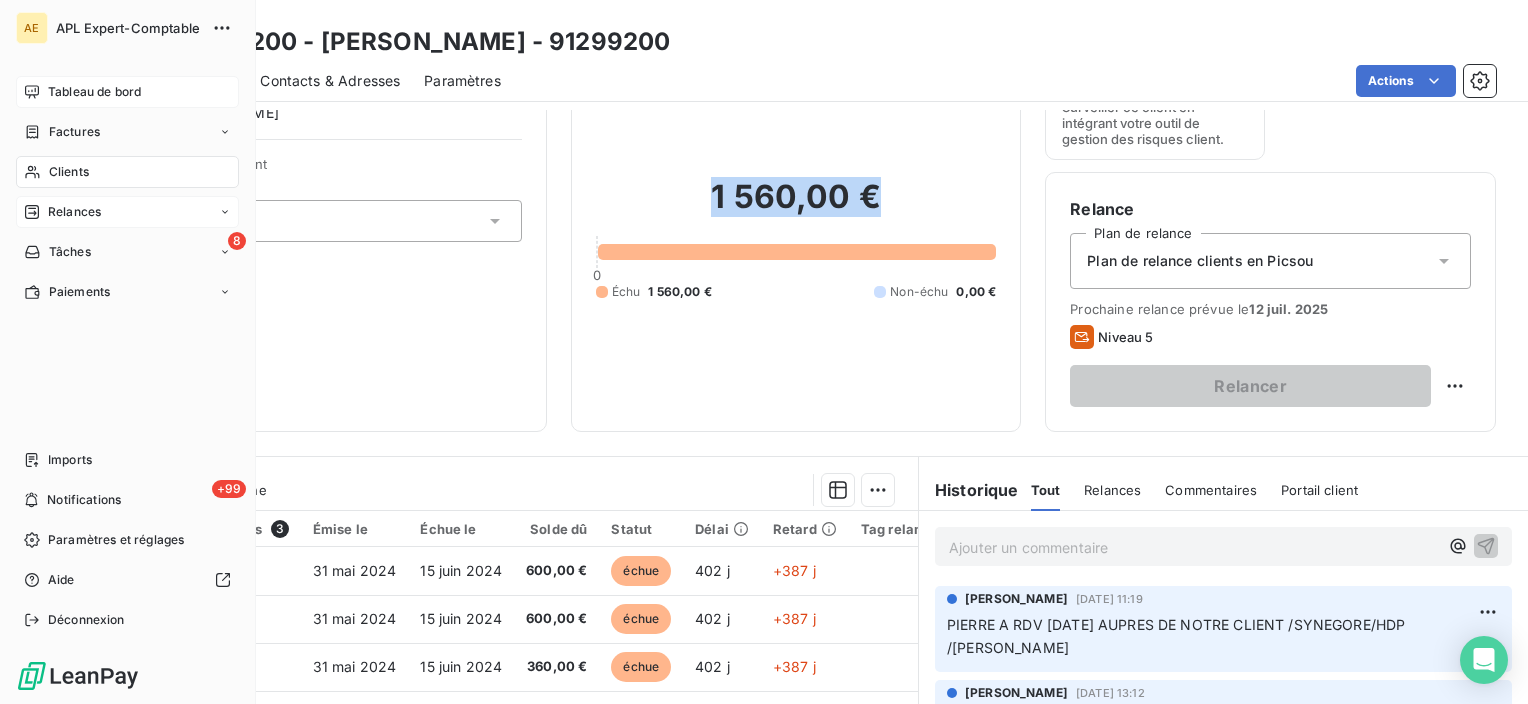 click on "Relances" at bounding box center [74, 212] 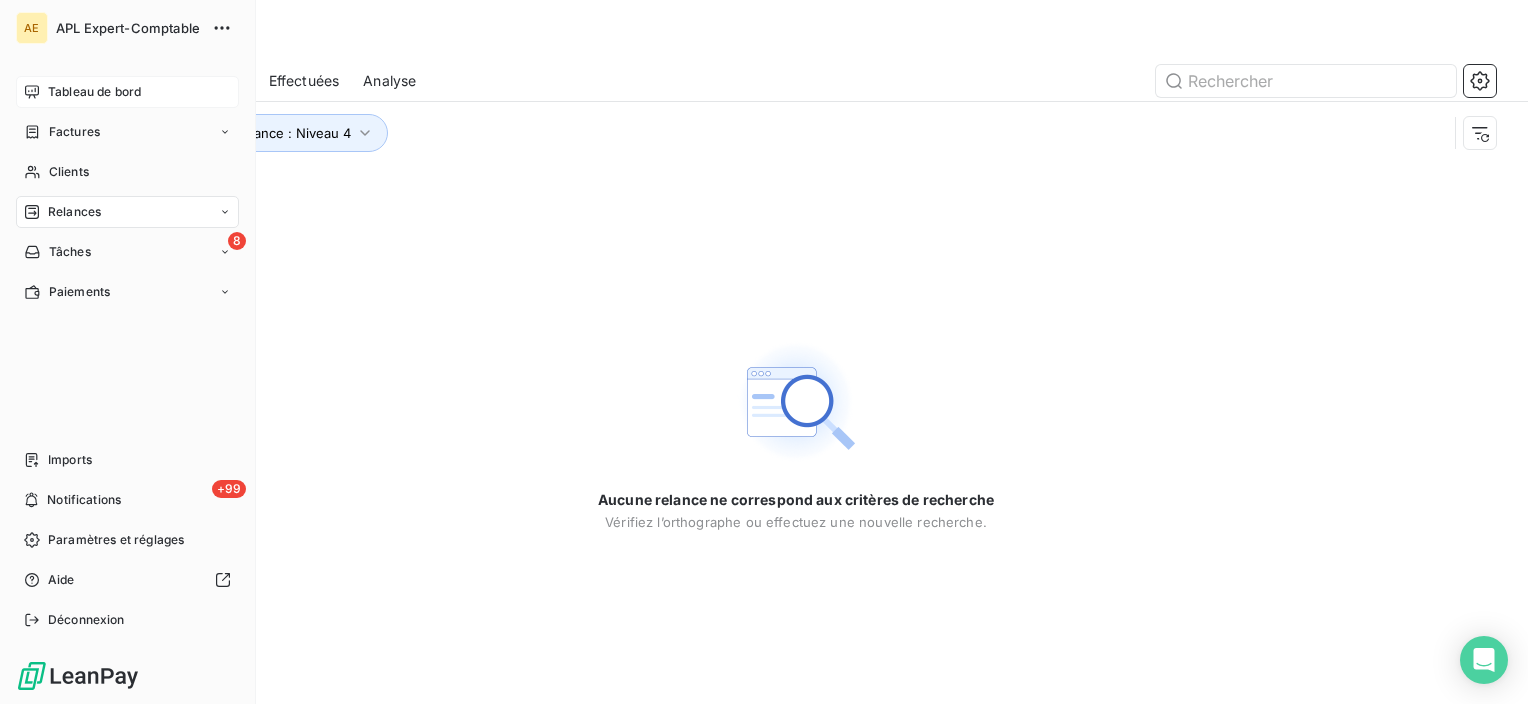 click on "Tableau de bord" at bounding box center (94, 92) 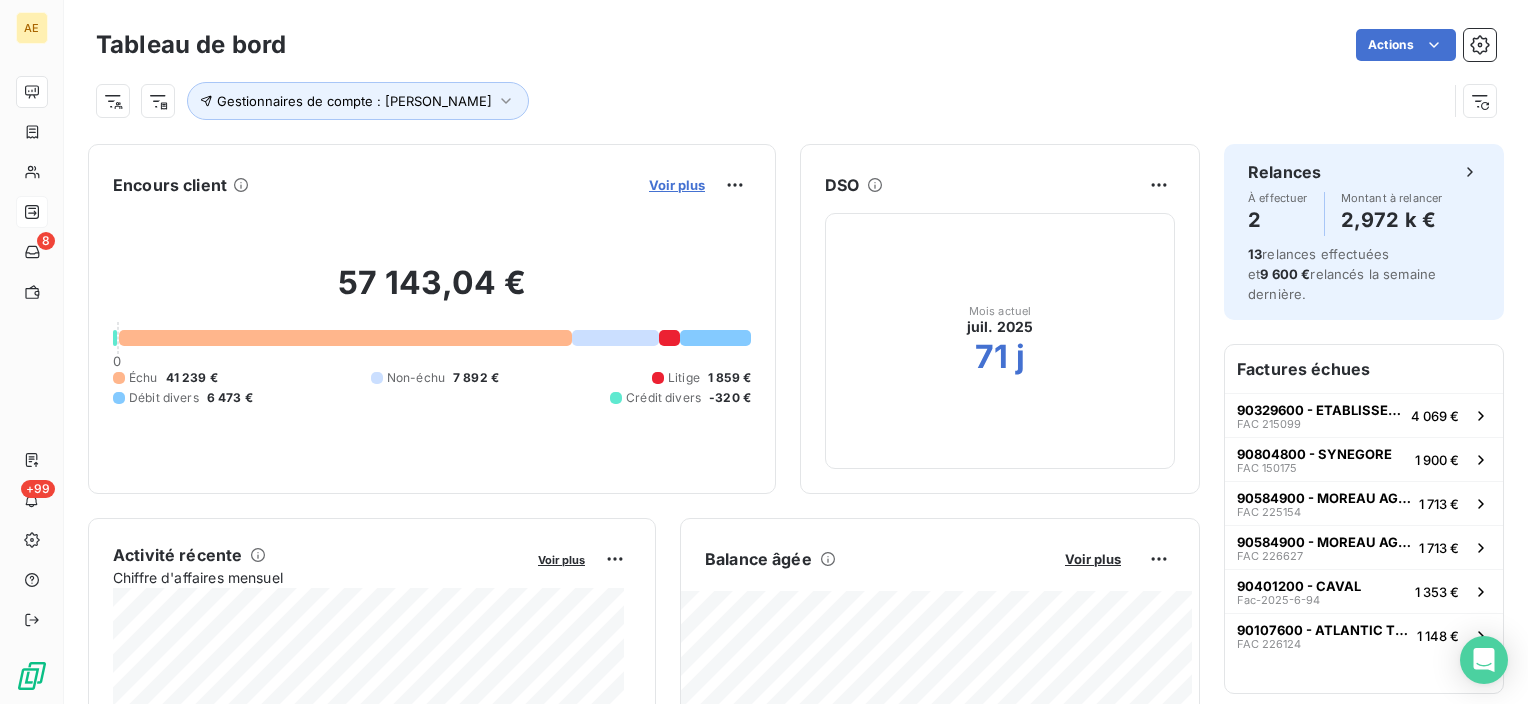 click on "Voir plus" at bounding box center [677, 185] 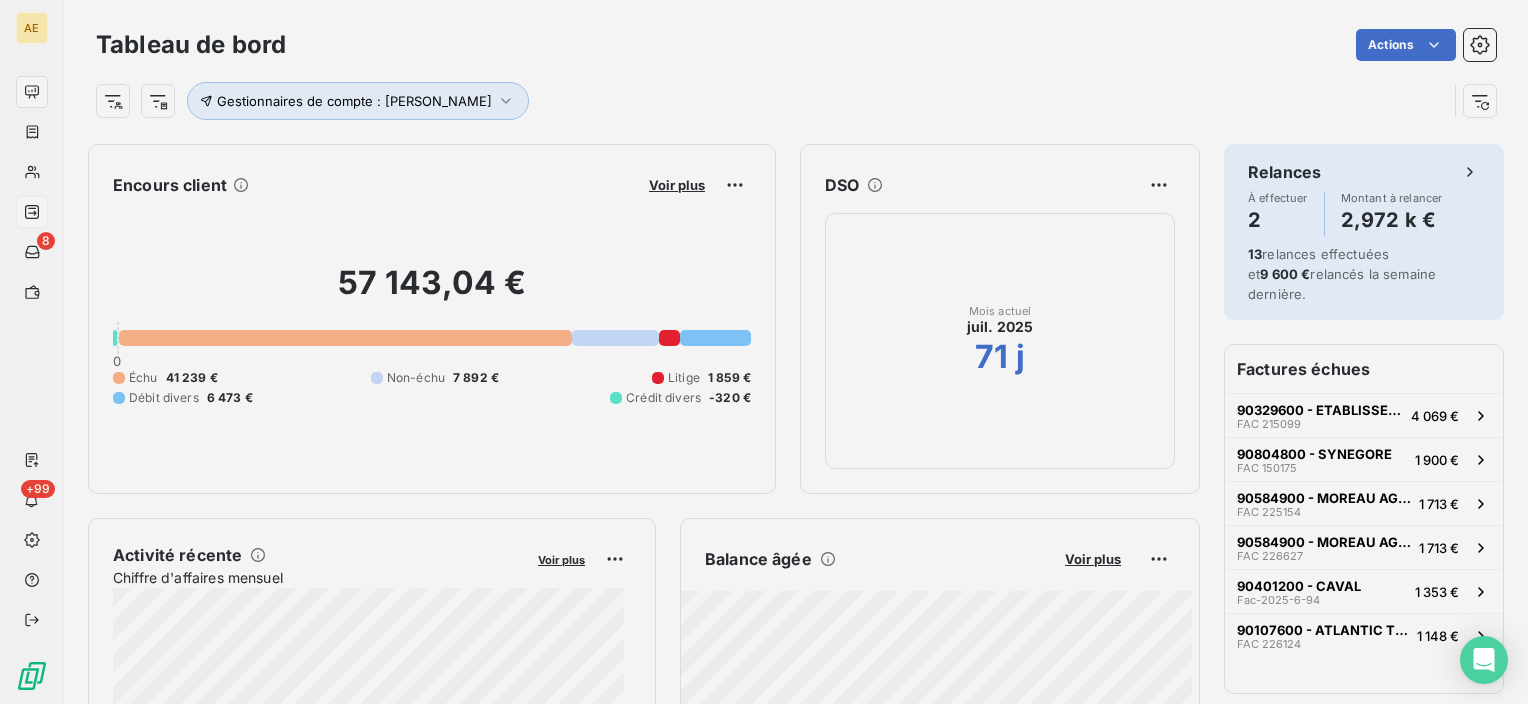 scroll, scrollTop: 16, scrollLeft: 16, axis: both 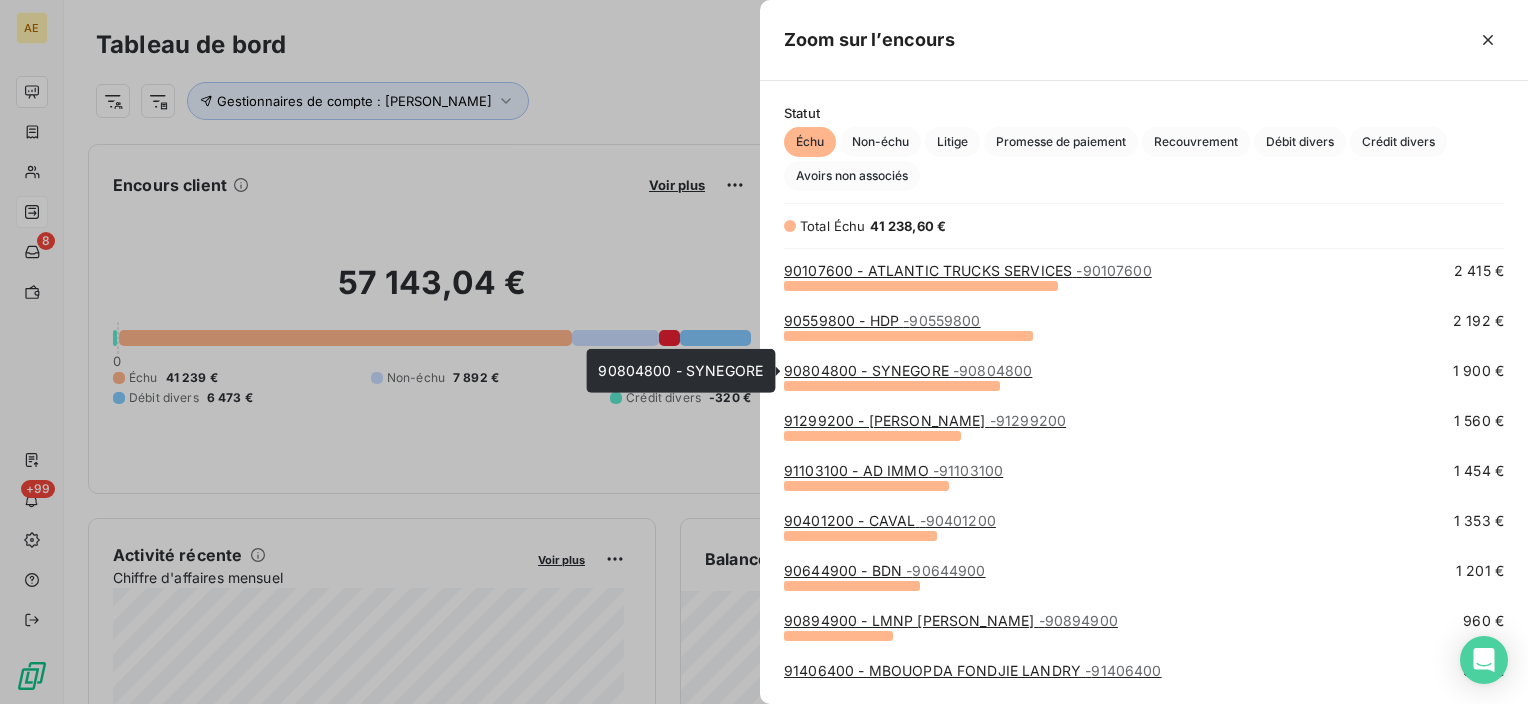 click on "90804800 - SYNEGORE   -  90804800" at bounding box center (908, 370) 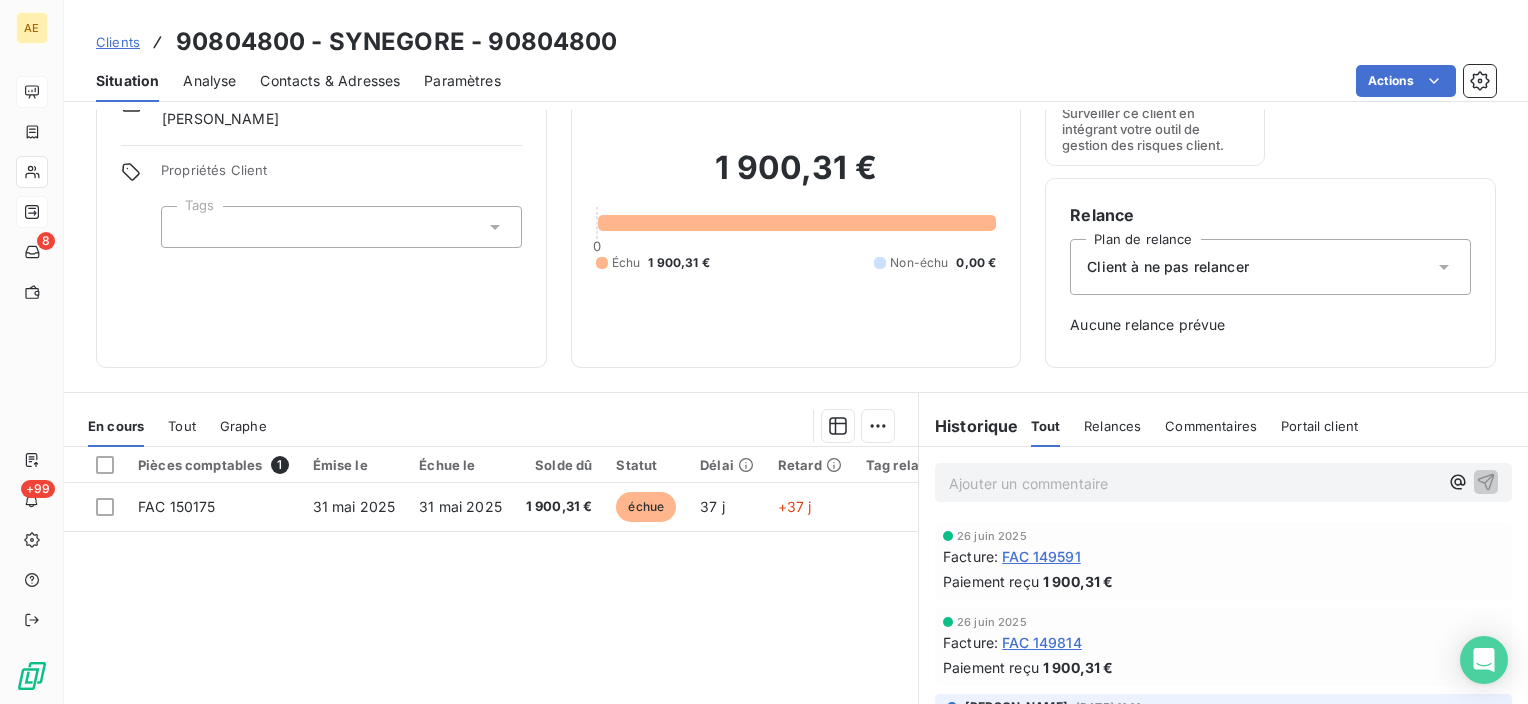 scroll, scrollTop: 81, scrollLeft: 0, axis: vertical 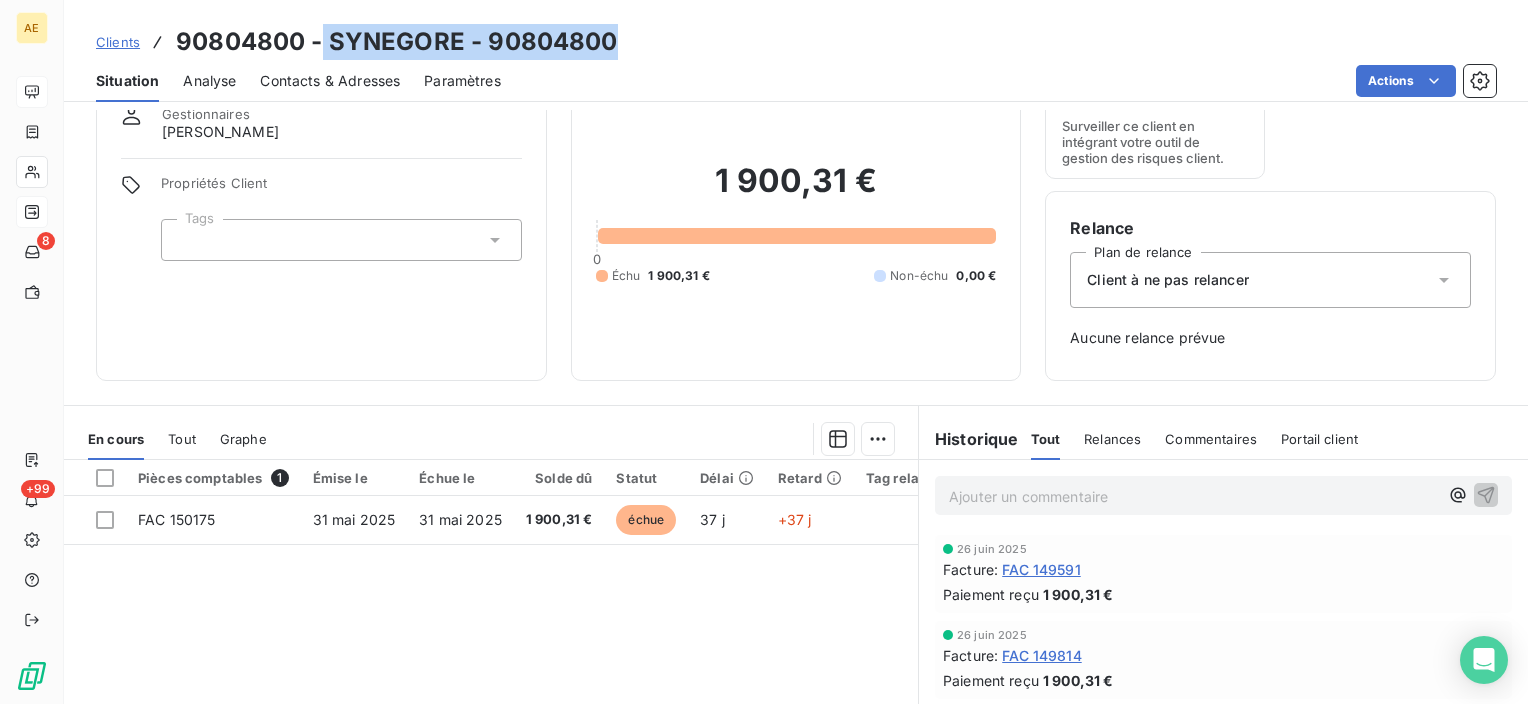 drag, startPoint x: 644, startPoint y: 35, endPoint x: 322, endPoint y: 45, distance: 322.15524 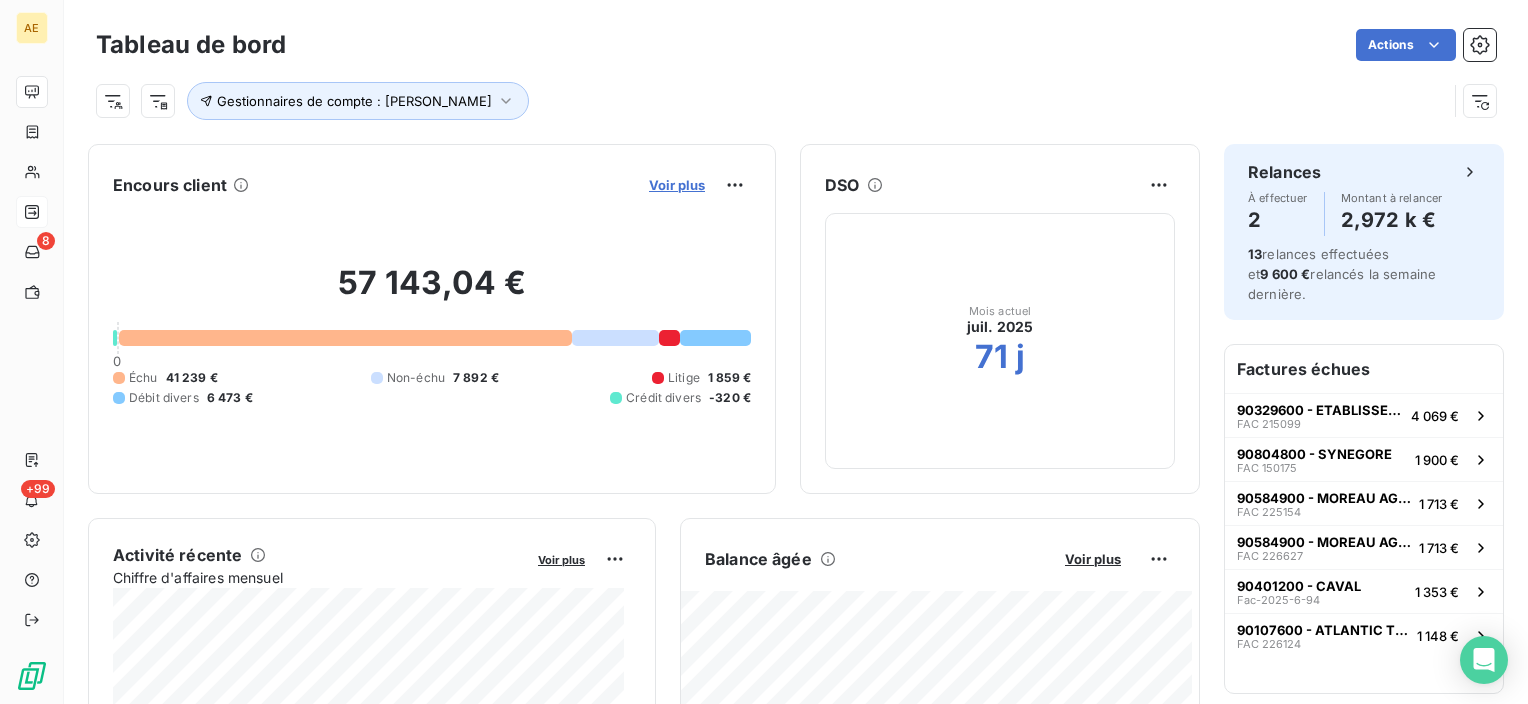 click on "Voir plus" at bounding box center [677, 185] 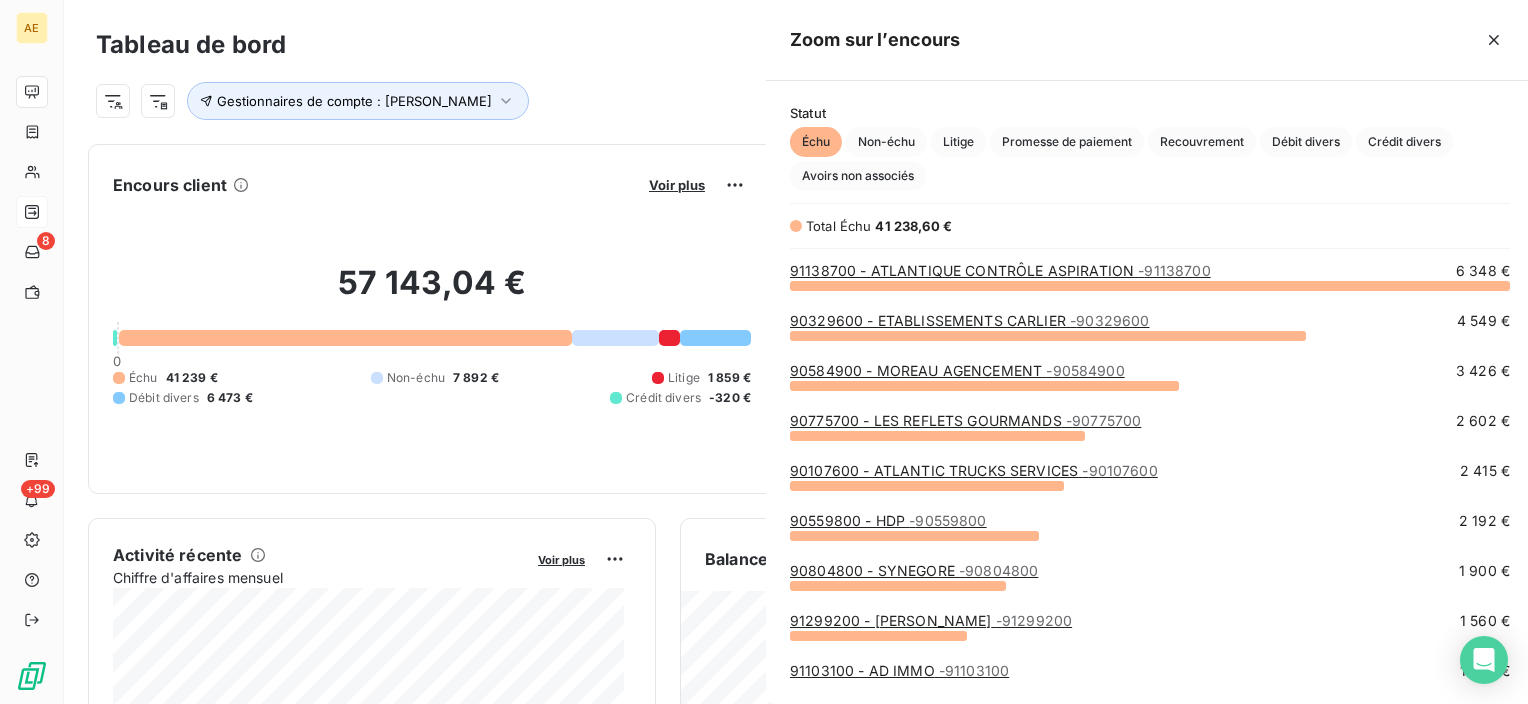 scroll, scrollTop: 16, scrollLeft: 16, axis: both 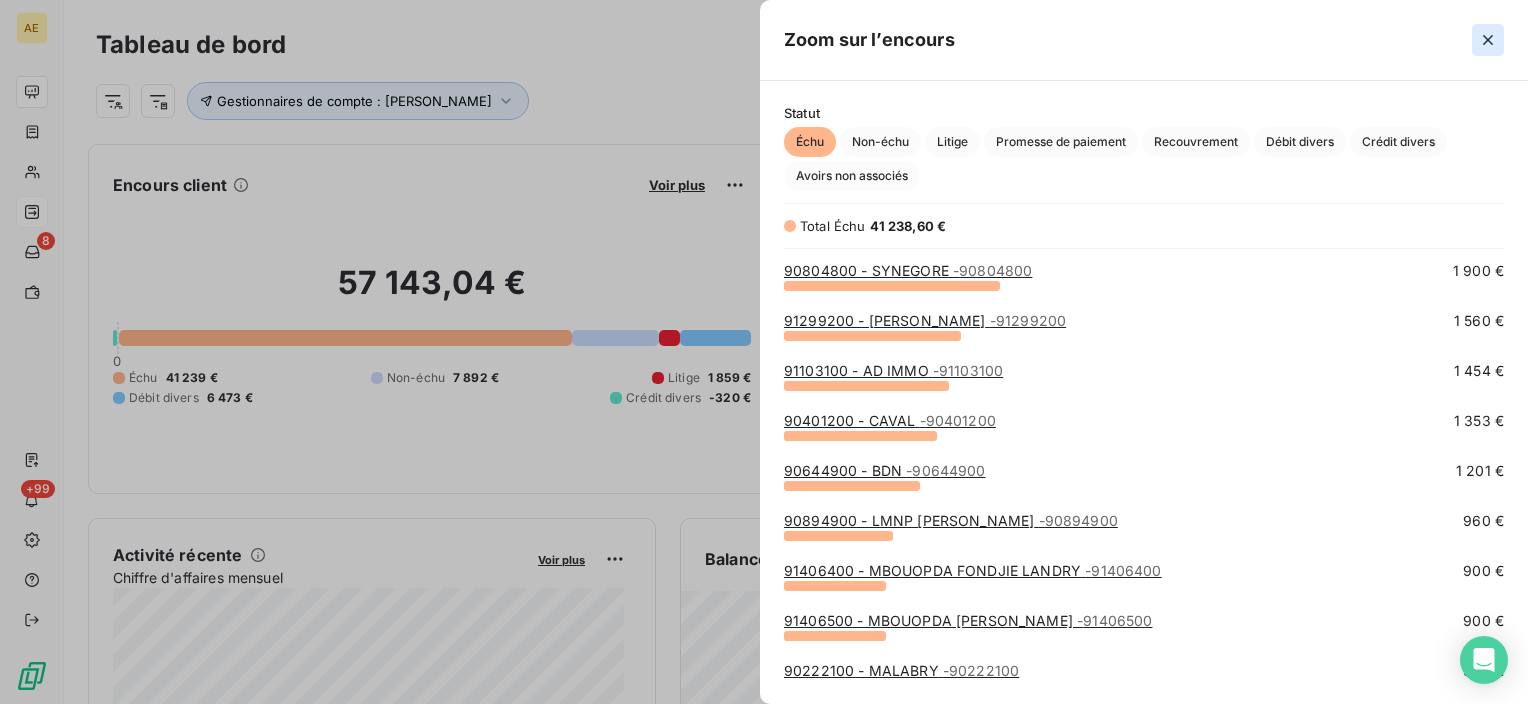 click 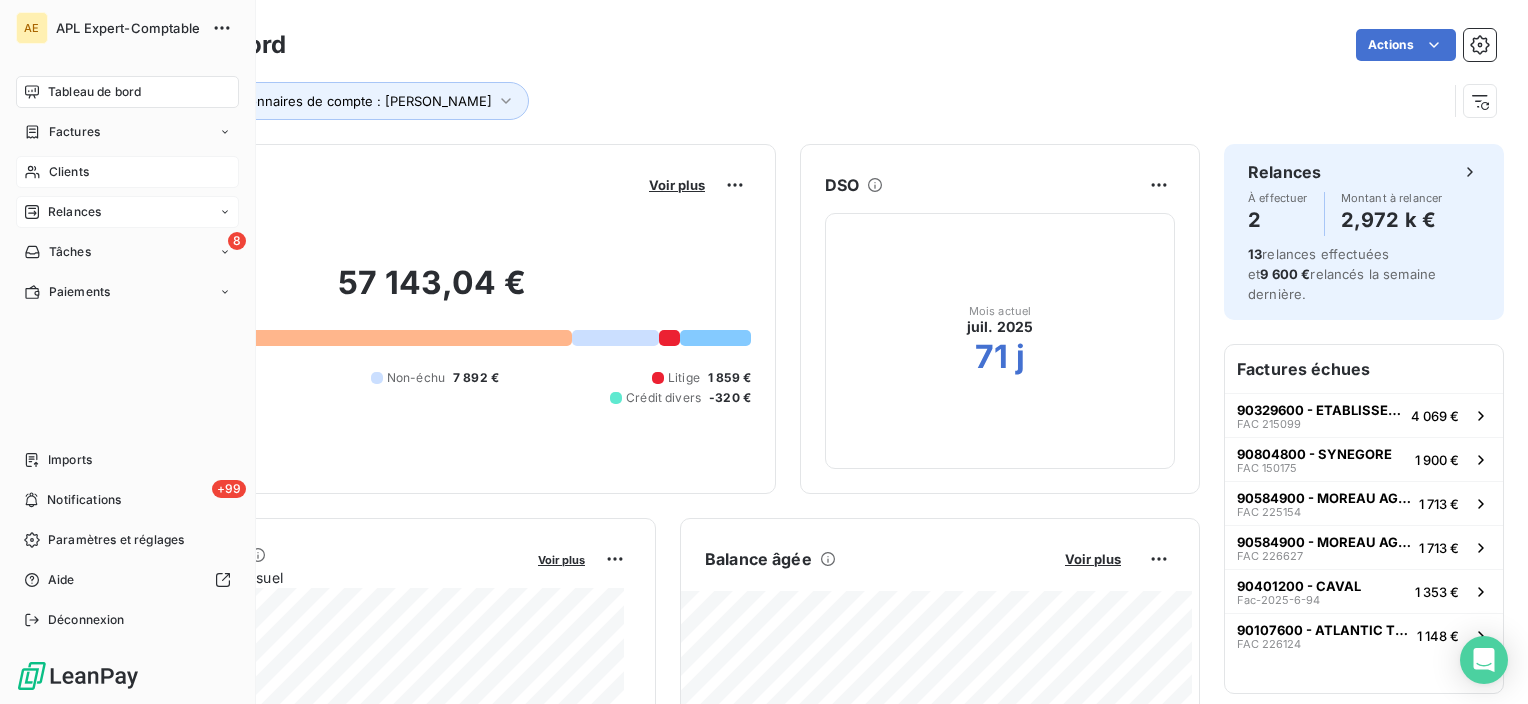 click on "Clients" at bounding box center [69, 172] 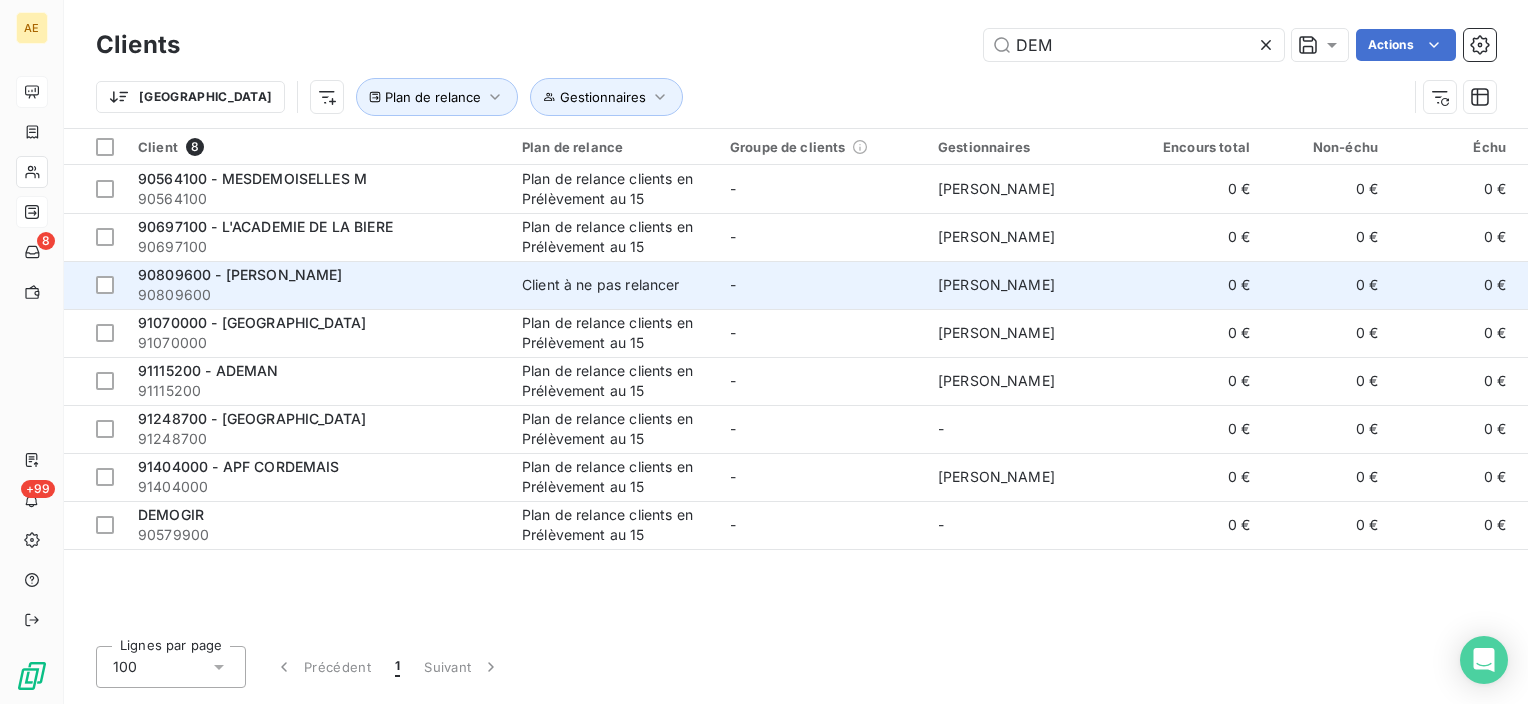 type on "DEM" 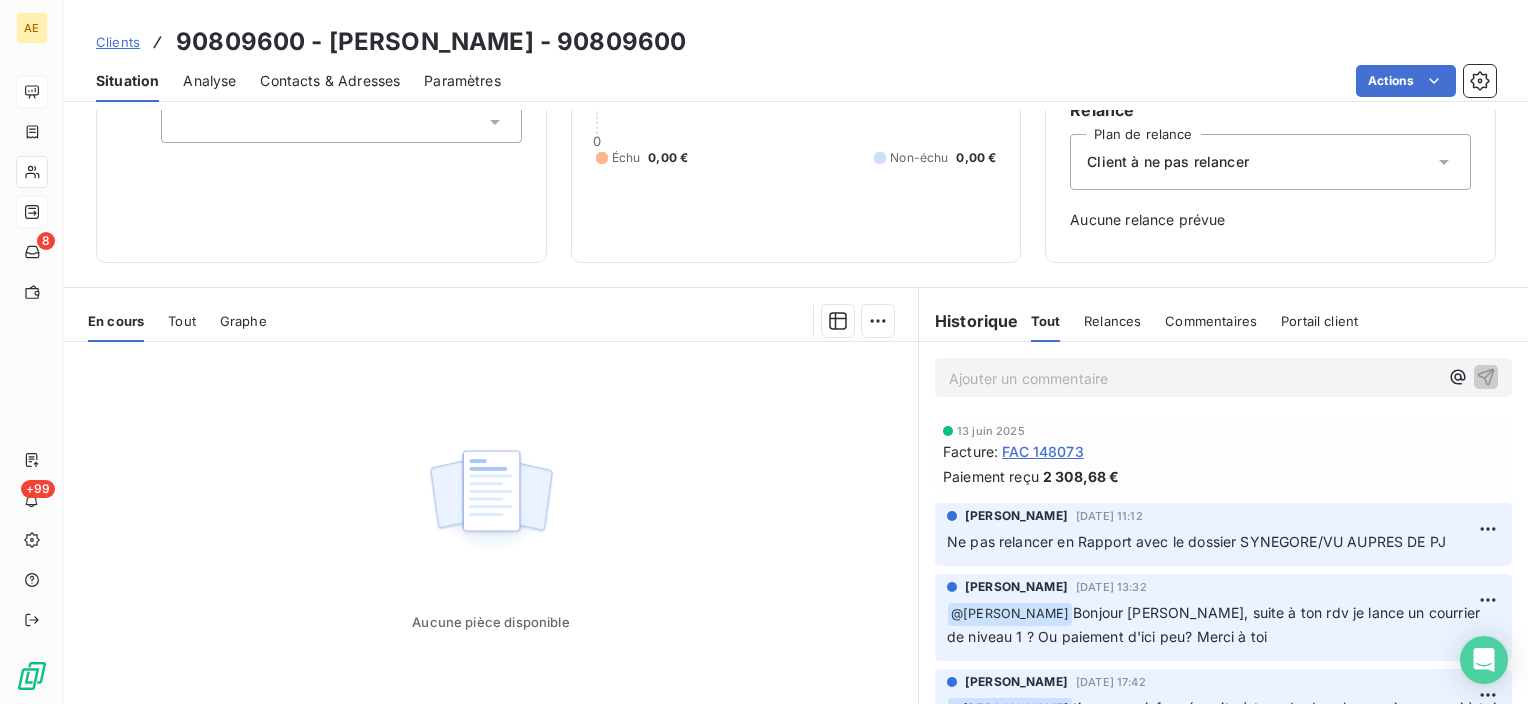 scroll, scrollTop: 200, scrollLeft: 0, axis: vertical 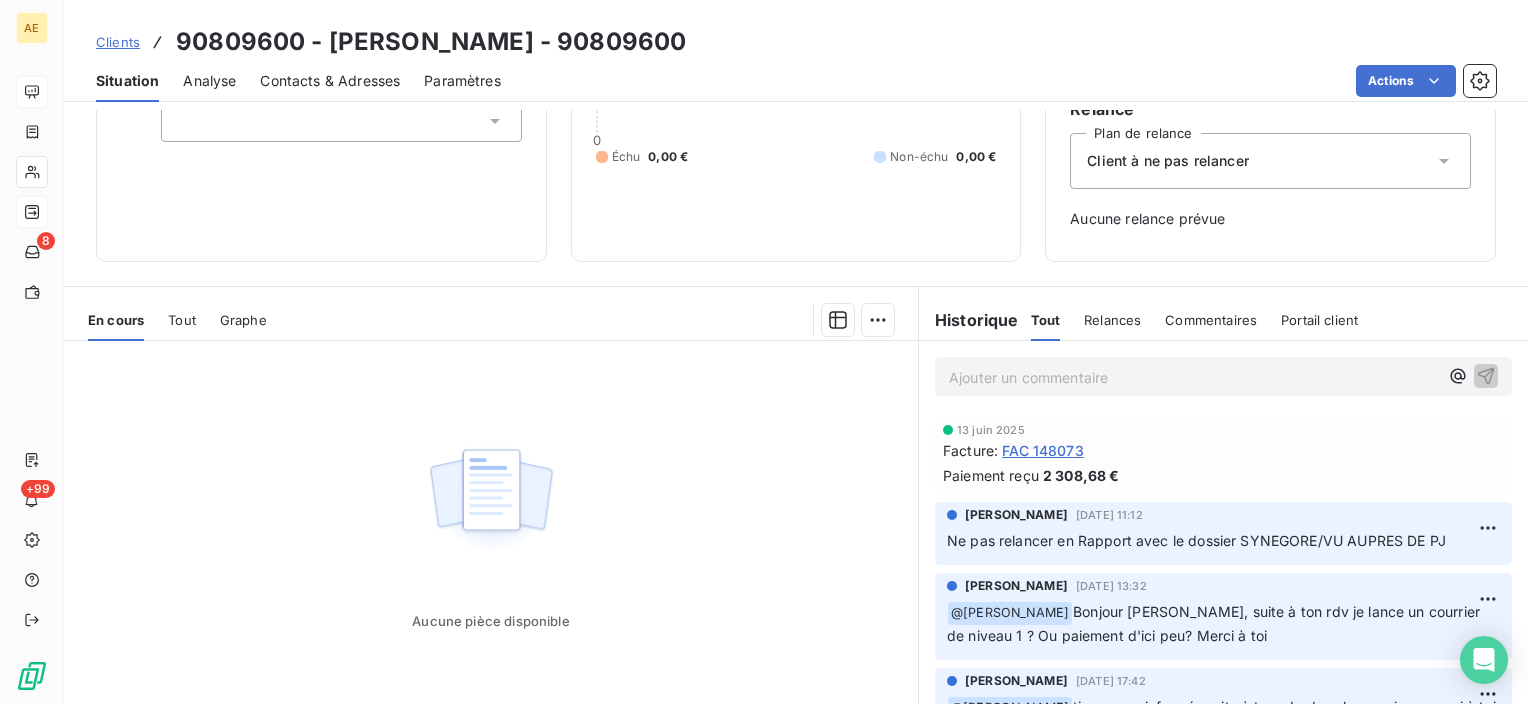 click on "Contacts & Adresses" at bounding box center (330, 81) 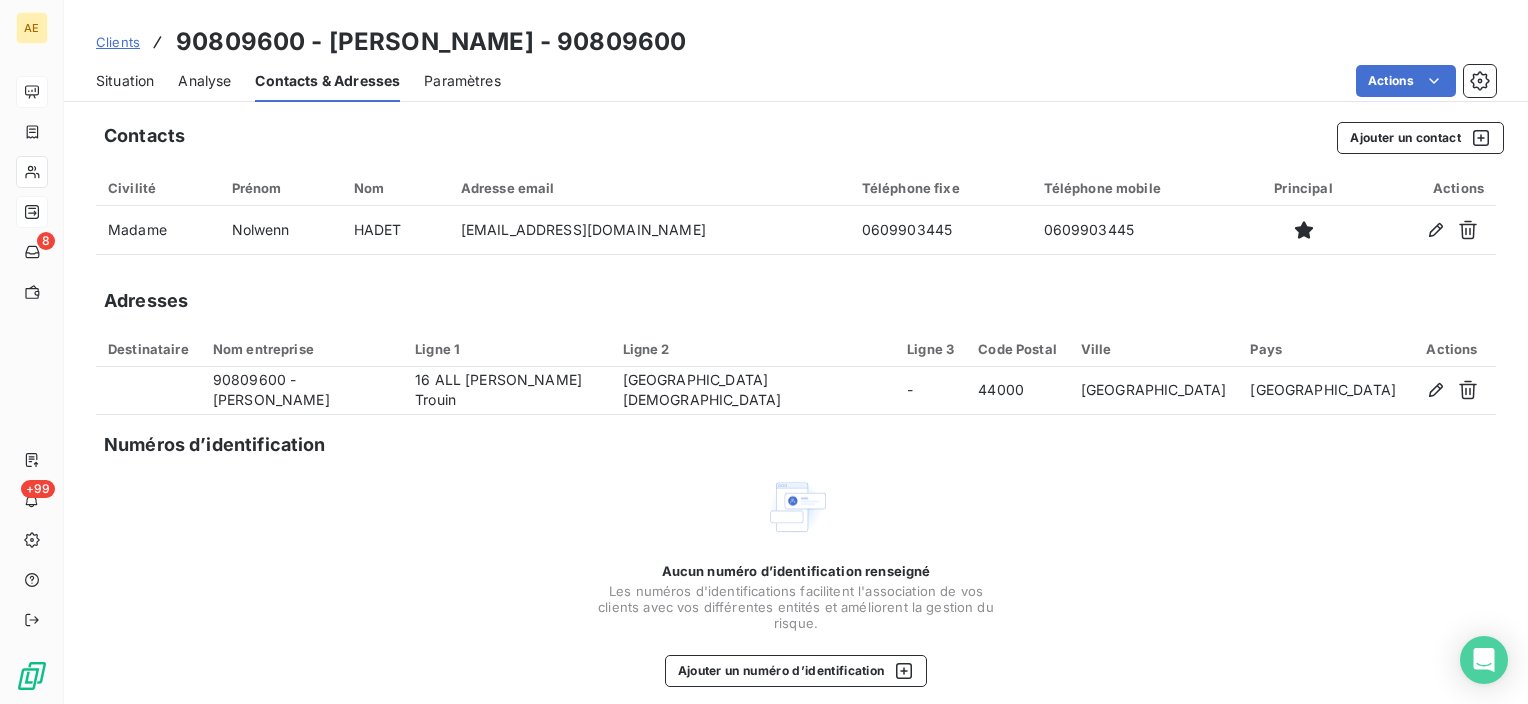 click on "Situation" at bounding box center (125, 81) 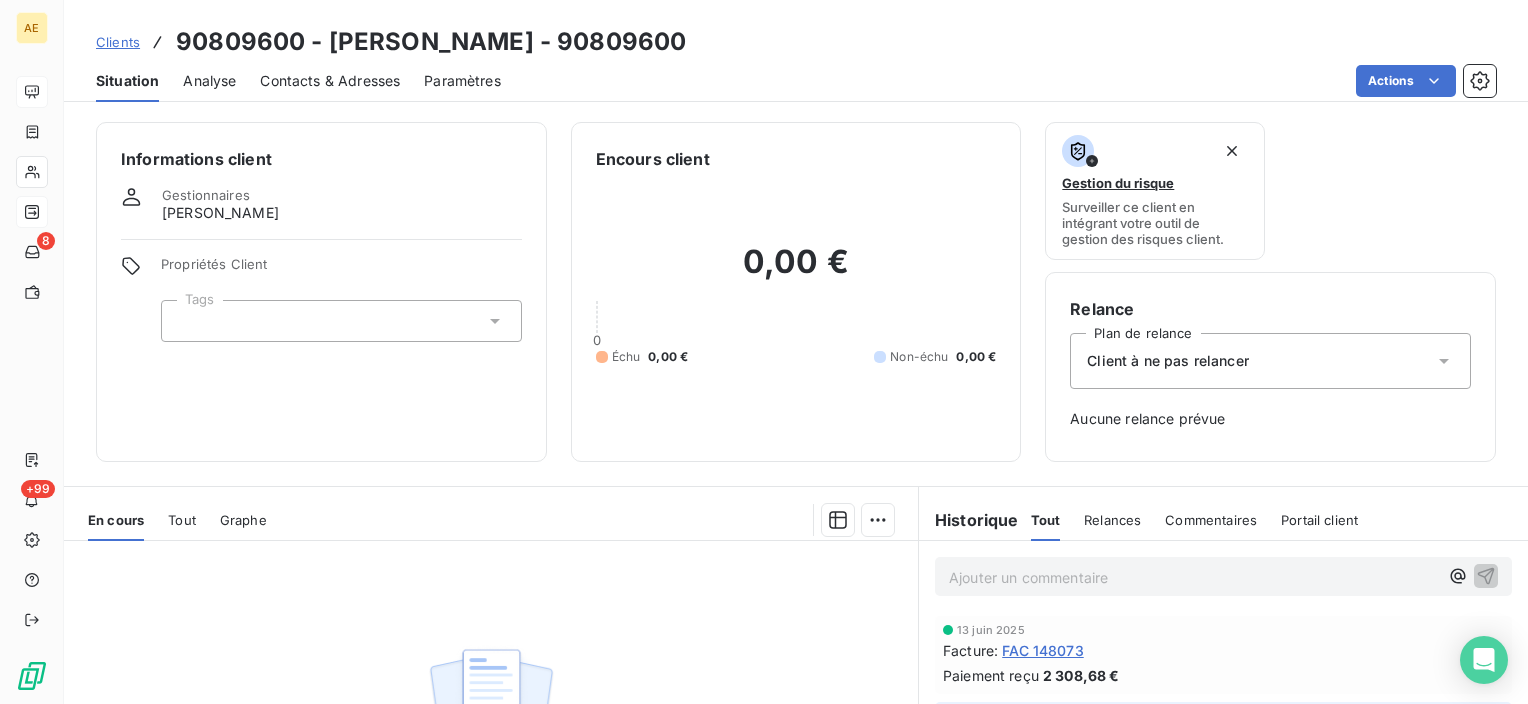 scroll, scrollTop: 280, scrollLeft: 0, axis: vertical 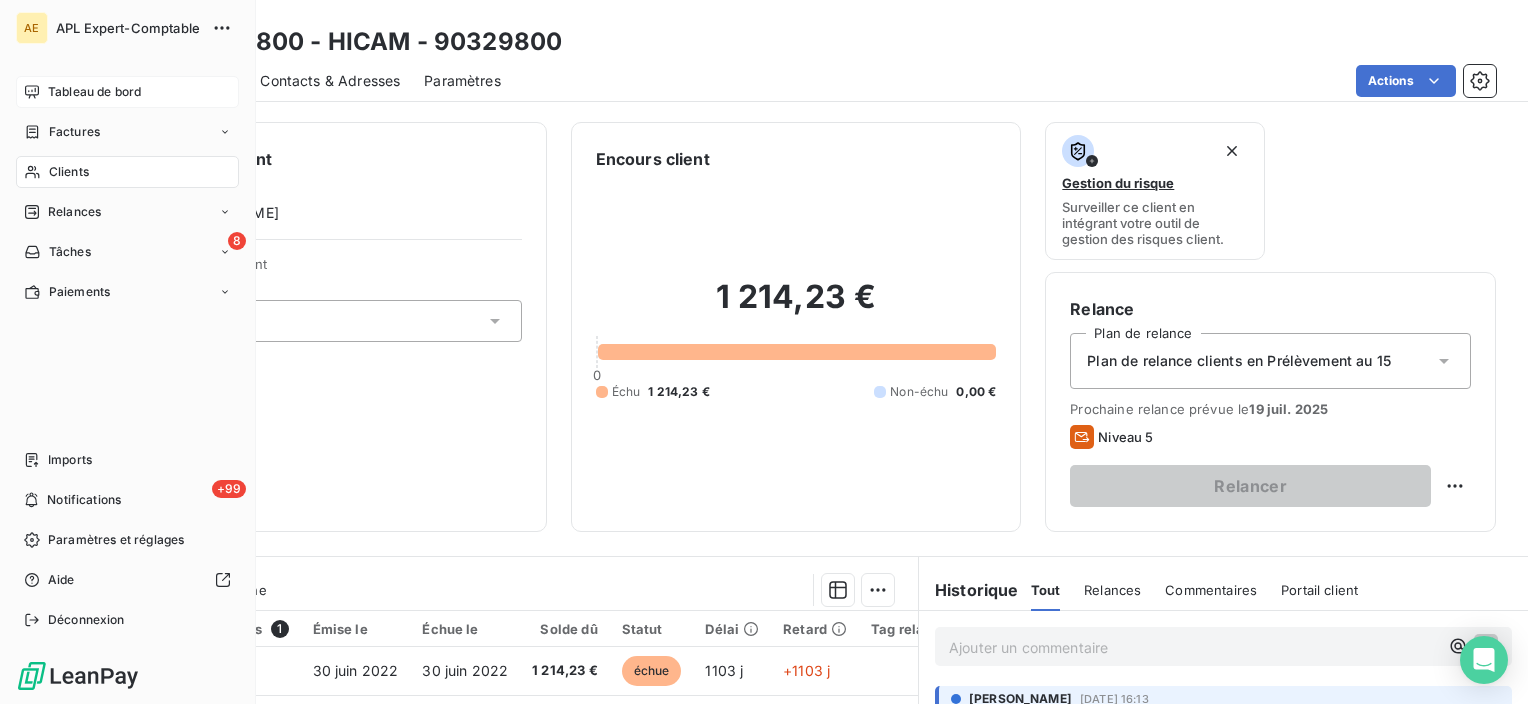 click on "Tableau de bord" at bounding box center [94, 92] 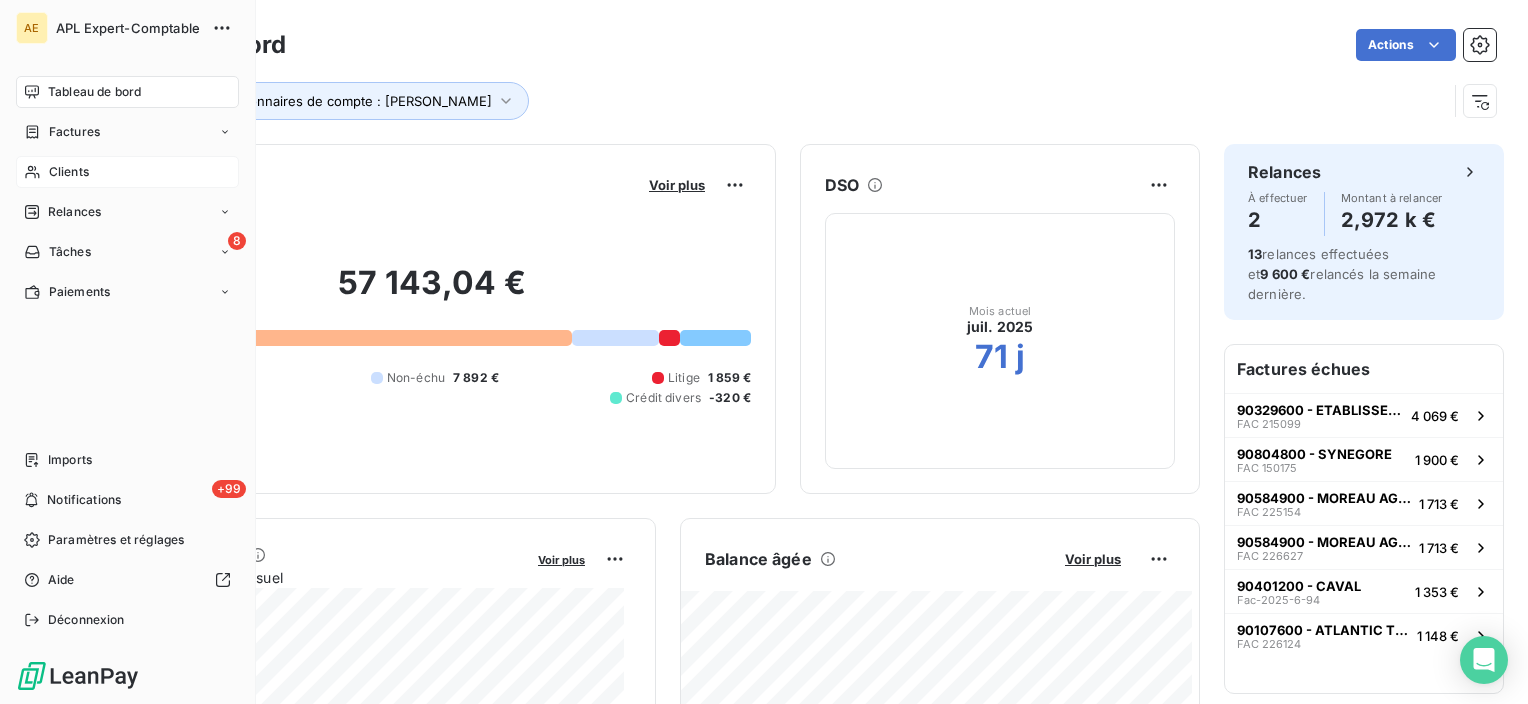 click on "Clients" at bounding box center (69, 172) 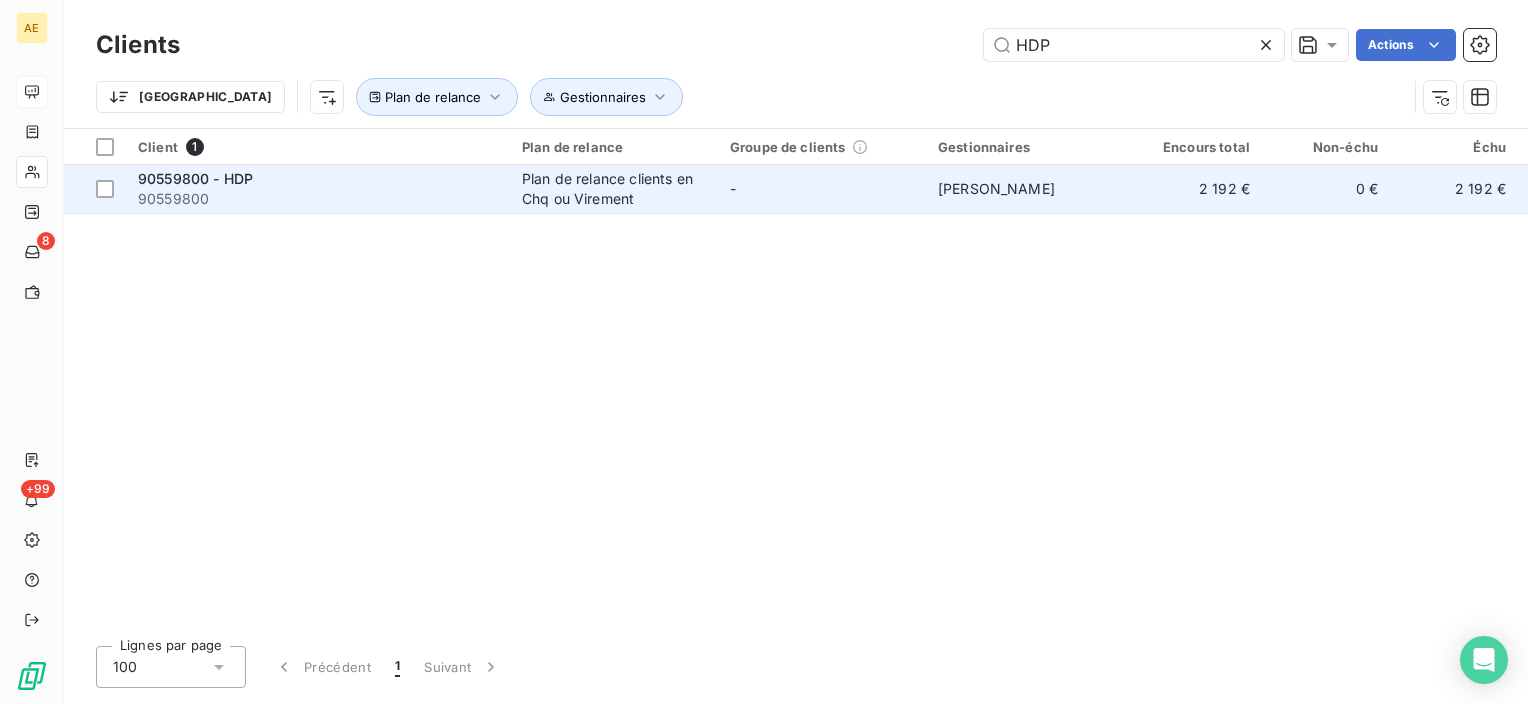 type on "HDP" 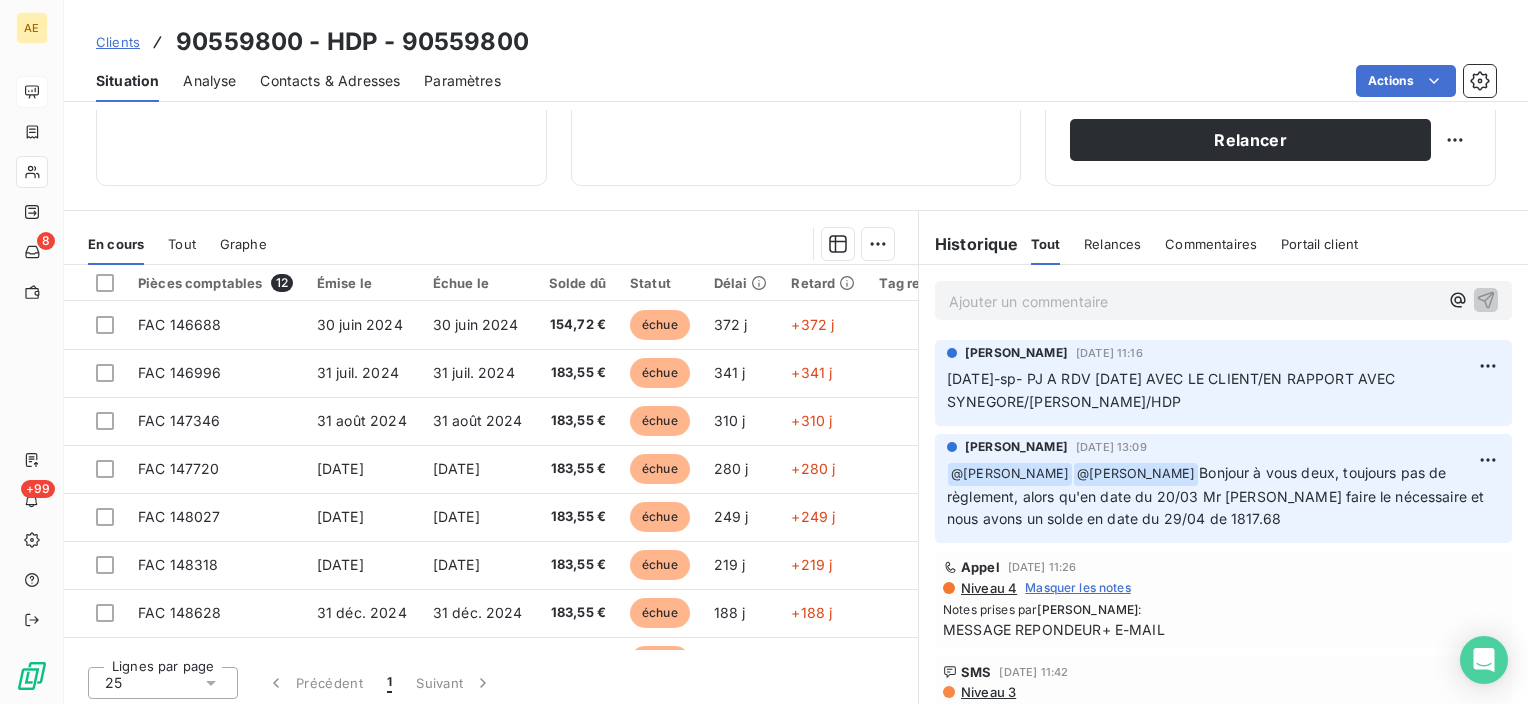 scroll, scrollTop: 351, scrollLeft: 0, axis: vertical 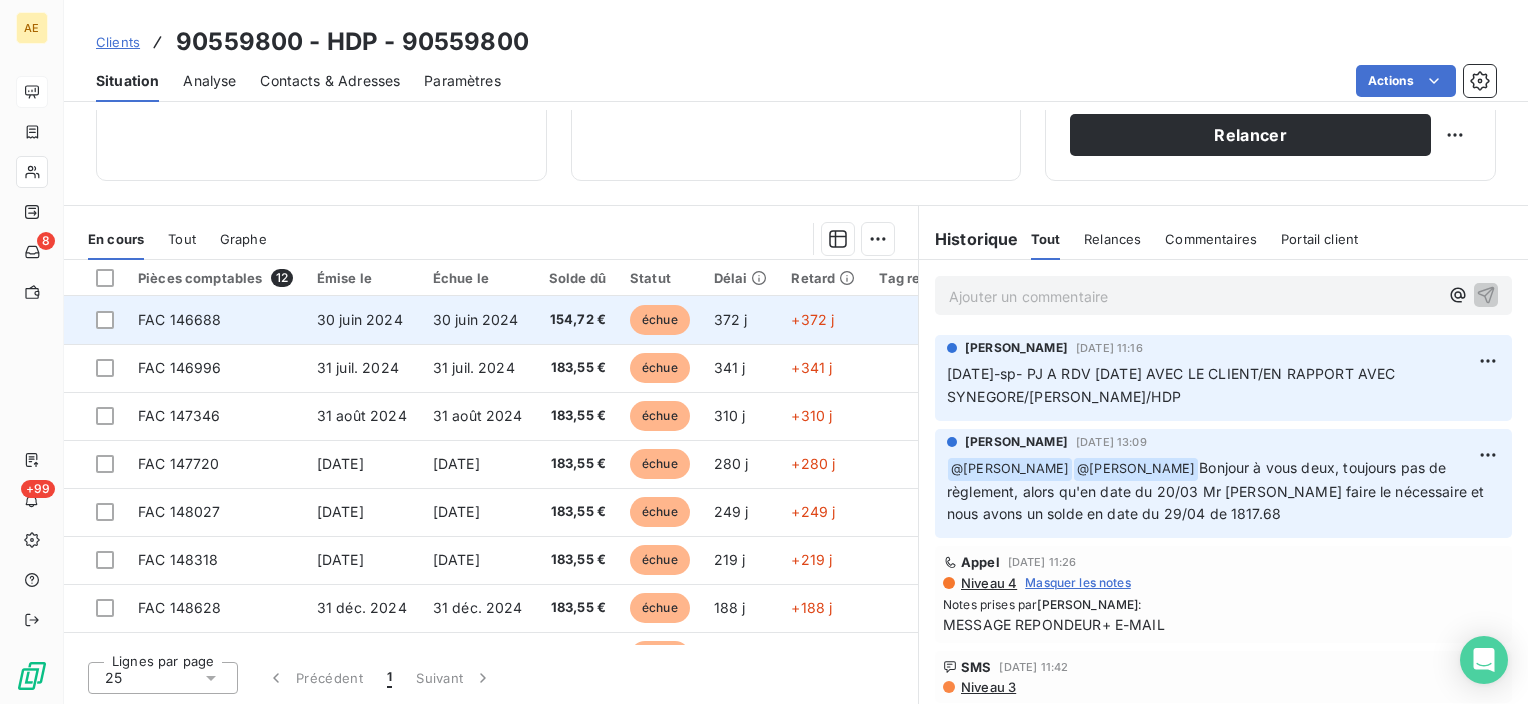 click on "échue" at bounding box center [660, 320] 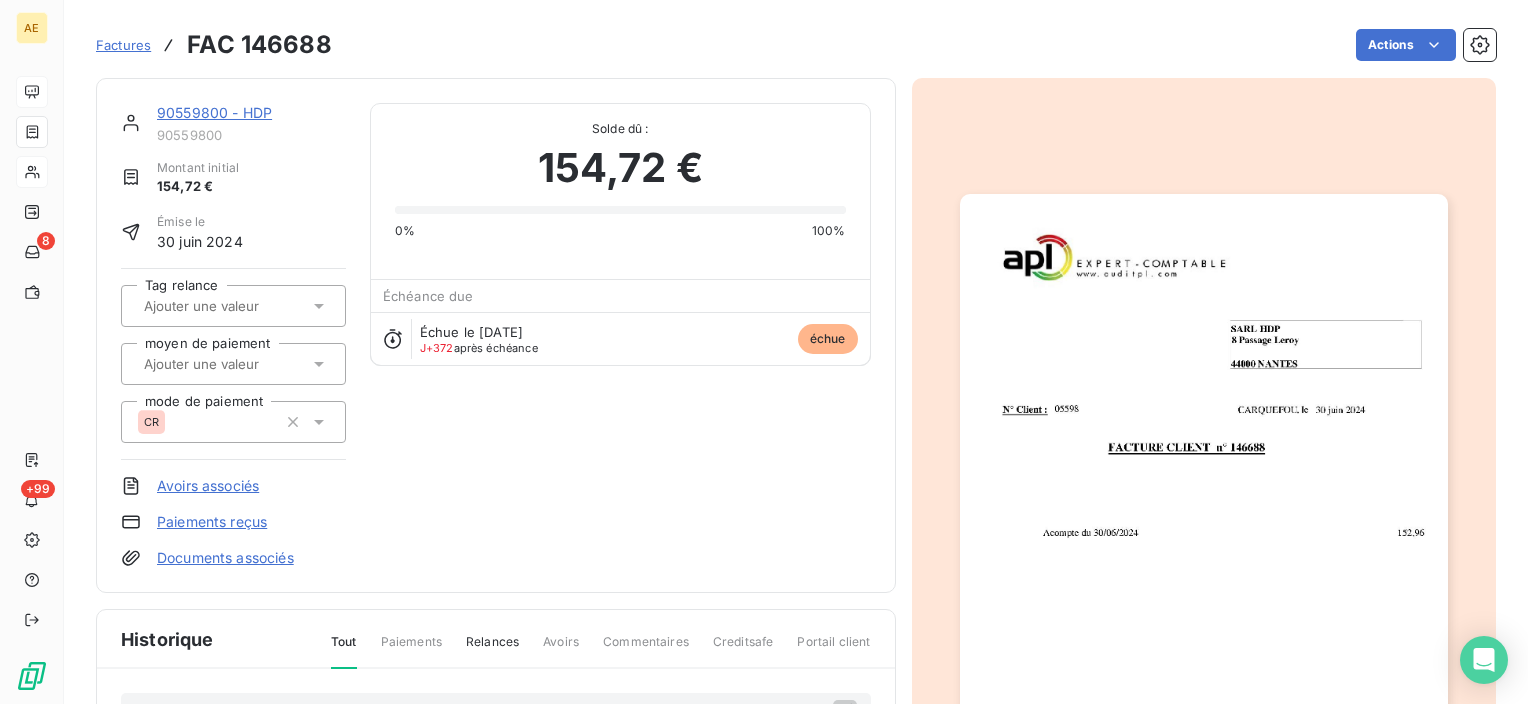 click at bounding box center (1204, 538) 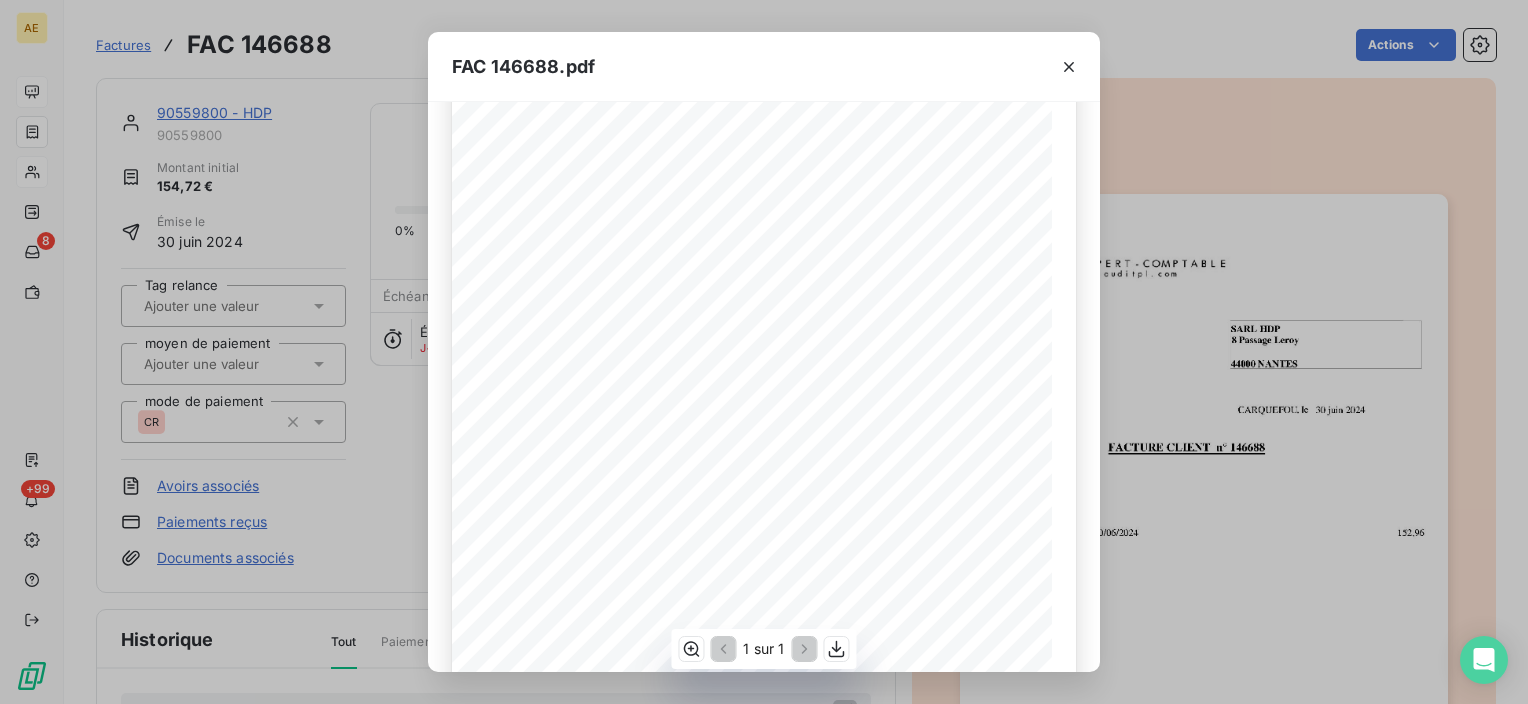 scroll, scrollTop: 346, scrollLeft: 0, axis: vertical 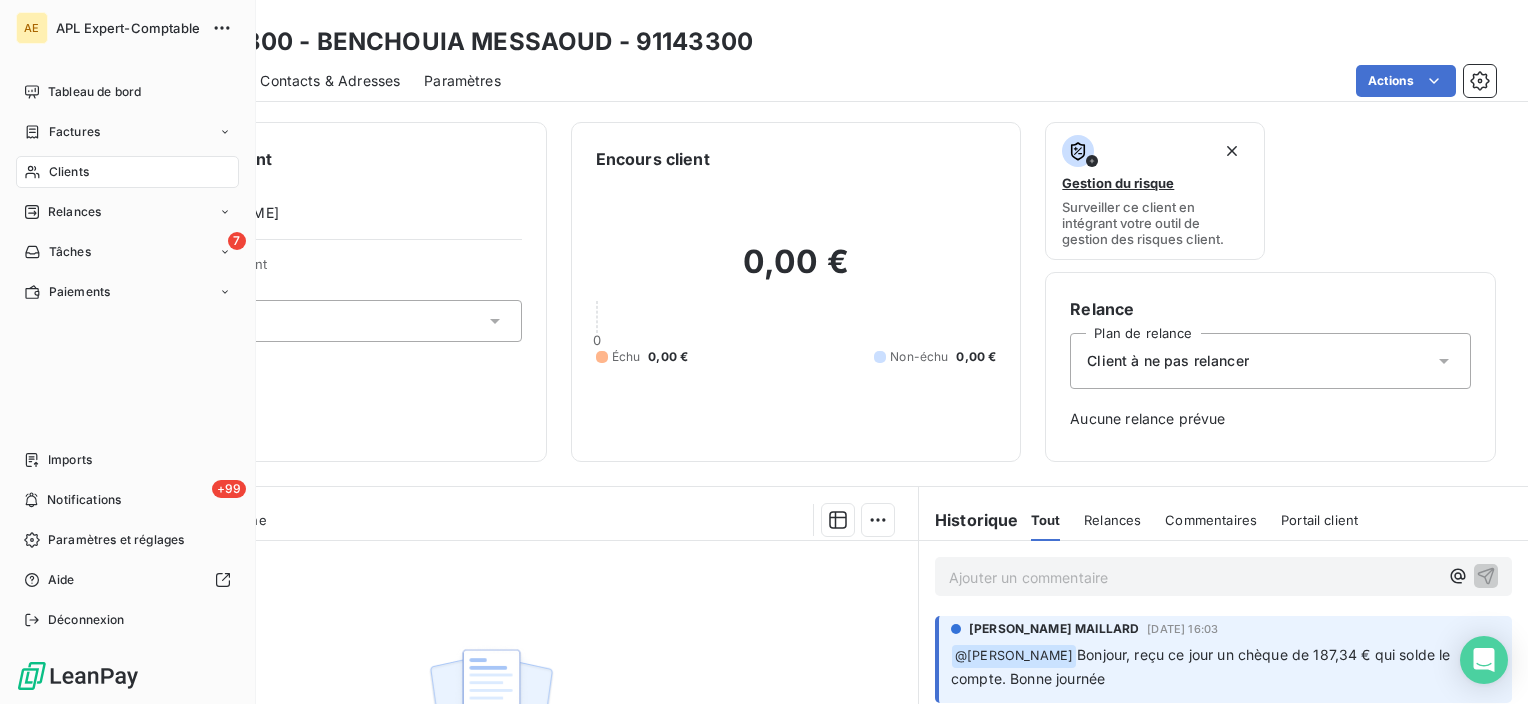 click on "Clients" at bounding box center (127, 172) 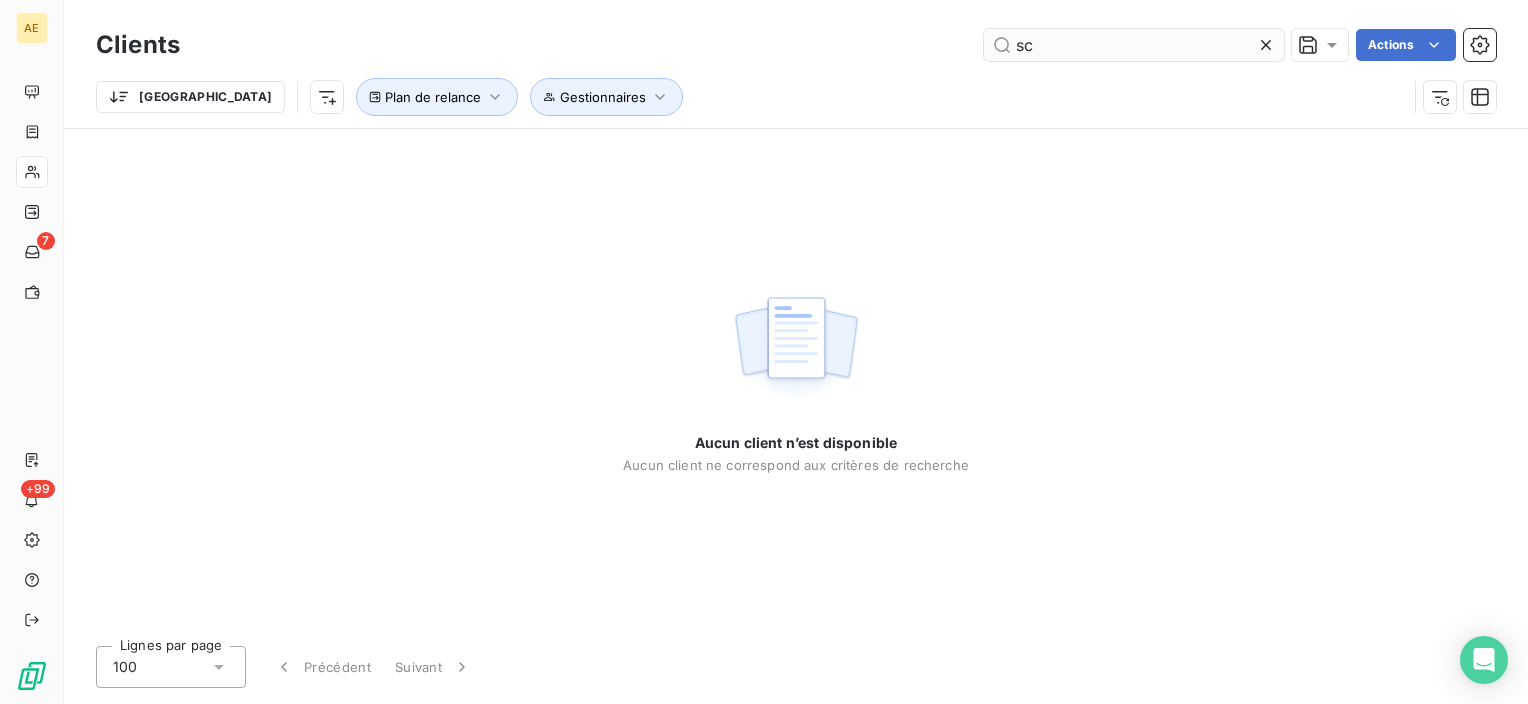 type on "s" 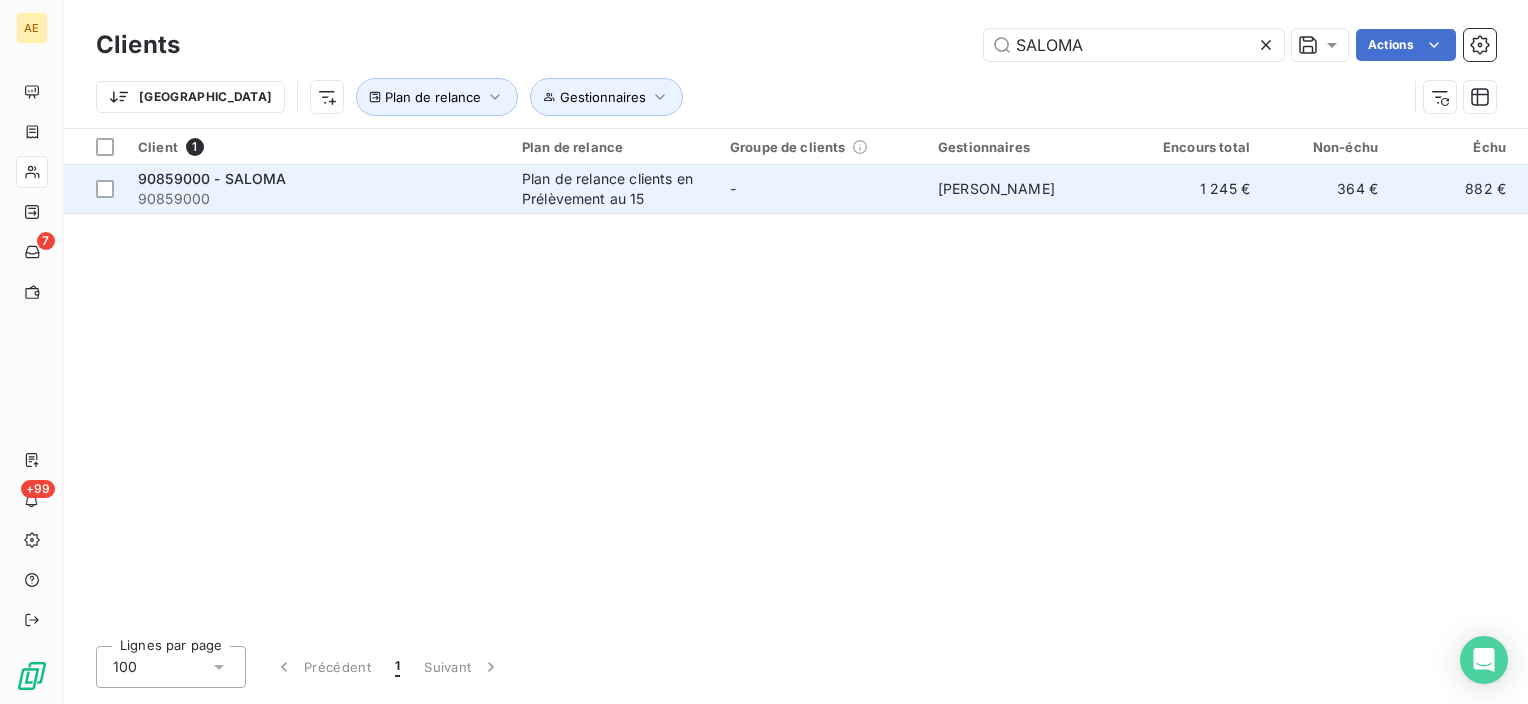 type on "SALOMA" 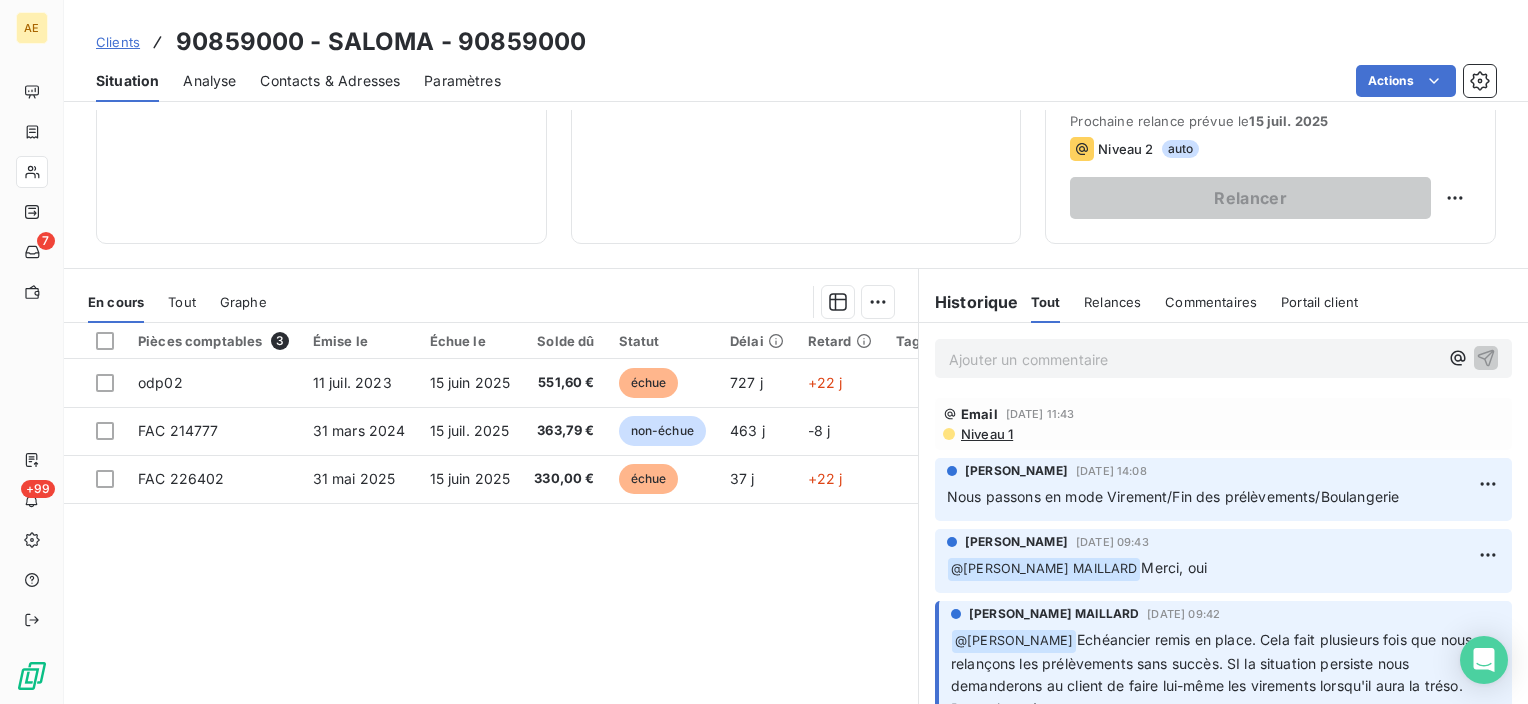 scroll, scrollTop: 300, scrollLeft: 0, axis: vertical 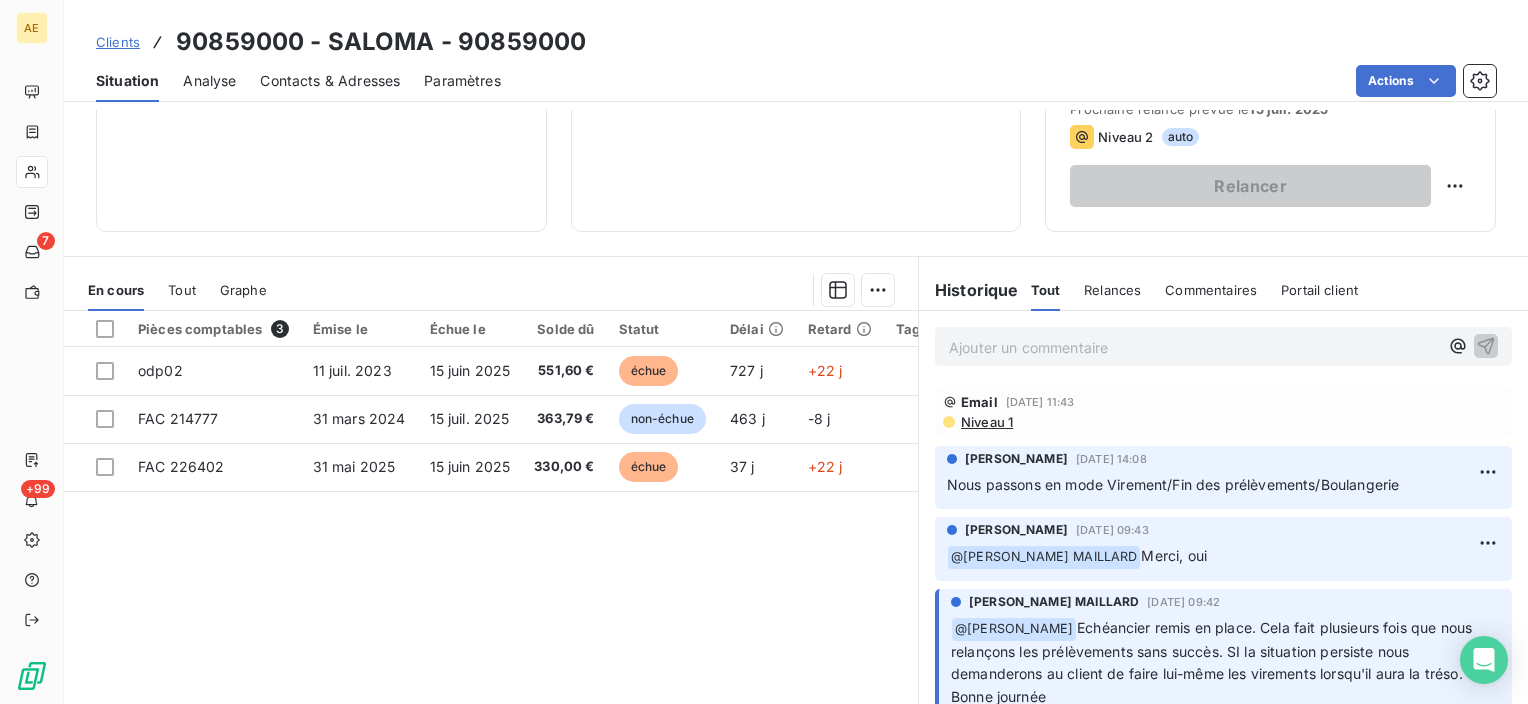 click on "Contacts & Adresses" at bounding box center (330, 81) 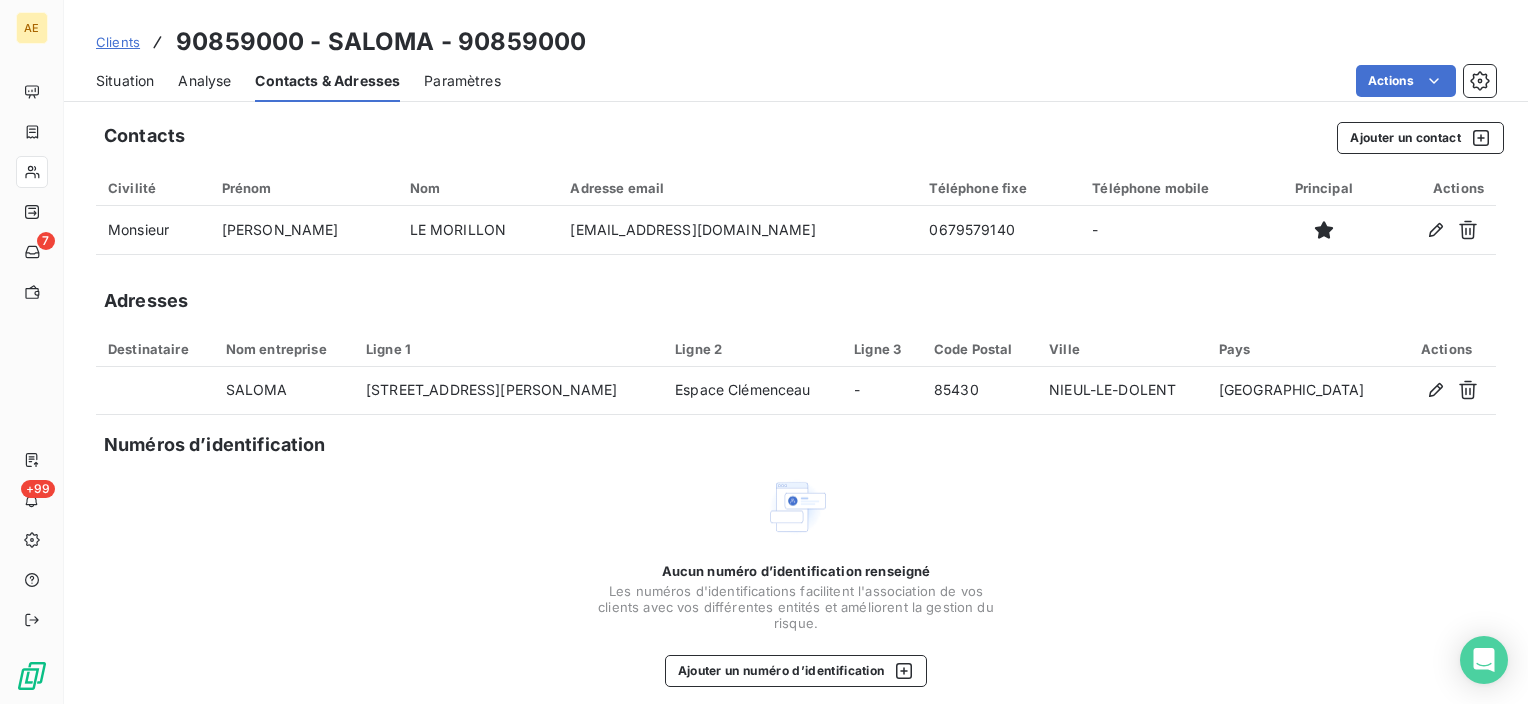 click on "Situation" at bounding box center [125, 81] 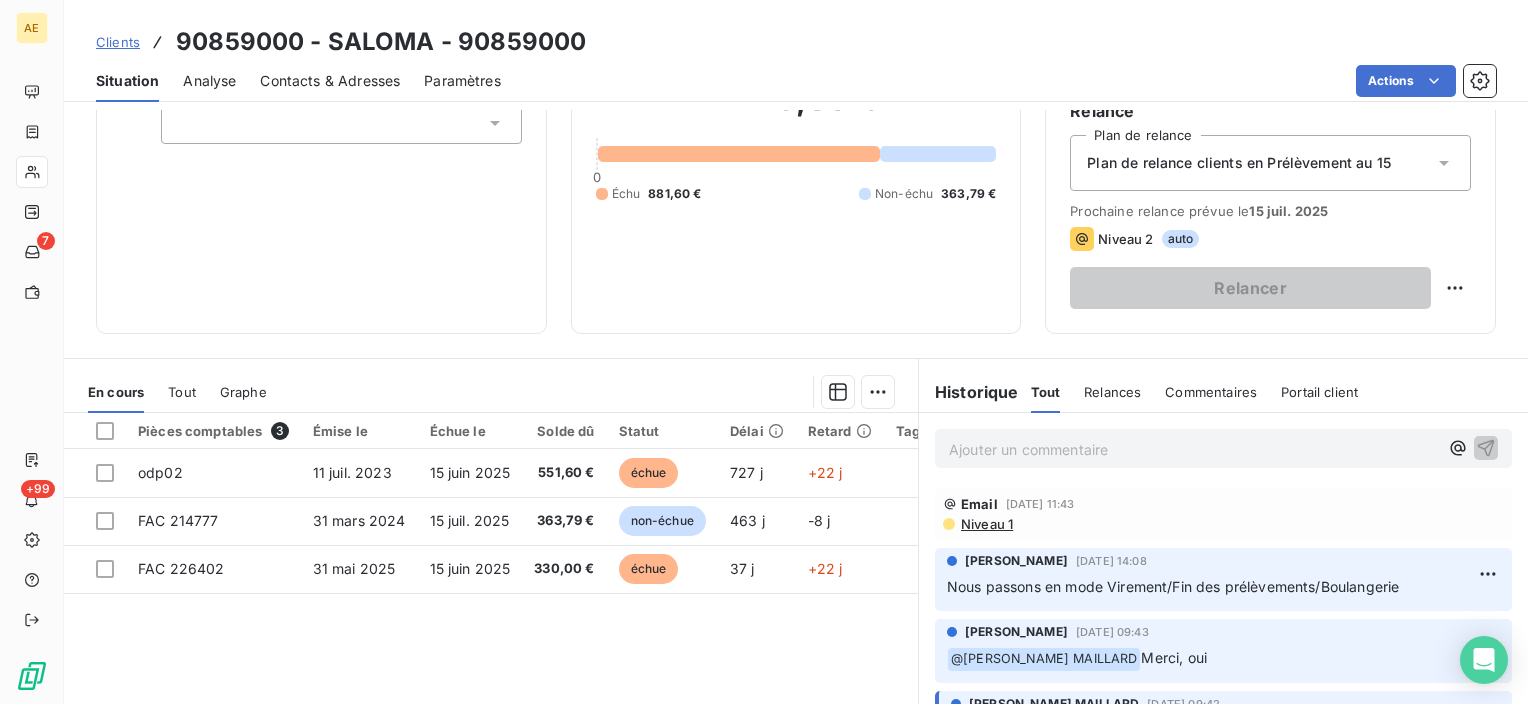 scroll, scrollTop: 200, scrollLeft: 0, axis: vertical 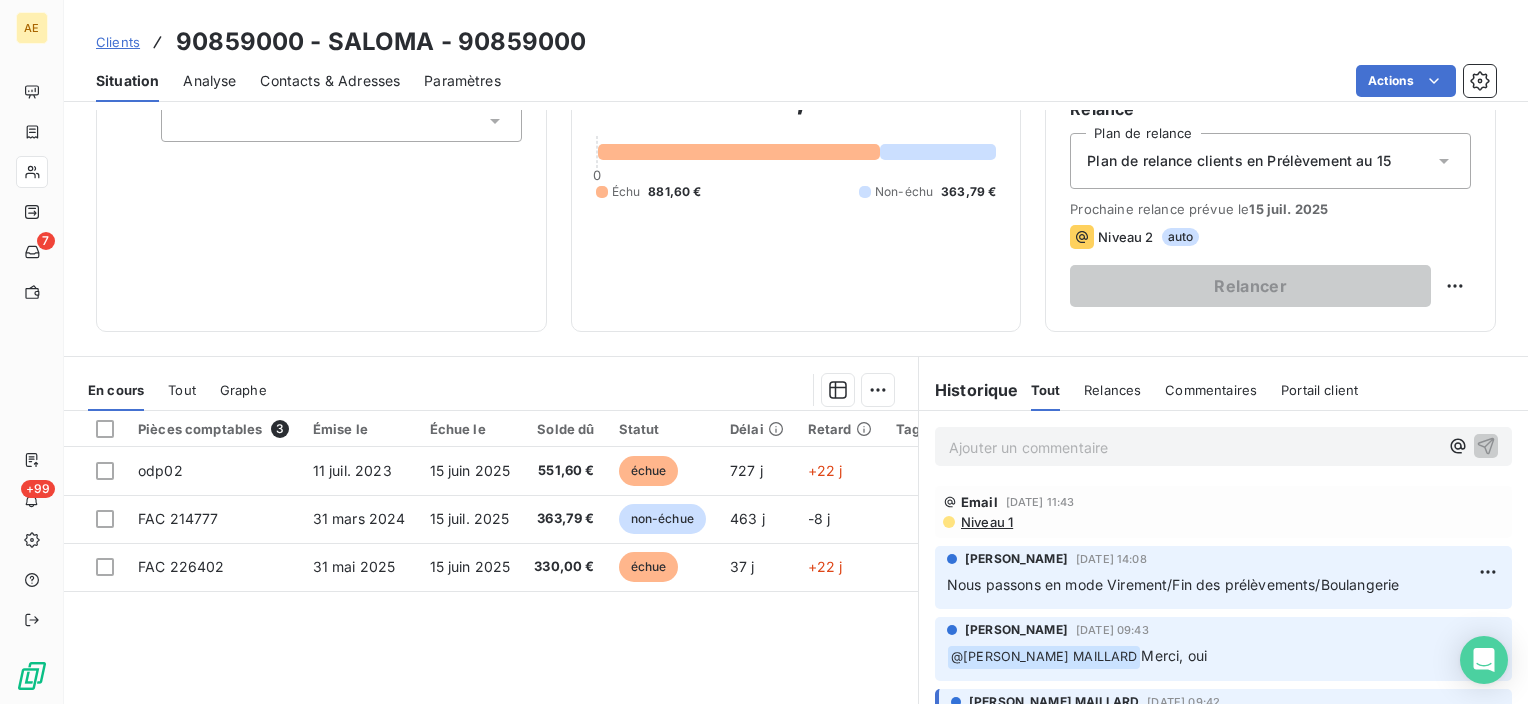 click on "Contacts & Adresses" at bounding box center [330, 81] 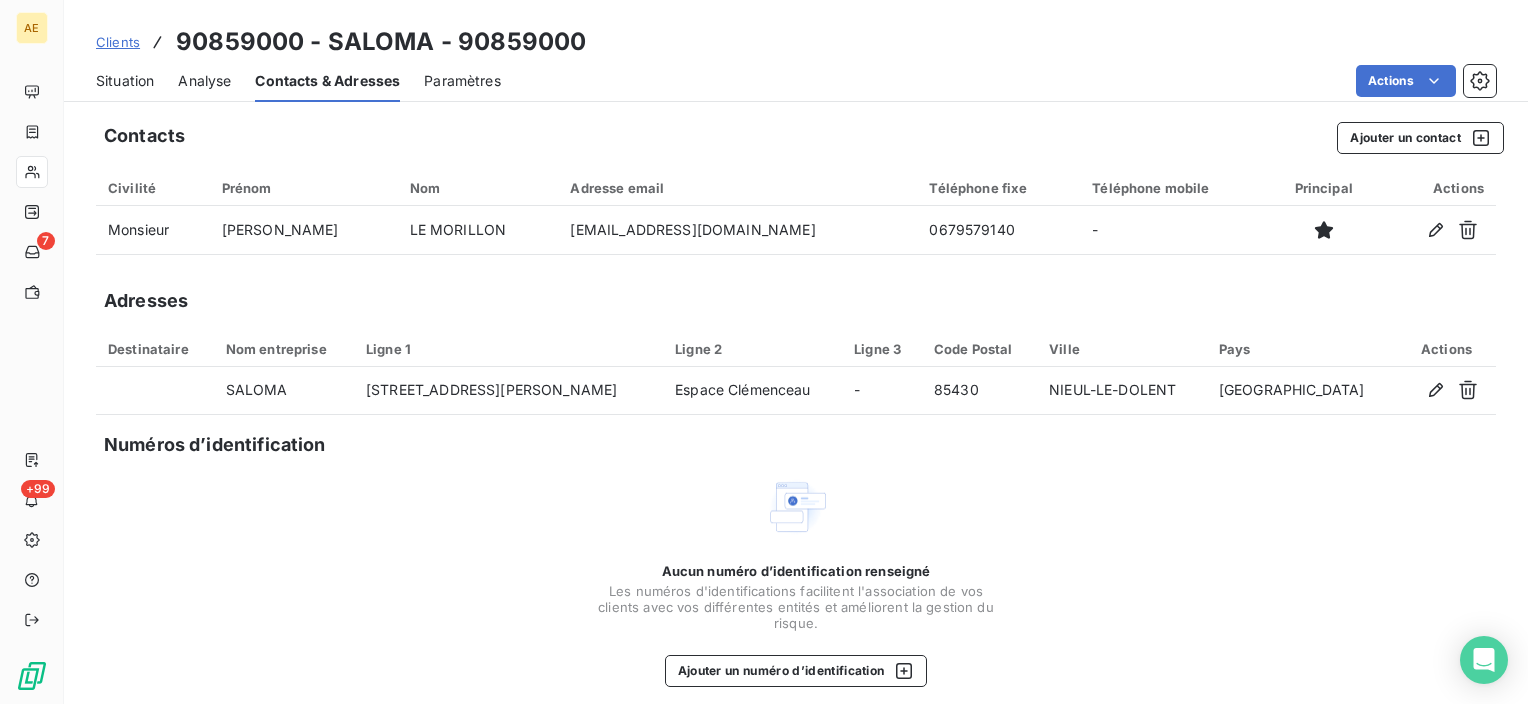 click on "Situation" at bounding box center (125, 81) 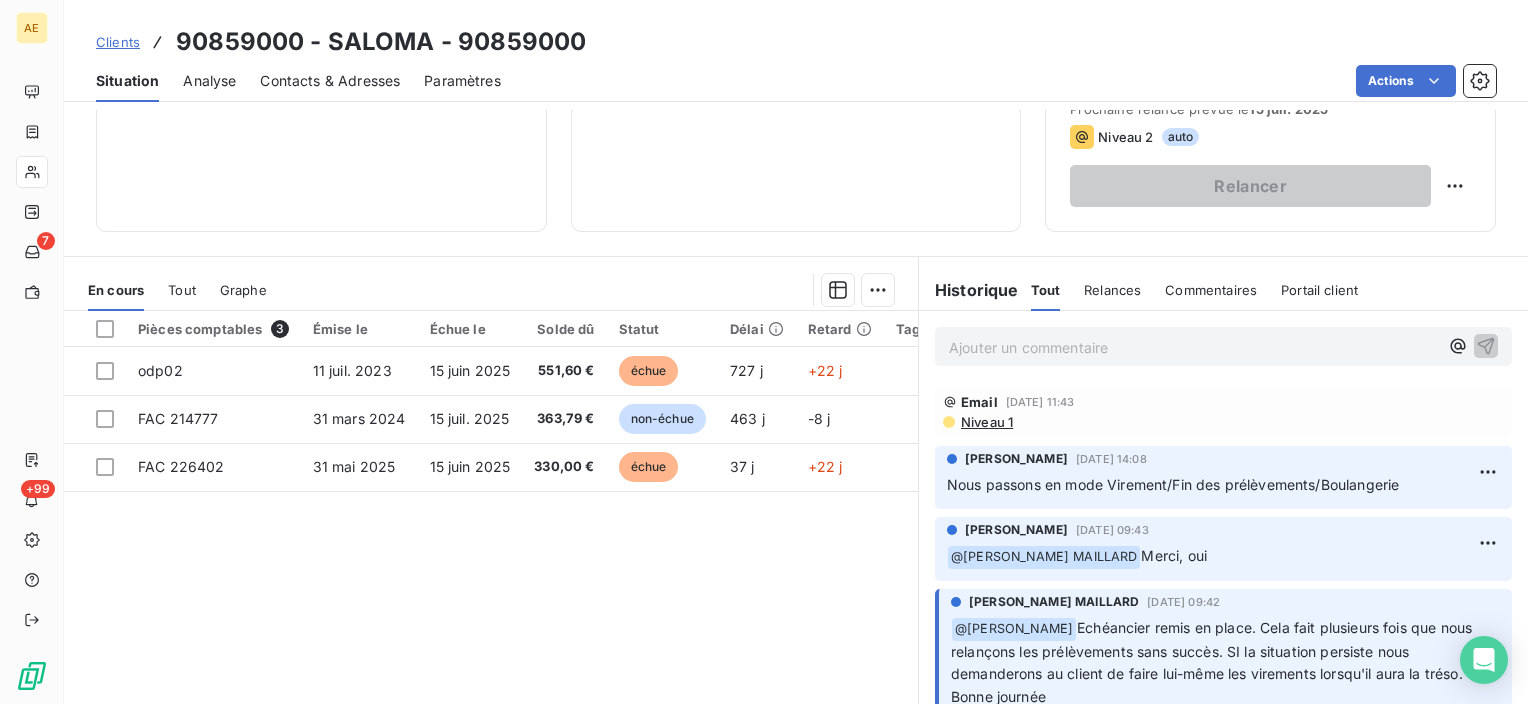 scroll, scrollTop: 200, scrollLeft: 0, axis: vertical 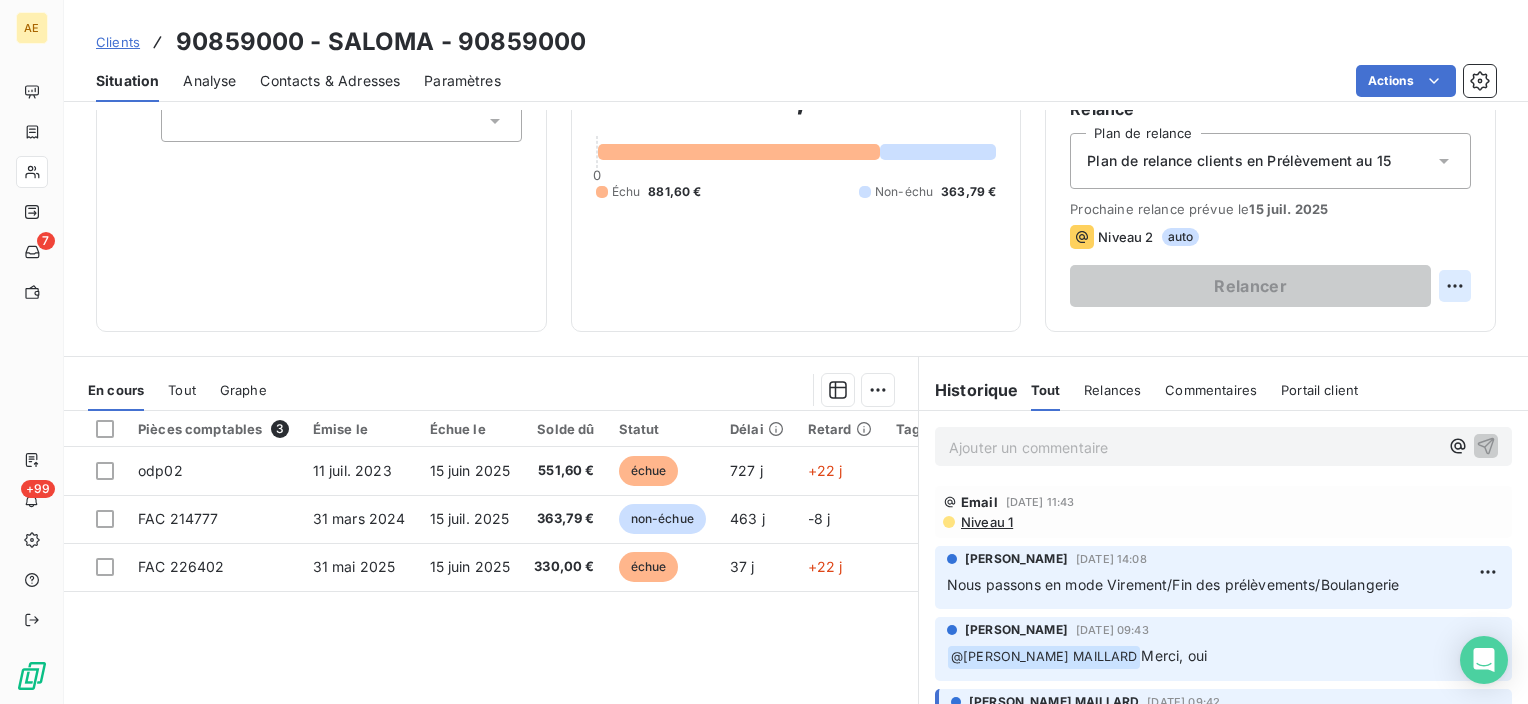 click on "AE 7 +99 Clients 90859000 - SALOMA - 90859000 Situation Analyse Contacts & Adresses Paramètres Actions Informations client Gestionnaires [PERSON_NAME] Propriétés Client Tags Encours client   1 245,39 € 0 Échu 881,60 € Non-échu 363,79 €   Limite d’encours 1245 % 100,00 € Depuis le [DATE] 11:26 Gestion du risque Surveiller ce client en intégrant votre outil de gestion des risques client. Relance Plan de relance Plan de relance clients en Prélèvement au 15 Prochaine relance prévue le  [DATE] Niveau 2 auto Relancer En cours Tout Graphe Pièces comptables 3 Émise le Échue le Solde dû Statut Délai   Retard   Tag relance   odp02 [DATE] [DATE] 551,60 € échue 727 j +22 j FAC 214777 [DATE] [DATE] 363,79 € non-échue 463 j -8 j FAC 226402 [DATE] [DATE] 330,00 € échue 37 j +22 j Lignes par page 25 Précédent 1 Suivant Historique Tout Relances Commentaires Portail client Tout Relances Commentaires Portail client" at bounding box center [764, 352] 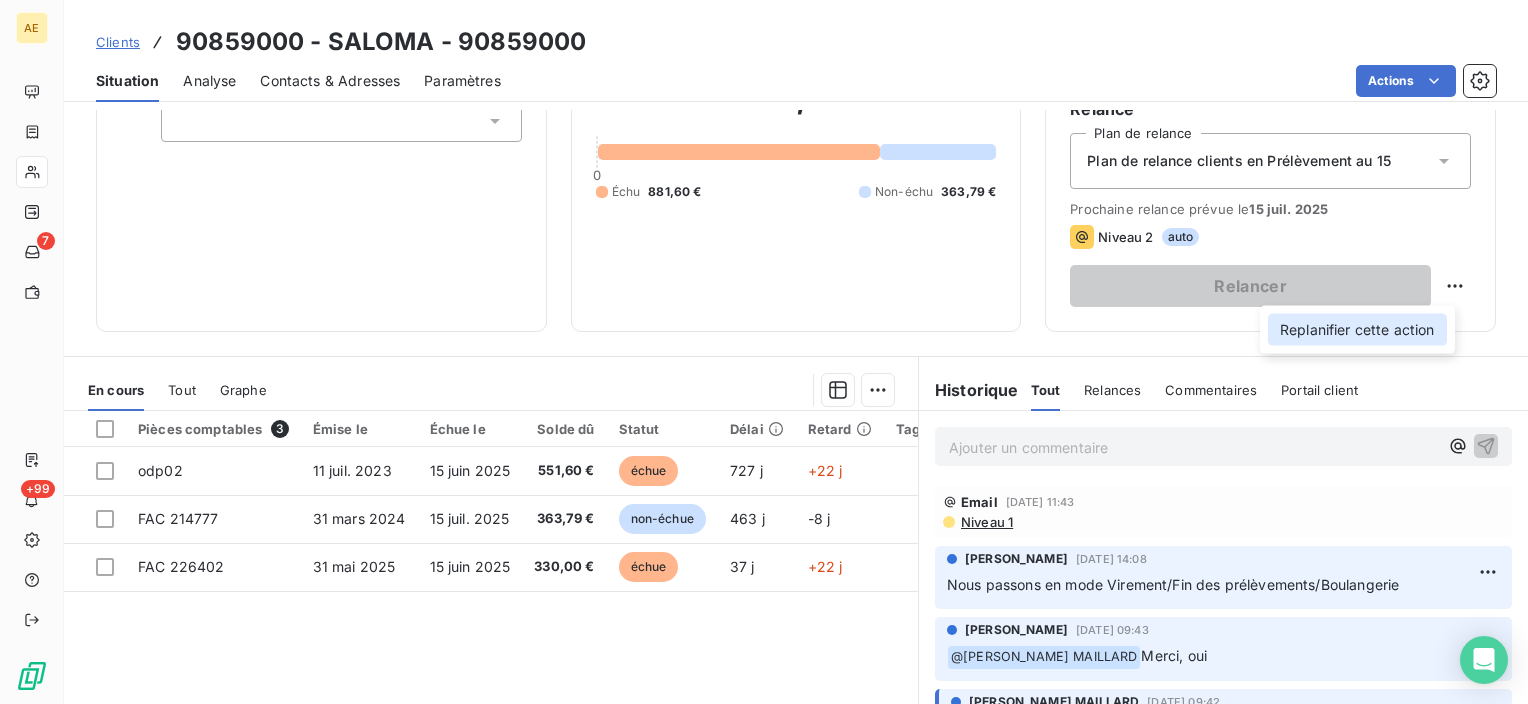 click on "Replanifier cette action" at bounding box center [1357, 330] 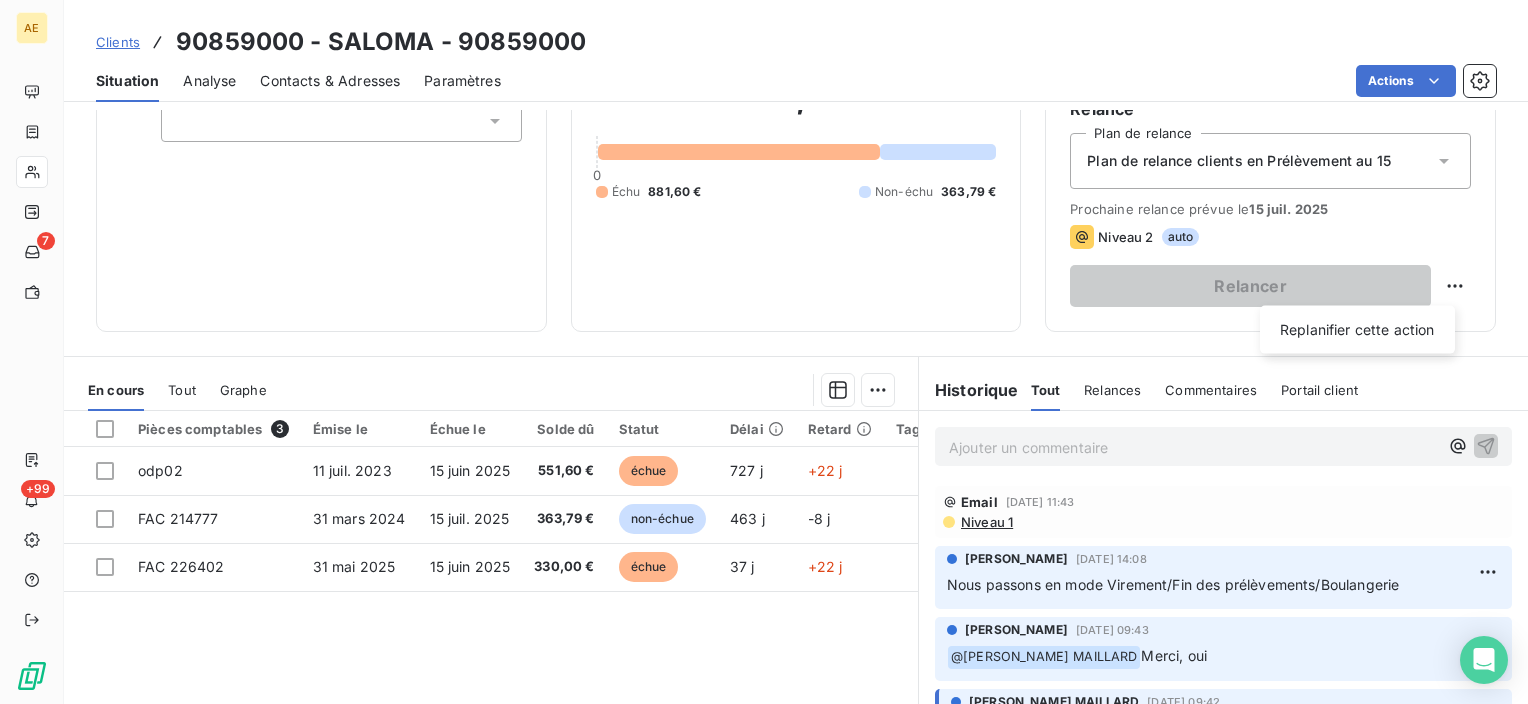 select on "6" 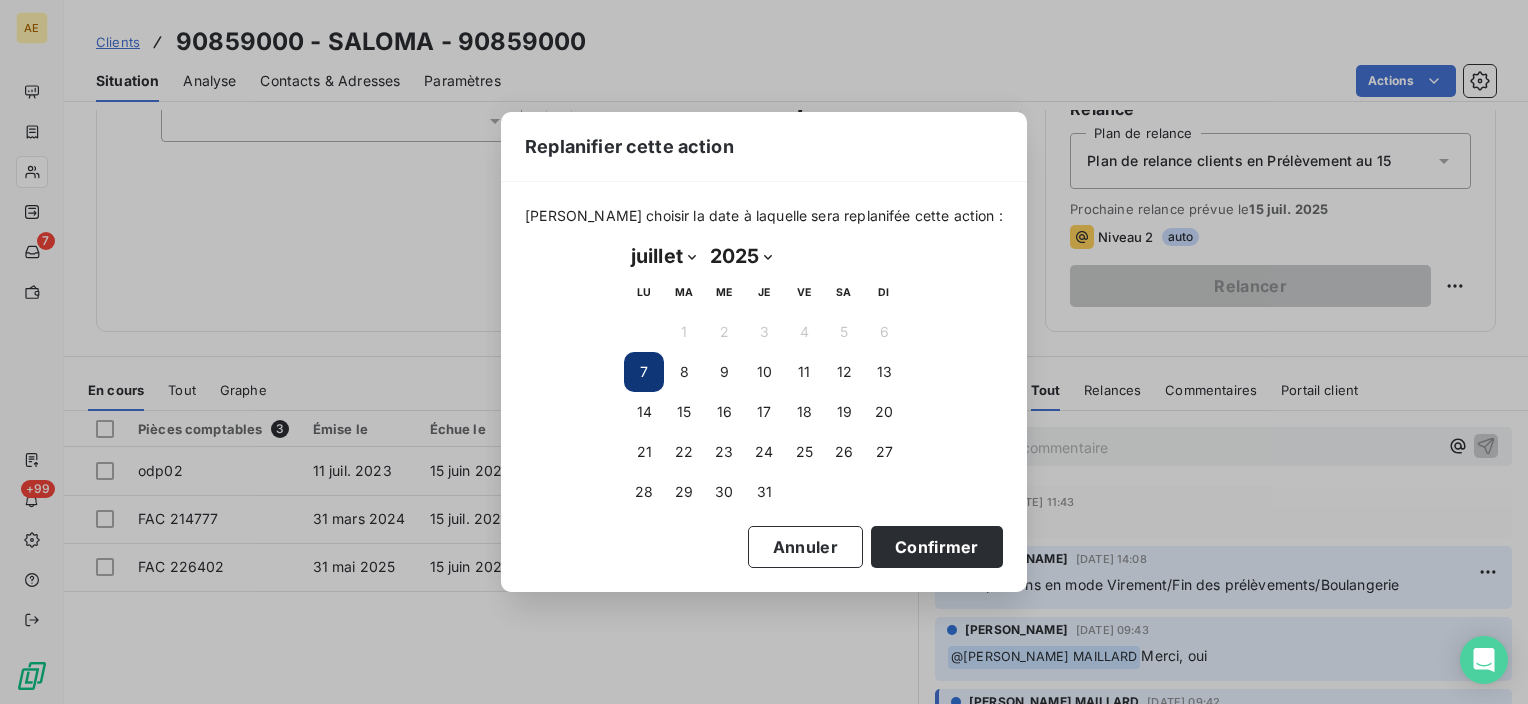 click on "[PERSON_NAME] choisir la date à laquelle sera replanifée cette action : [DATE] Month:  janvier février mars avril mai juin juillet août septembre octobre novembre décembre juillet Year:  2025 2026 2027 2028 2029 2030 2031 2032 2033 2034 2035 2025 LU MA ME JE VE SA DI 1 2 3 4 5 6 7 8 9 10 11 12 13 14 15 16 17 18 19 20 21 22 23 24 25 26 27 28 29 30 31 Annuler Confirmer" at bounding box center [764, 387] 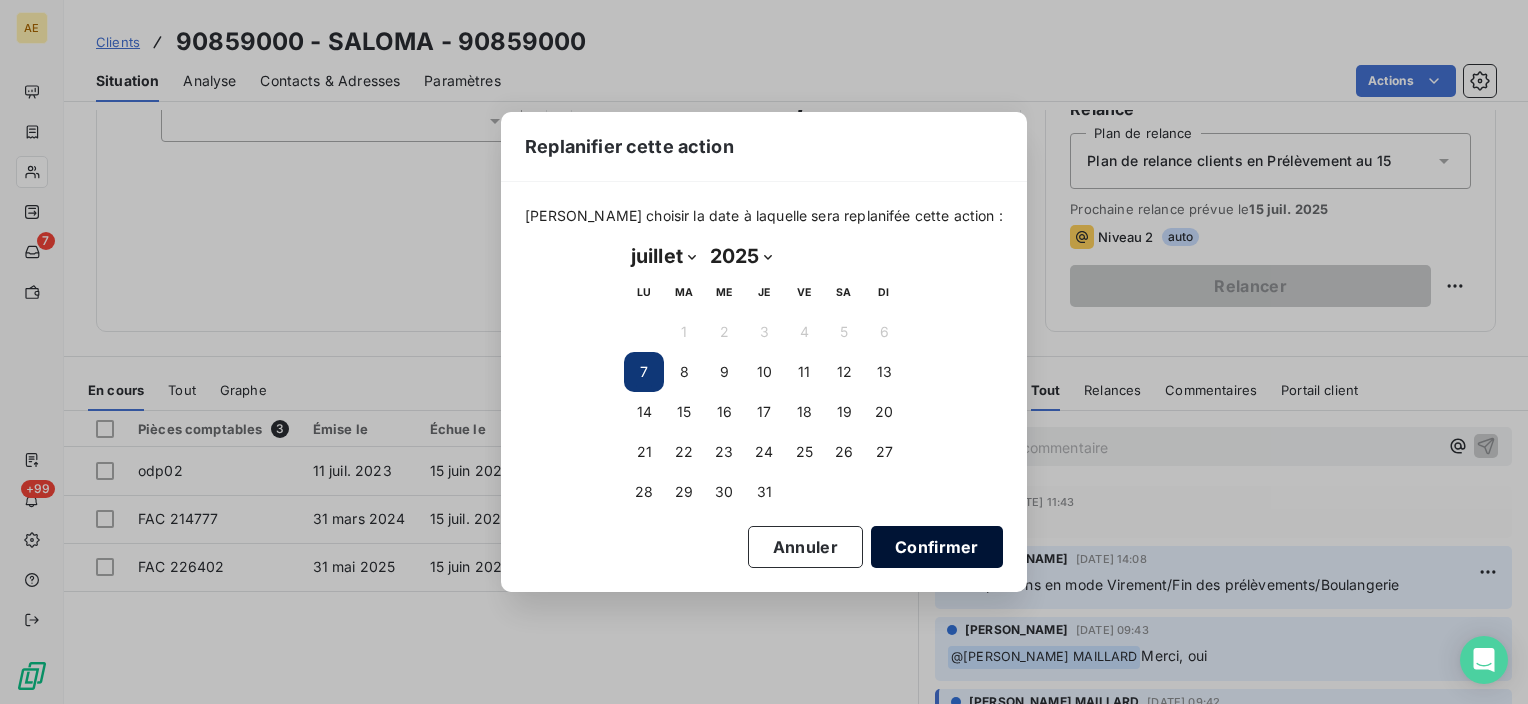 click on "Confirmer" at bounding box center [937, 547] 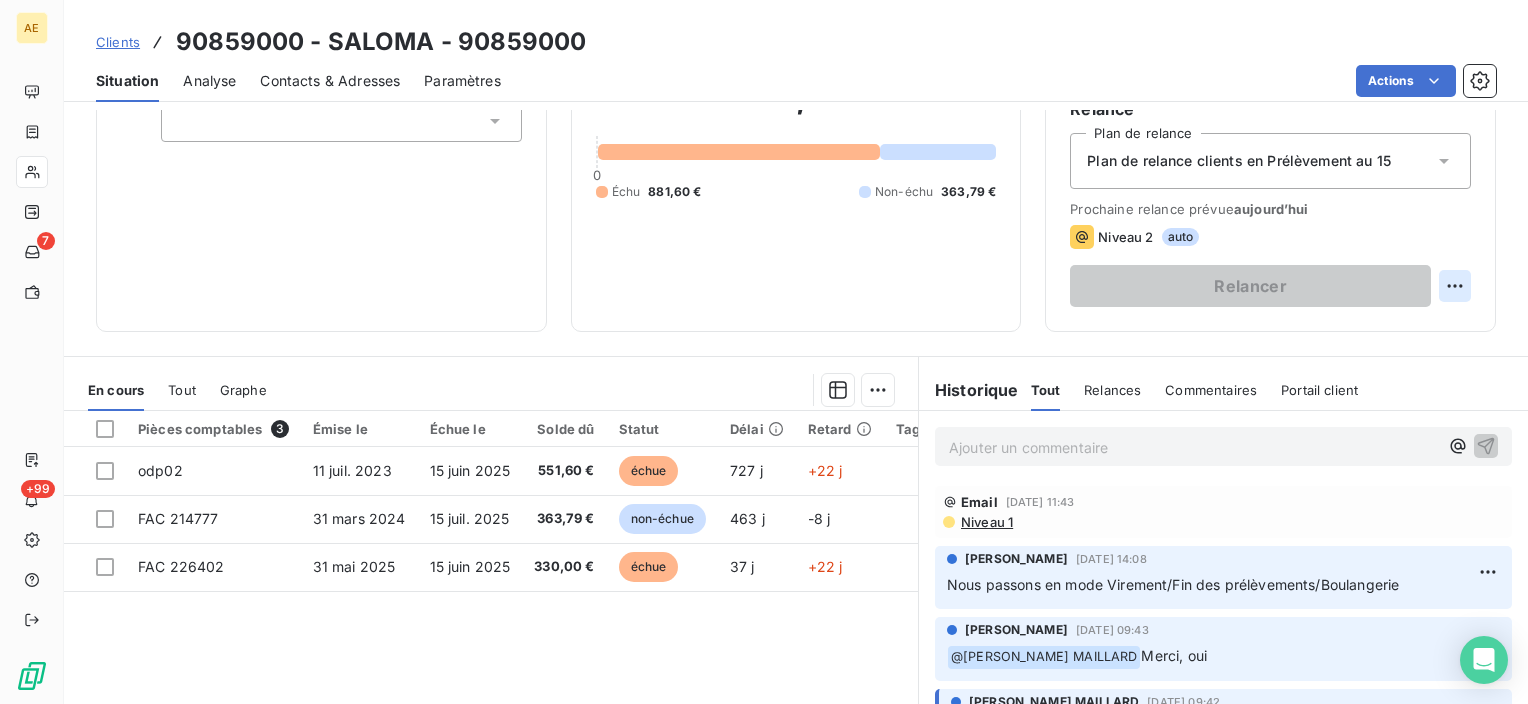 click on "AE 7 +99 Clients 90859000 - SALOMA - 90859000 Situation Analyse Contacts & Adresses Paramètres Actions Informations client Gestionnaires [PERSON_NAME] Propriétés Client Tags Encours client   1 245,39 € 0 Échu 881,60 € Non-échu 363,79 €   Limite d’encours 1245 % 100,00 € Depuis le [DATE] 11:26 Gestion du risque Surveiller ce client en intégrant votre outil de gestion des risques client. Relance Plan de relance Plan de relance clients en Prélèvement au 15 Prochaine relance prévue  [DATE] Niveau 2 auto Relancer En cours Tout Graphe Pièces comptables 3 Émise le Échue le Solde dû Statut Délai   Retard   Tag relance   odp02 [DATE] [DATE] 551,60 € échue 727 j +22 j FAC 214777 [DATE] [DATE] 363,79 € non-échue 463 j -8 j FAC 226402 [DATE] [DATE] 330,00 € échue 37 j +22 j Lignes par page 25 Précédent 1 Suivant Historique Tout Relances Commentaires Portail client Tout Relances Commentaires Portail client ﻿" at bounding box center (764, 352) 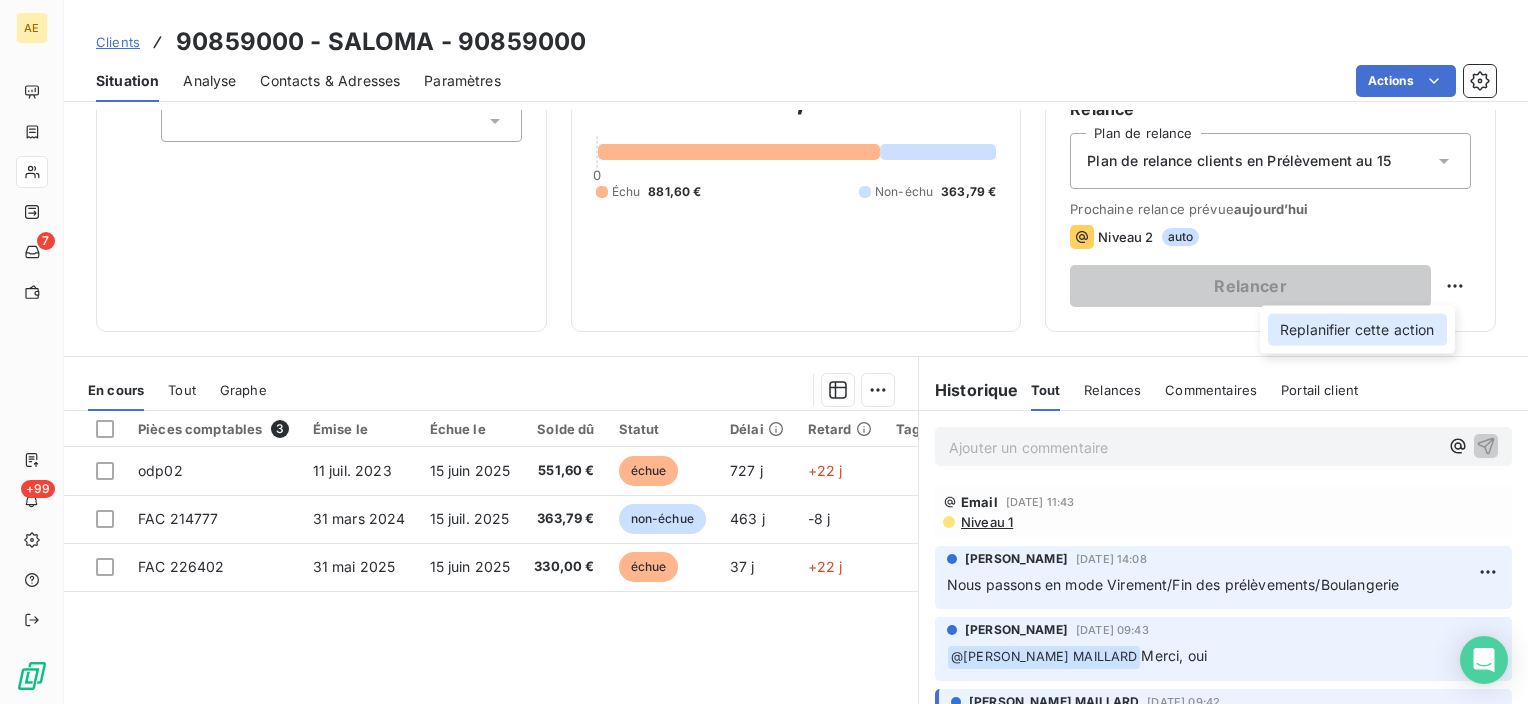 click on "Replanifier cette action" at bounding box center [1357, 330] 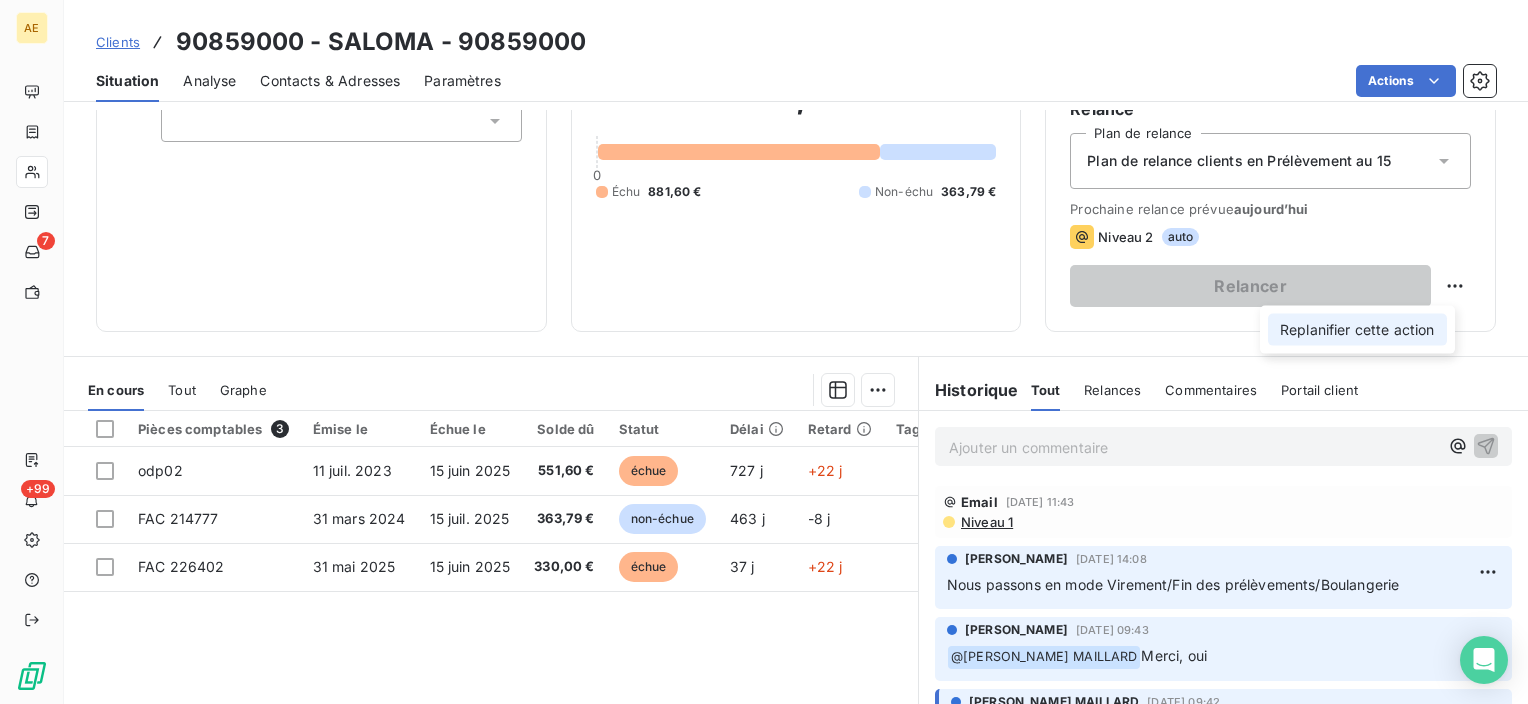 select on "6" 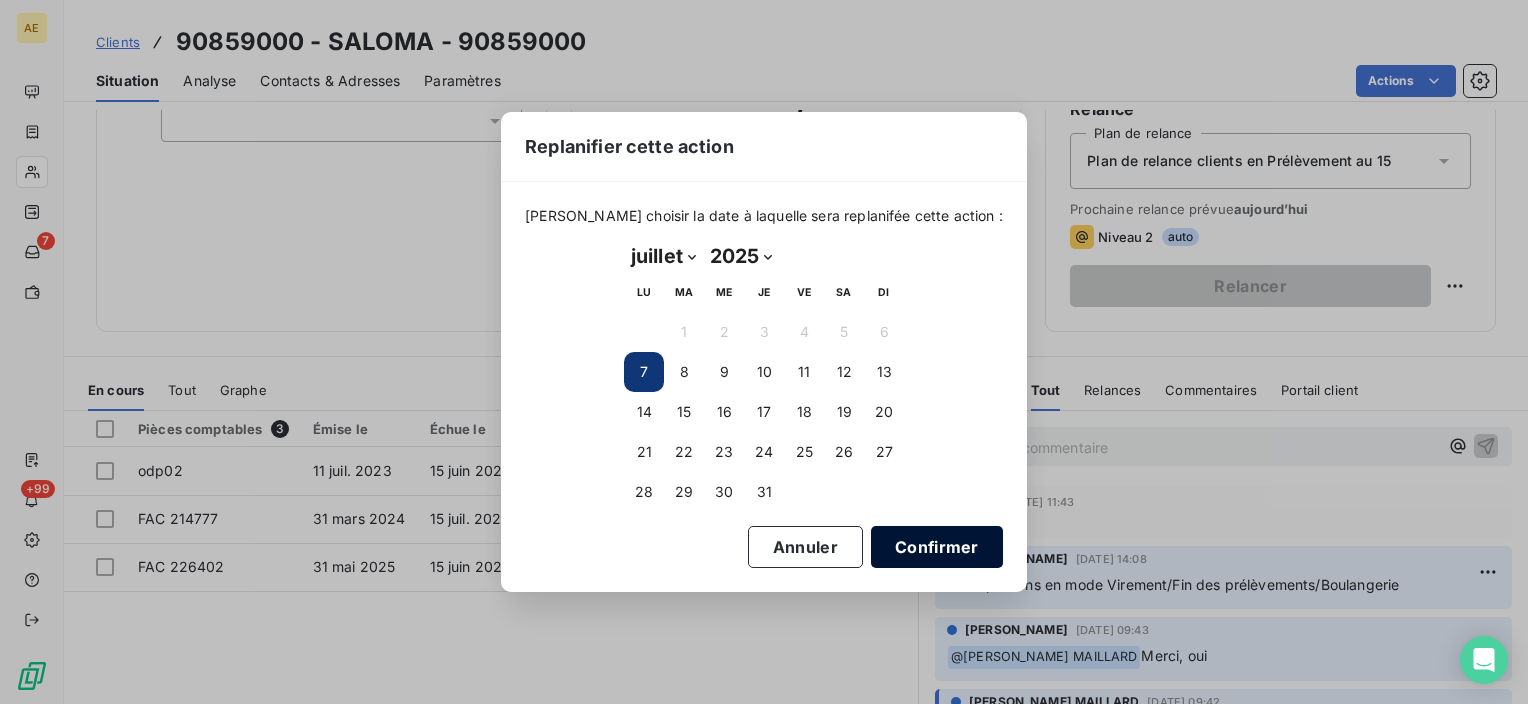 click on "Confirmer" at bounding box center [937, 547] 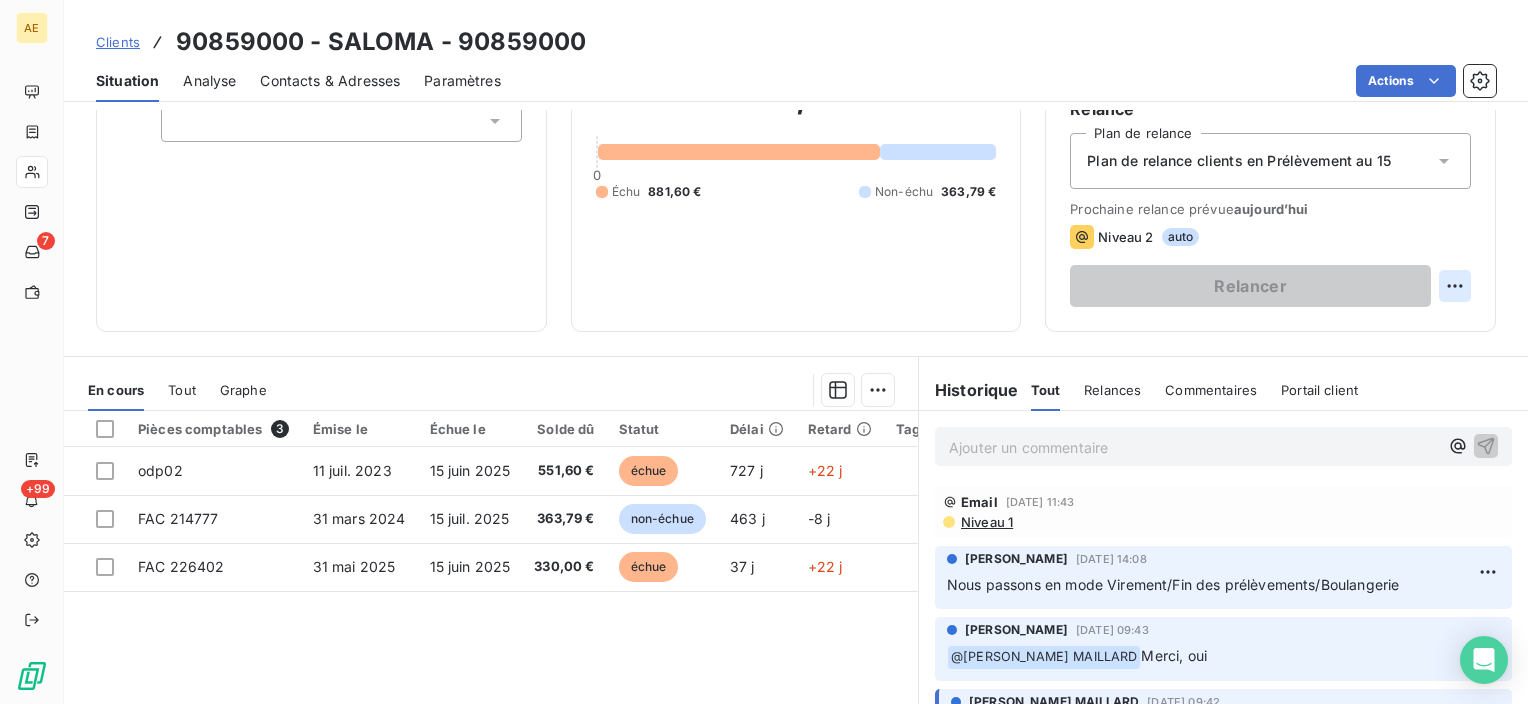 click on "AE 7 +99 Clients 90859000 - SALOMA - 90859000 Situation Analyse Contacts & Adresses Paramètres Actions Informations client Gestionnaires [PERSON_NAME] Propriétés Client Tags Encours client   1 245,39 € 0 Échu 881,60 € Non-échu 363,79 €   Limite d’encours 1245 % 100,00 € Depuis le [DATE] 11:26 Gestion du risque Surveiller ce client en intégrant votre outil de gestion des risques client. Relance Plan de relance Plan de relance clients en Prélèvement au 15 Prochaine relance prévue  [DATE] Niveau 2 auto Relancer En cours Tout Graphe Pièces comptables 3 Émise le Échue le Solde dû Statut Délai   Retard   Tag relance   odp02 [DATE] [DATE] 551,60 € échue 727 j +22 j FAC 214777 [DATE] [DATE] 363,79 € non-échue 463 j -8 j FAC 226402 [DATE] [DATE] 330,00 € échue 37 j +22 j Lignes par page 25 Précédent 1 Suivant Historique Tout Relances Commentaires Portail client Tout Relances Commentaires Portail client ﻿" at bounding box center [764, 352] 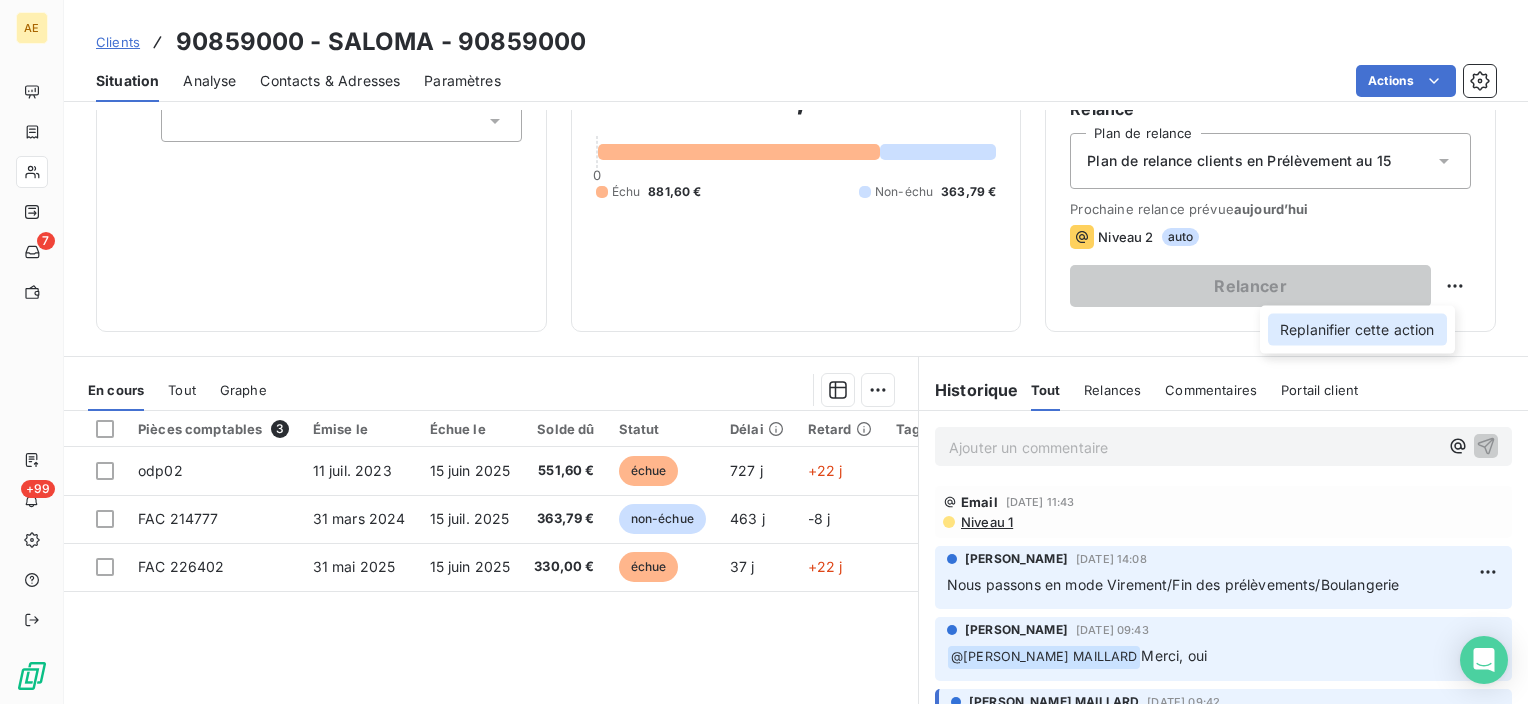 click on "Replanifier cette action" at bounding box center (1357, 330) 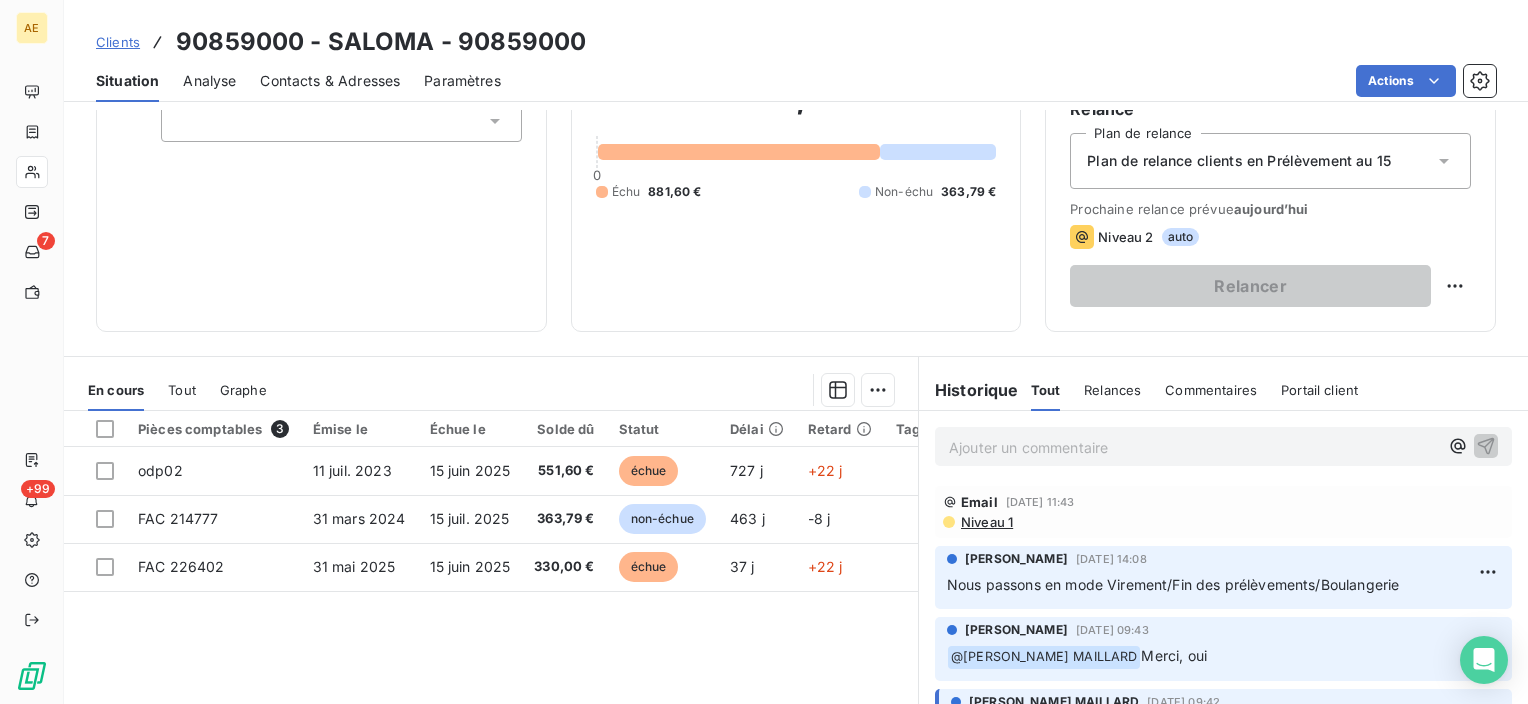 select on "6" 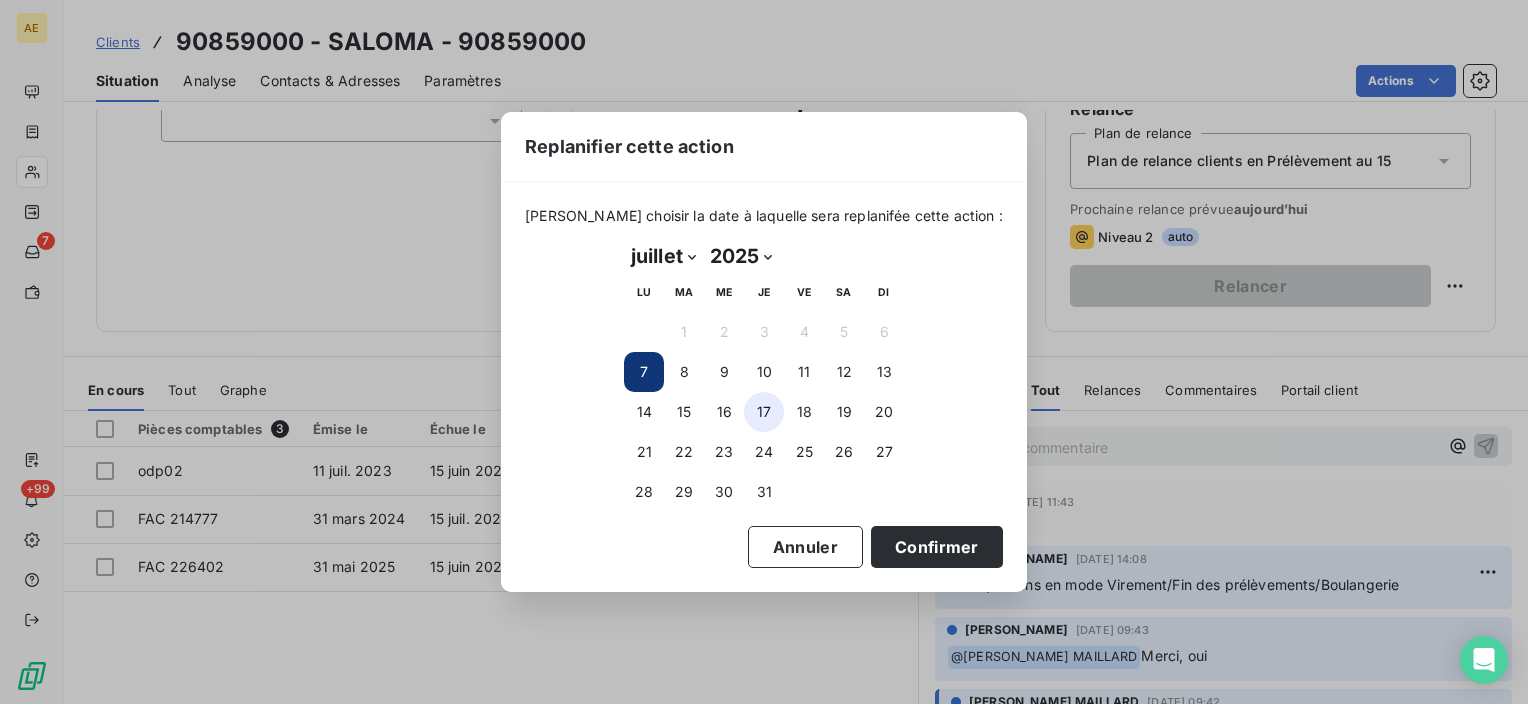 click on "17" at bounding box center (764, 412) 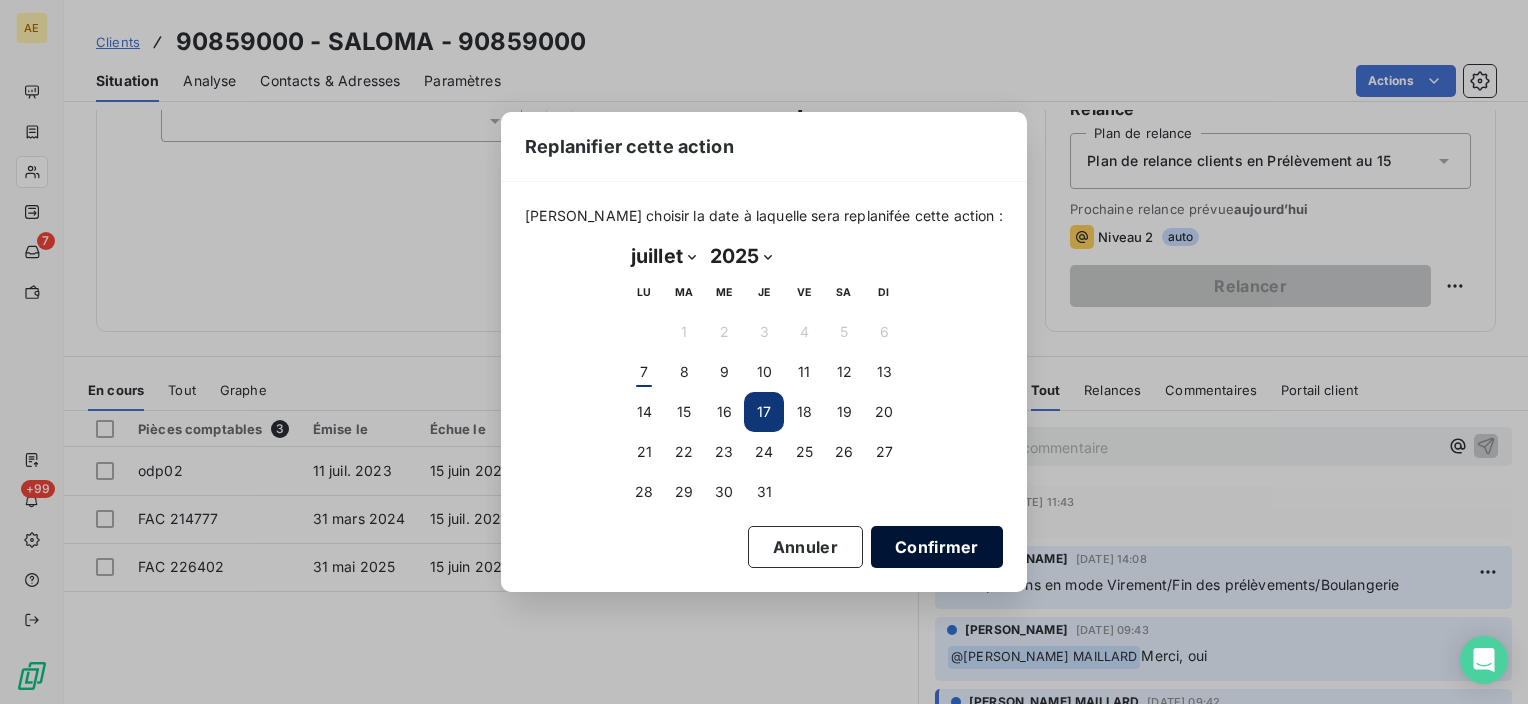 click on "Confirmer" at bounding box center (937, 547) 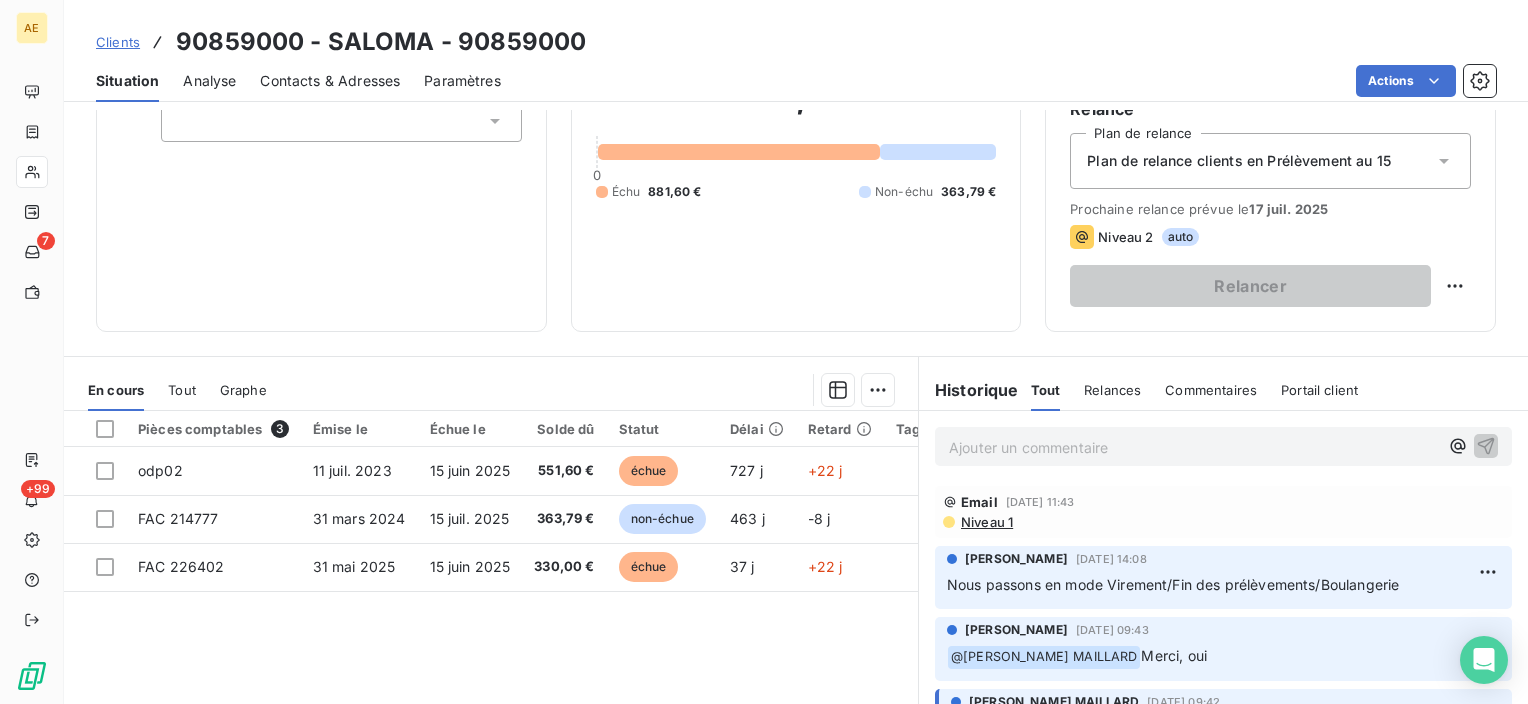 click on "Ajouter un commentaire ﻿" at bounding box center (1193, 447) 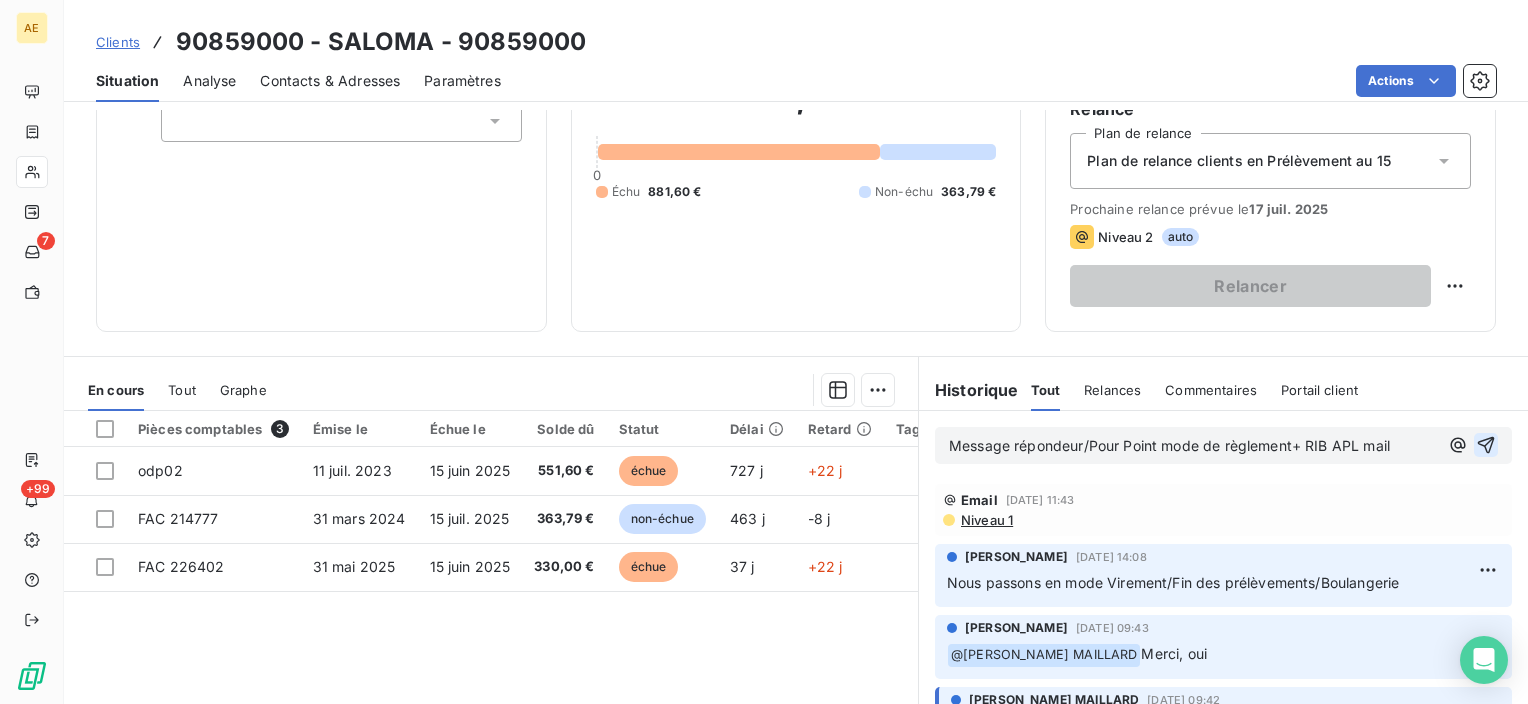 click 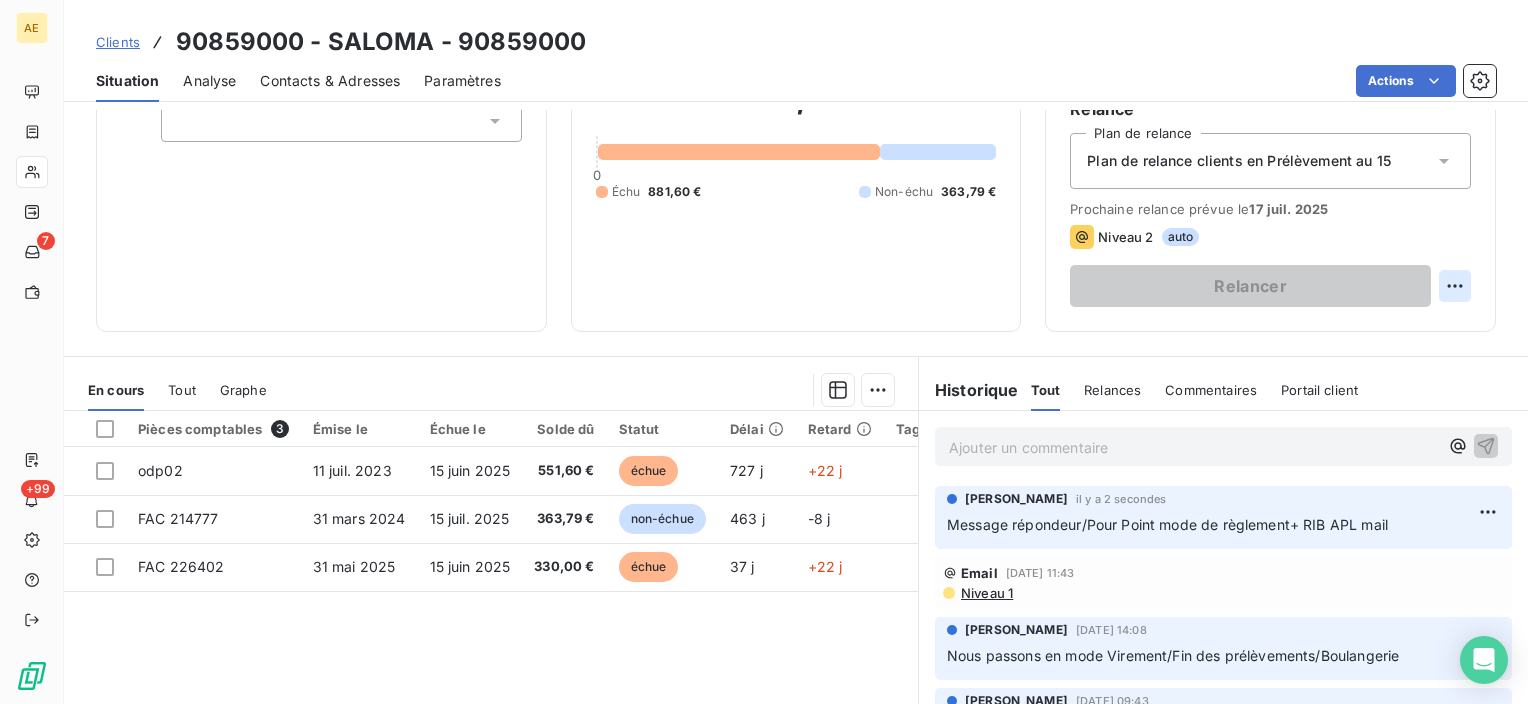 click on "AE 7 +99 Clients 90859000 - SALOMA - 90859000 Situation Analyse Contacts & Adresses Paramètres Actions Informations client Gestionnaires [PERSON_NAME] Propriétés Client Tags Encours client   1 245,39 € 0 Échu 881,60 € Non-échu 363,79 €   Limite d’encours 1245 % 100,00 € Depuis le [DATE] 11:26 Gestion du risque Surveiller ce client en intégrant votre outil de gestion des risques client. Relance Plan de relance Plan de relance clients en Prélèvement au 15 Prochaine relance prévue le  [DATE] Niveau 2 auto Relancer En cours Tout Graphe Pièces comptables 3 Émise le Échue le Solde dû Statut Délai   Retard   Tag relance   odp02 [DATE] [DATE] 551,60 € échue 727 j +22 j FAC 214777 [DATE] [DATE] 363,79 € non-échue 463 j -8 j FAC 226402 [DATE] [DATE] 330,00 € échue 37 j +22 j Lignes par page 25 Précédent 1 Suivant Historique Tout Relances Commentaires Portail client Tout Relances Commentaires Portail client" at bounding box center (764, 352) 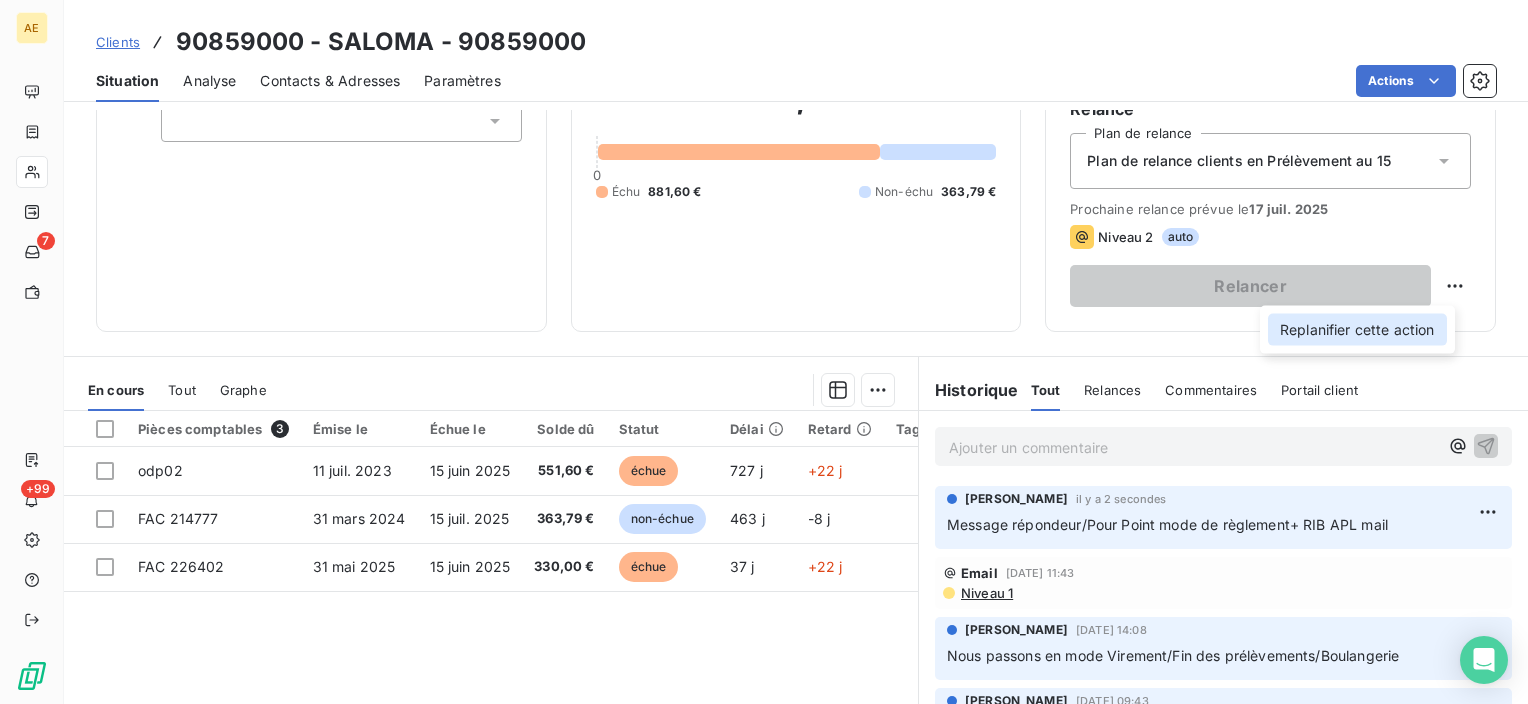 click on "Replanifier cette action" at bounding box center [1357, 330] 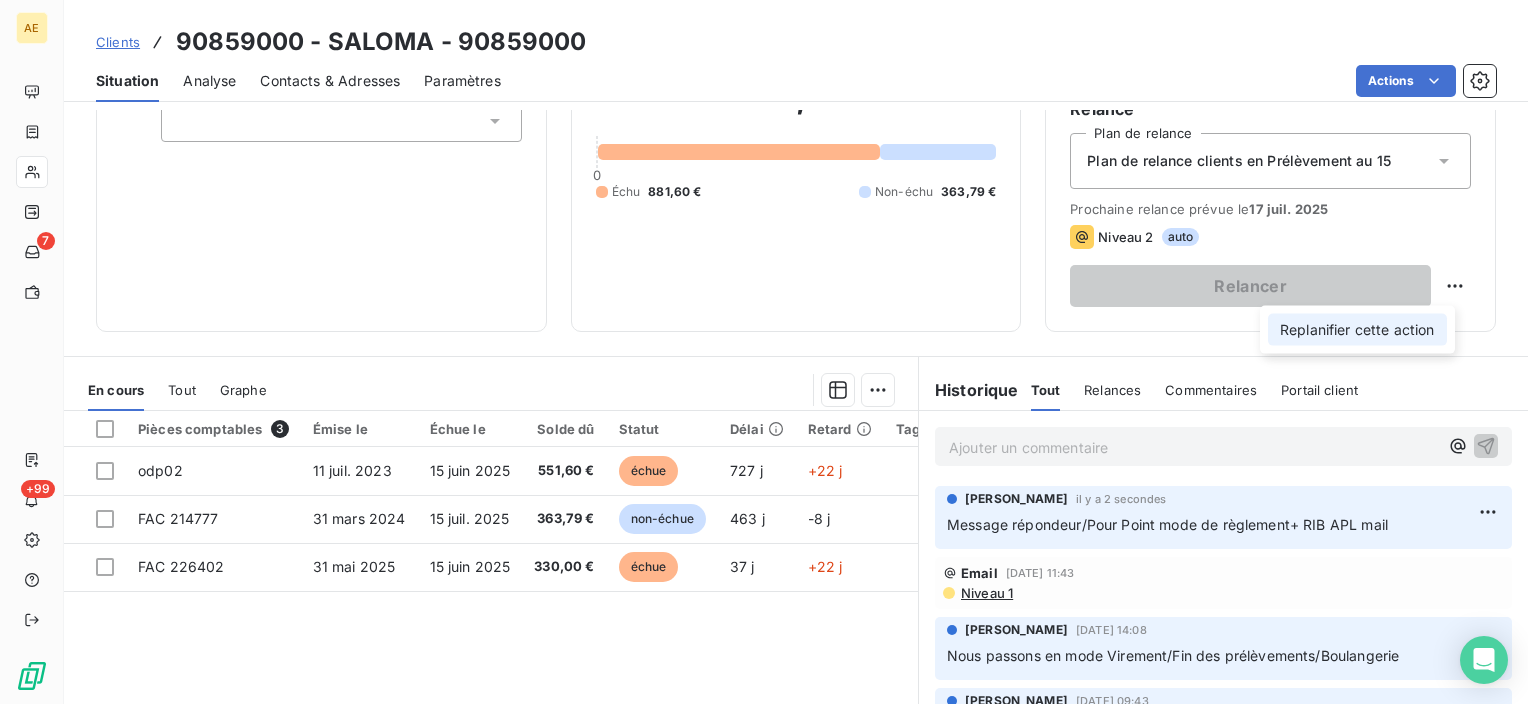 select on "6" 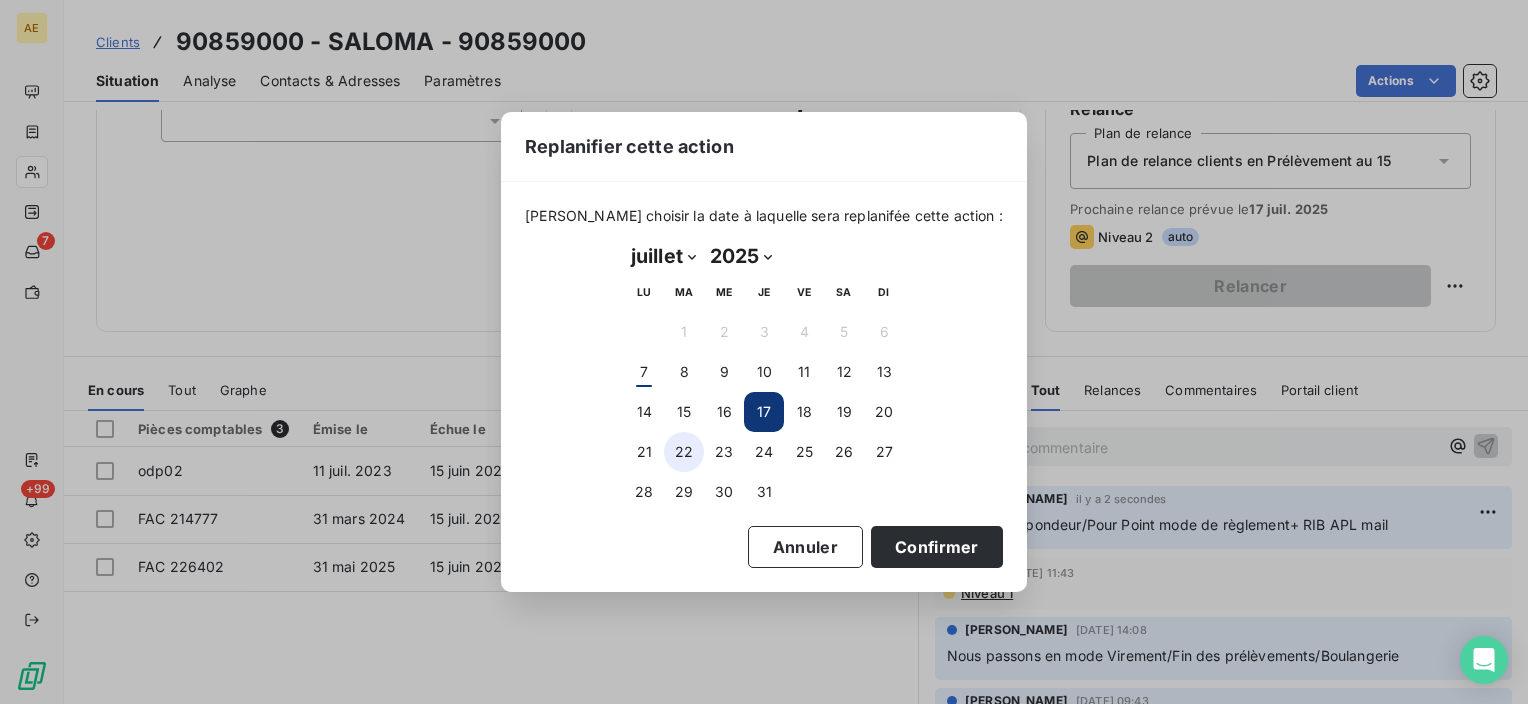 click on "22" at bounding box center (684, 452) 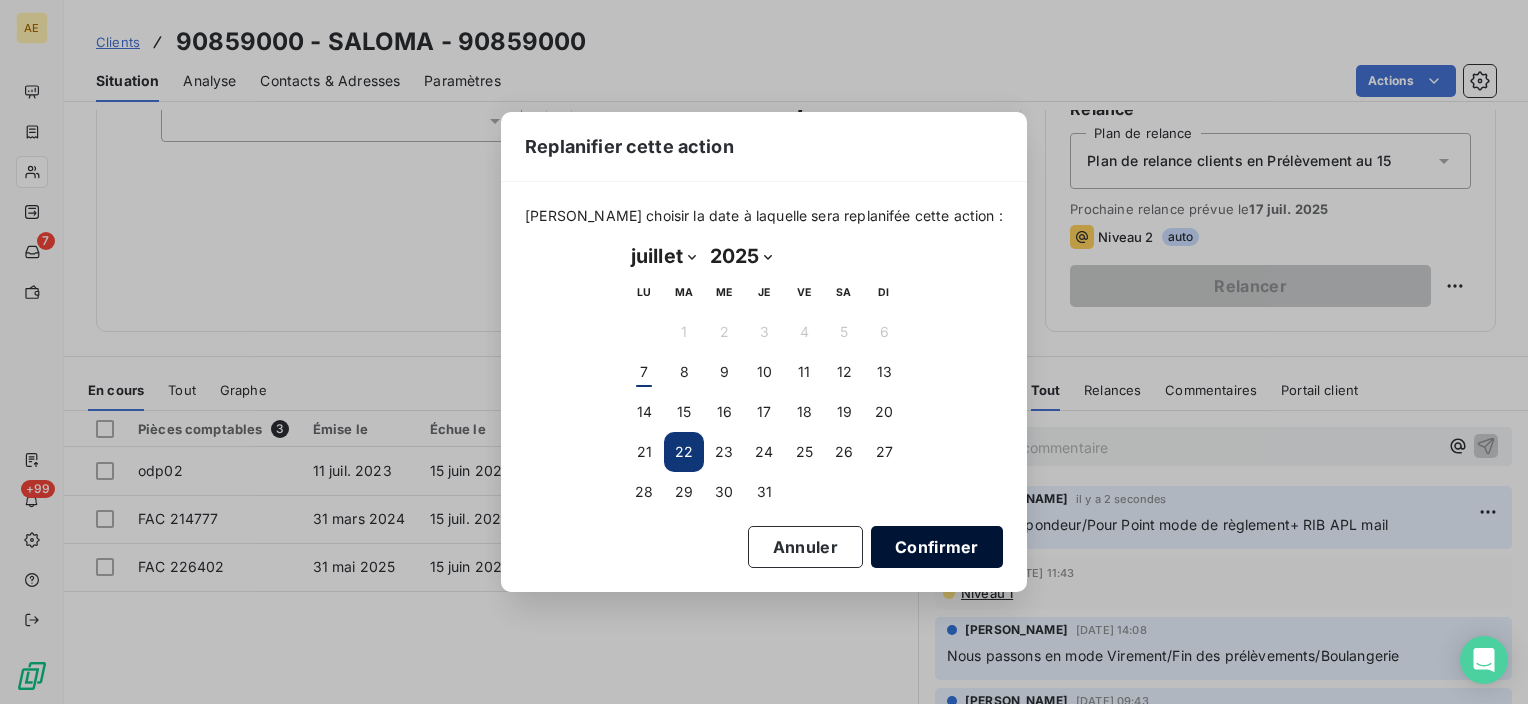 click on "Confirmer" at bounding box center [937, 547] 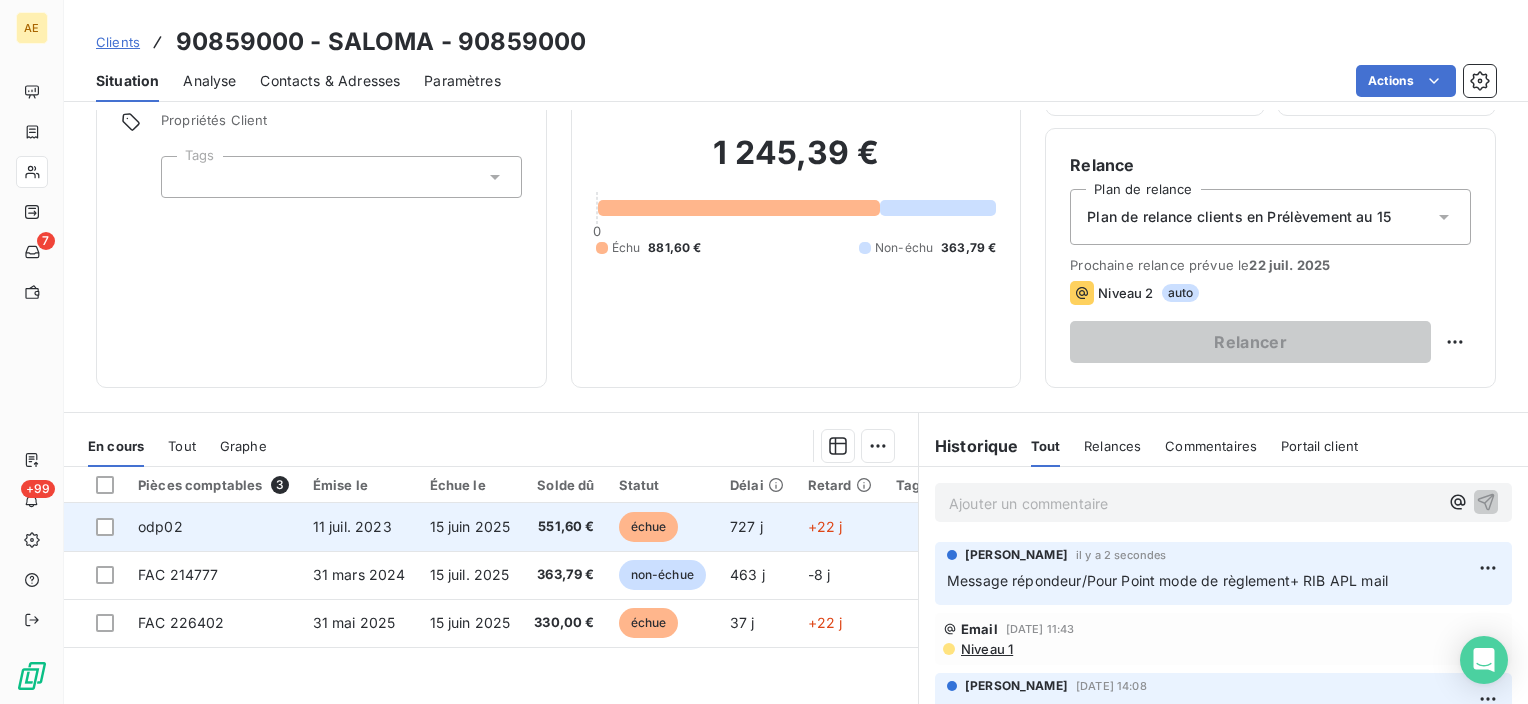 scroll, scrollTop: 100, scrollLeft: 0, axis: vertical 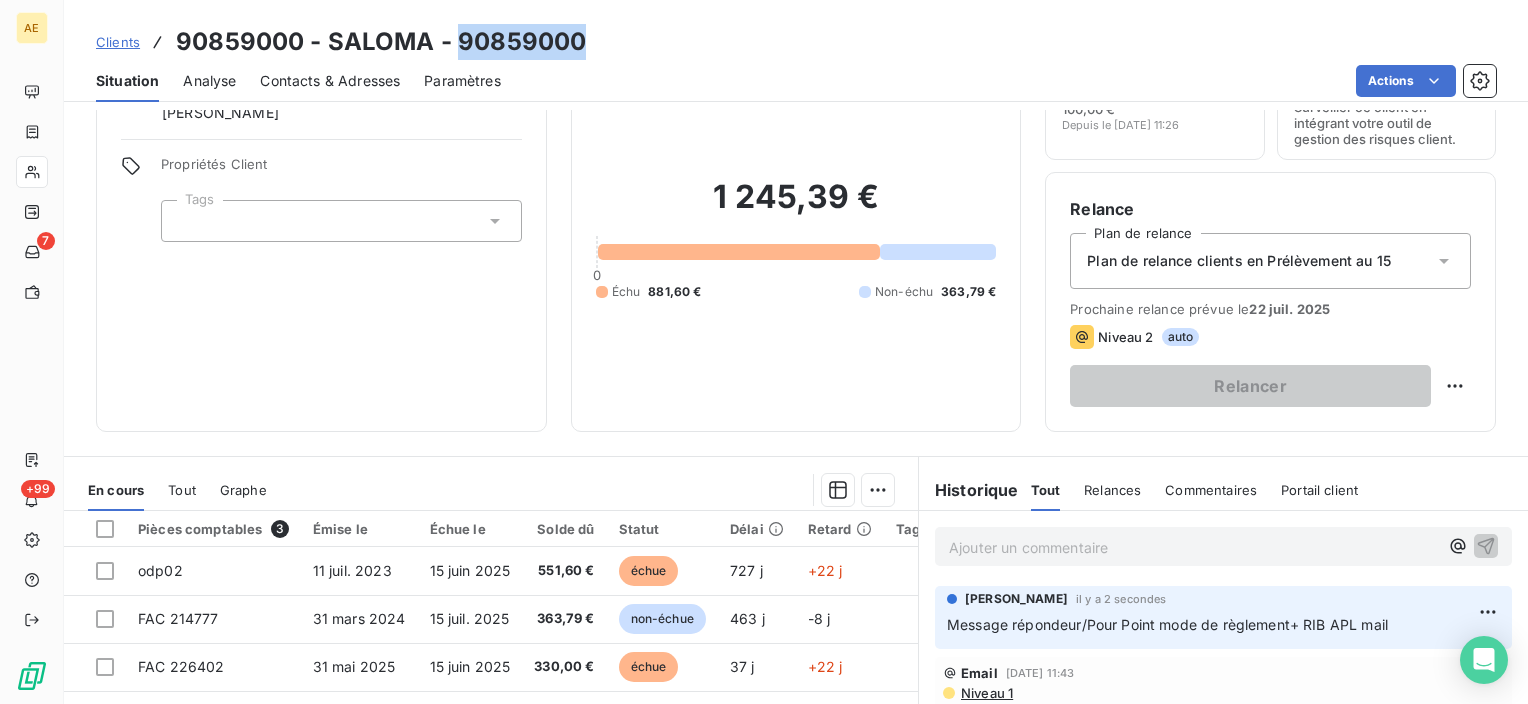 drag, startPoint x: 608, startPoint y: 38, endPoint x: 460, endPoint y: 37, distance: 148.00337 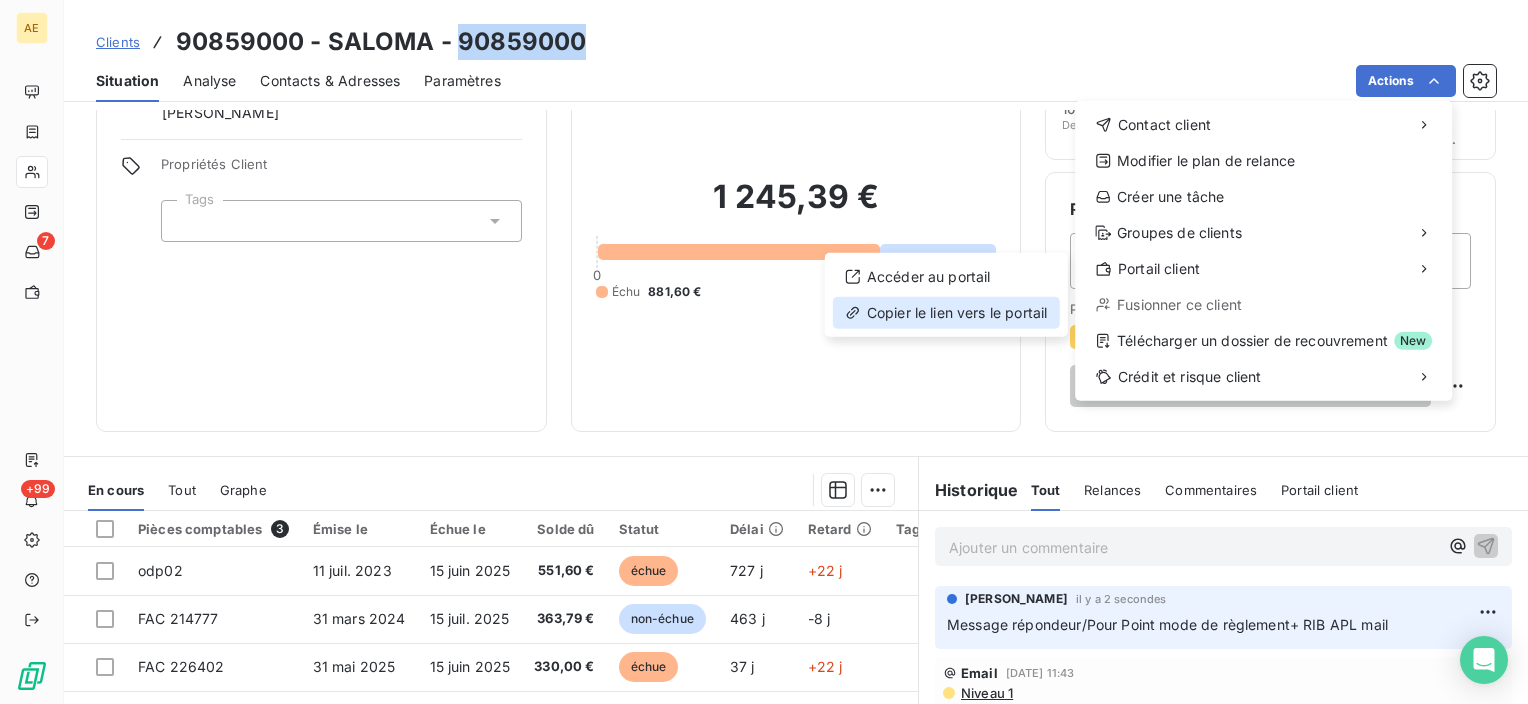 click on "Copier le lien vers le portail" at bounding box center (946, 313) 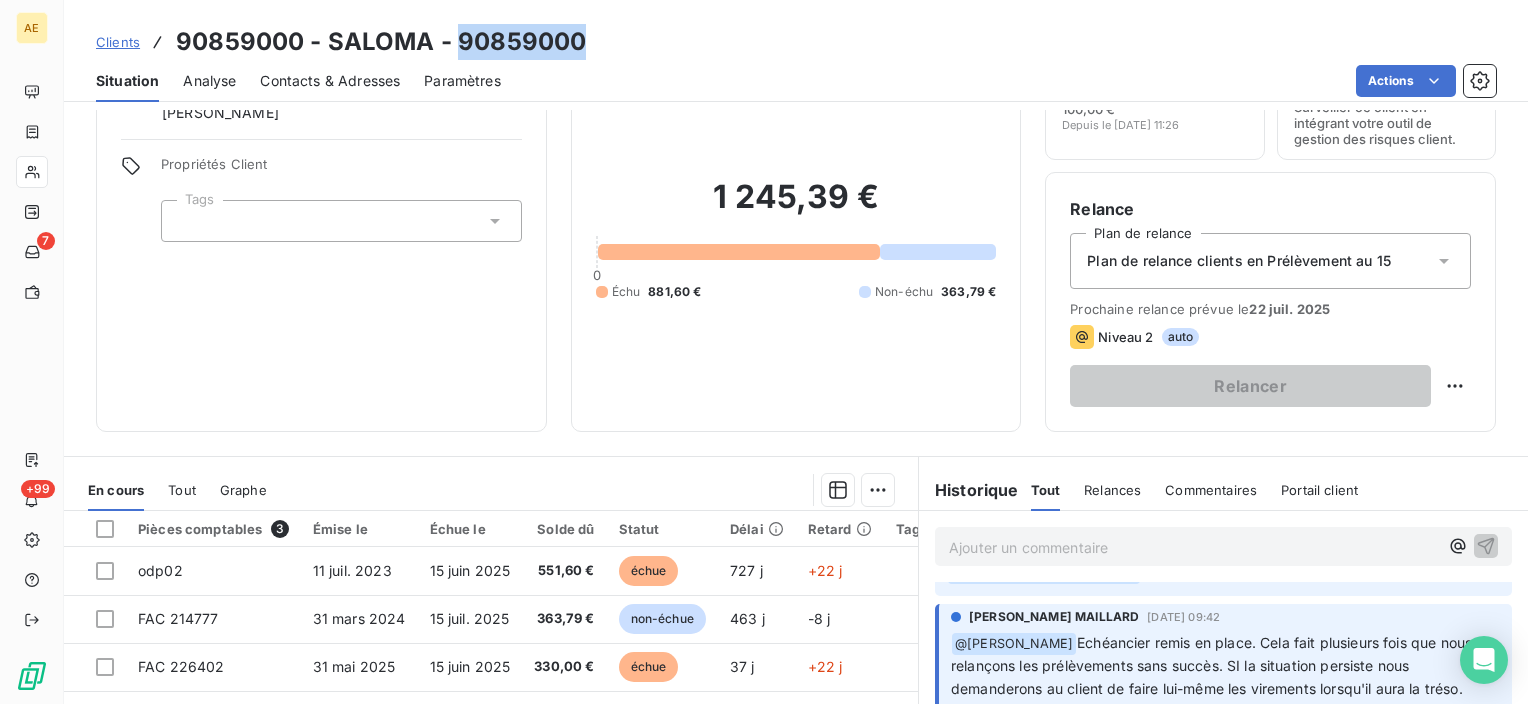 scroll, scrollTop: 300, scrollLeft: 0, axis: vertical 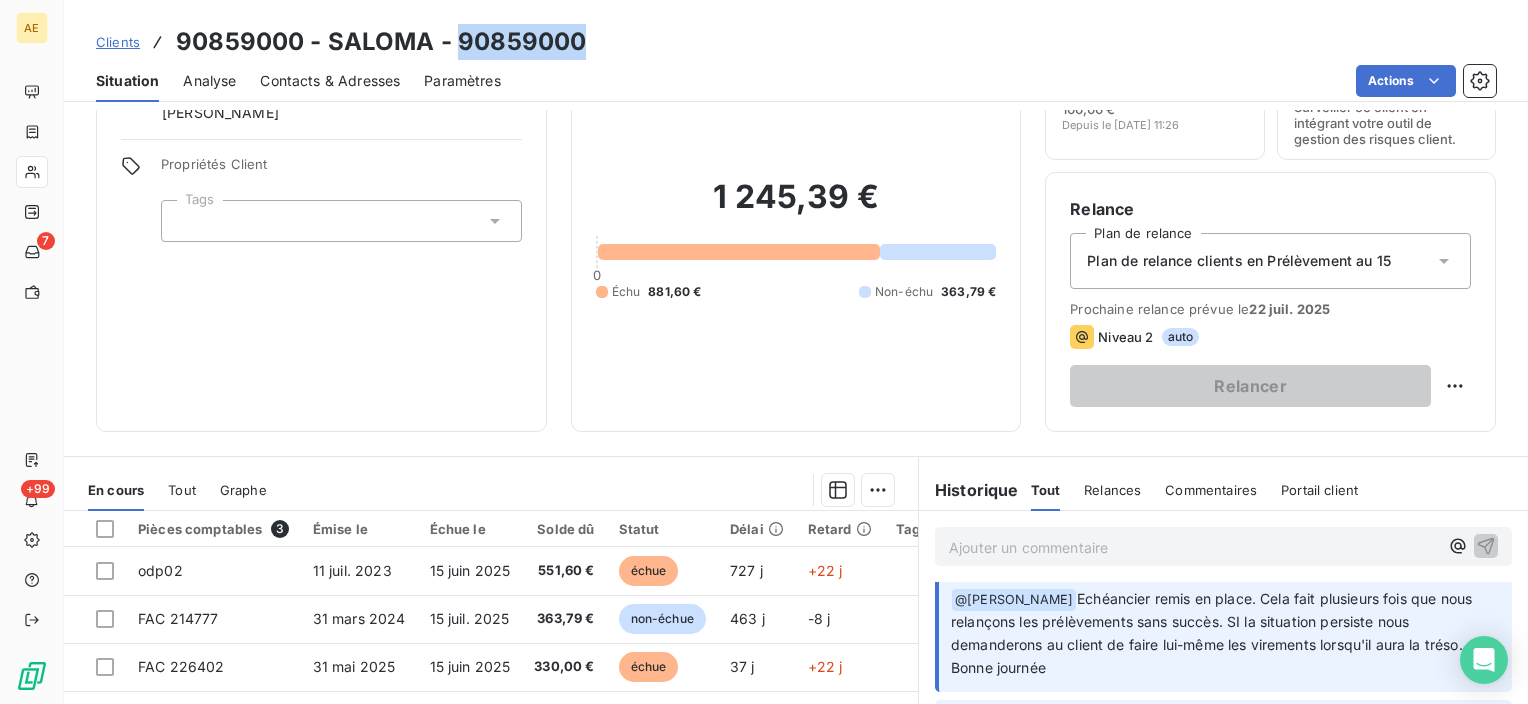 click on "Contacts & Adresses" at bounding box center [330, 81] 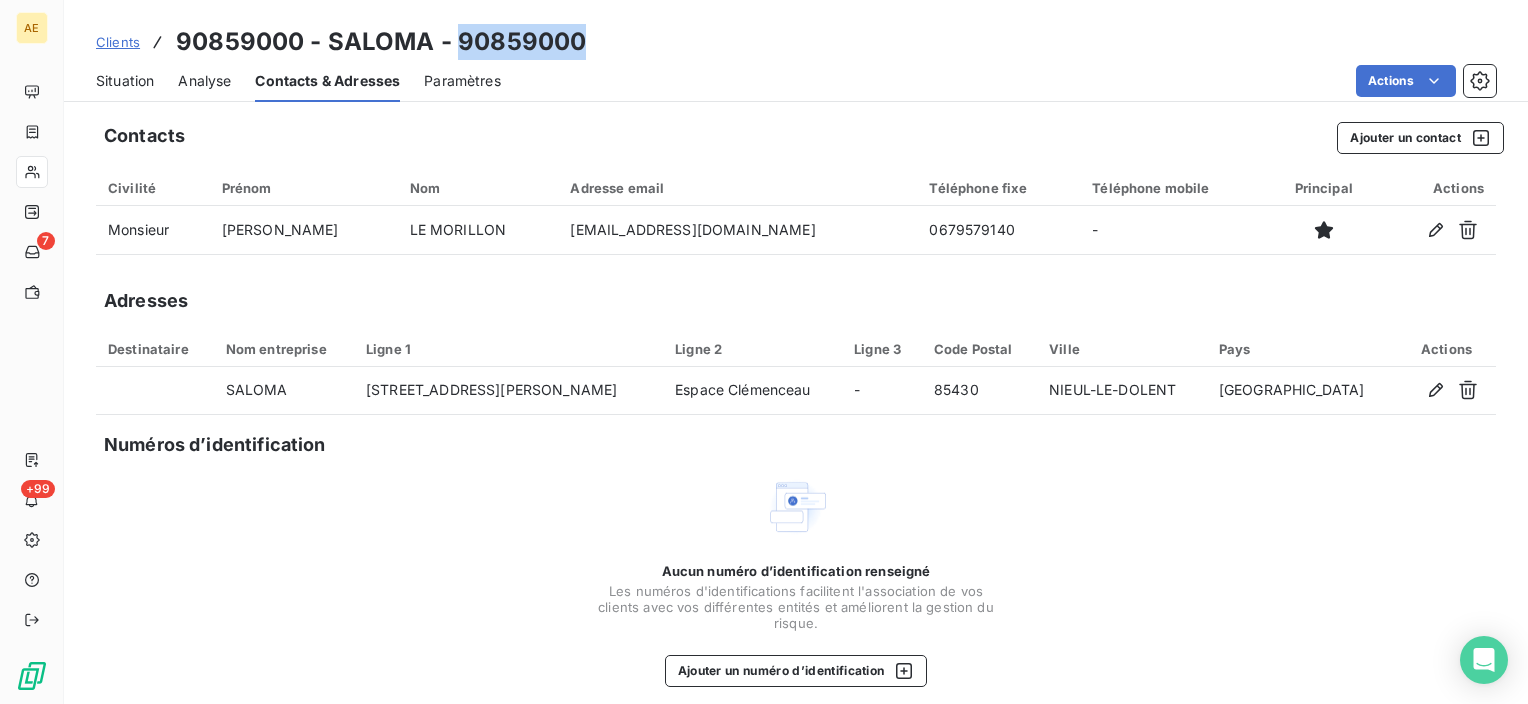 click on "Situation" at bounding box center (125, 81) 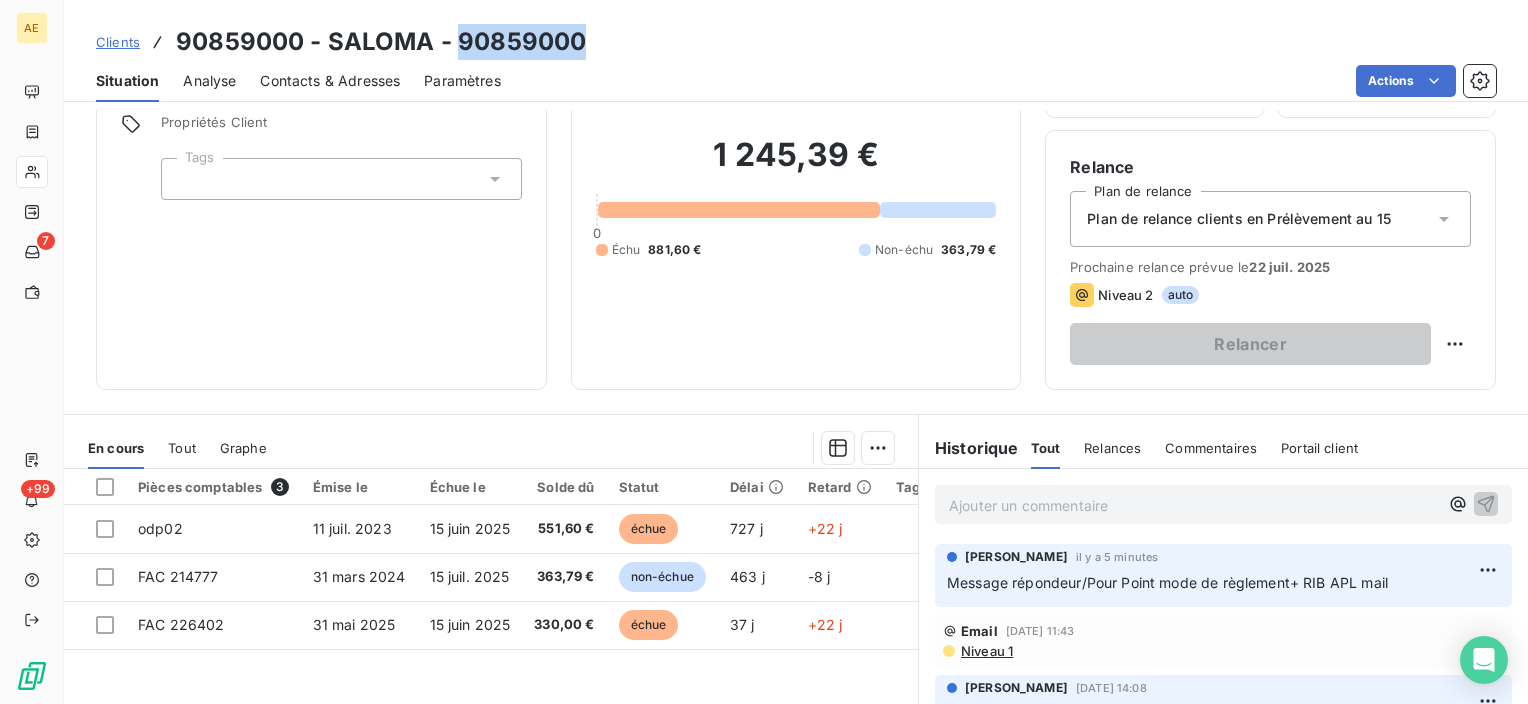 scroll, scrollTop: 351, scrollLeft: 0, axis: vertical 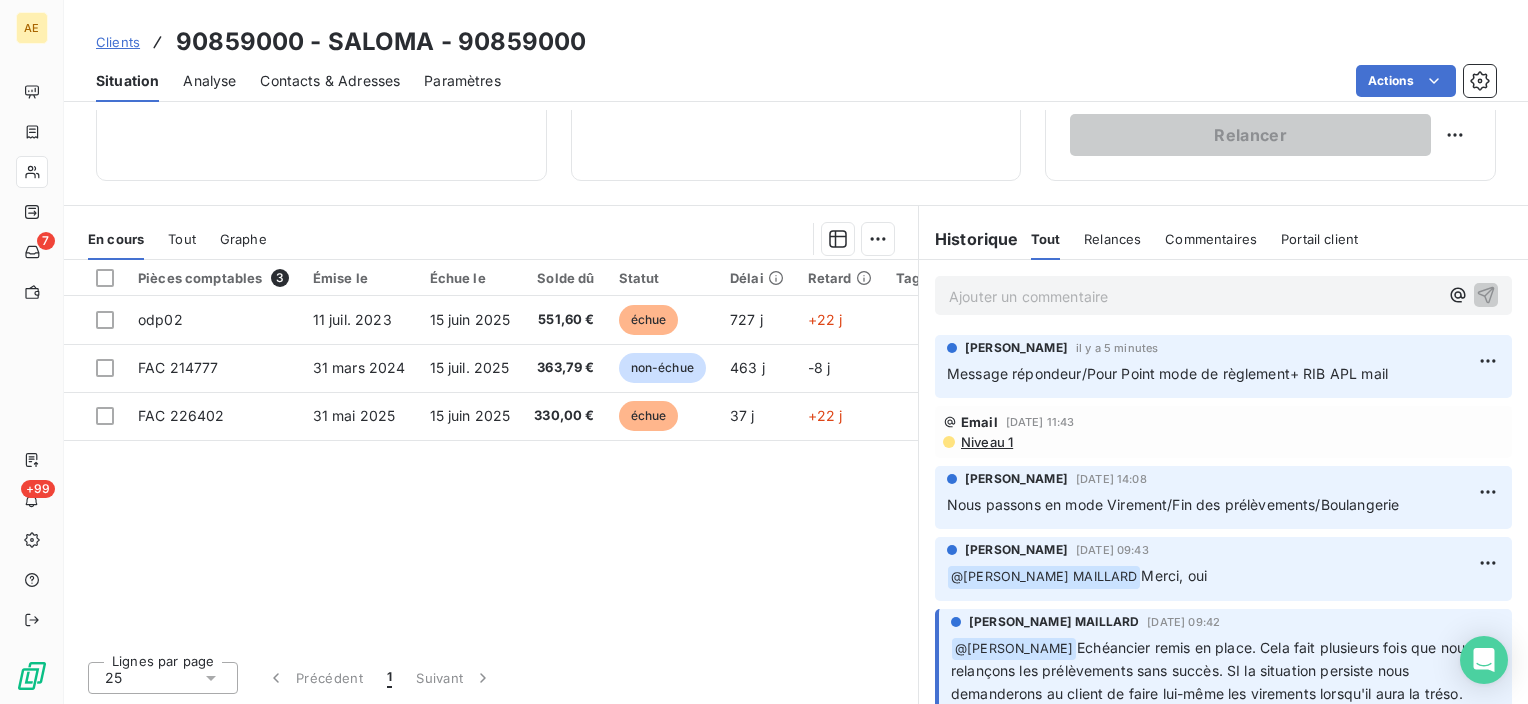 click on "Niveau 1" at bounding box center (986, 442) 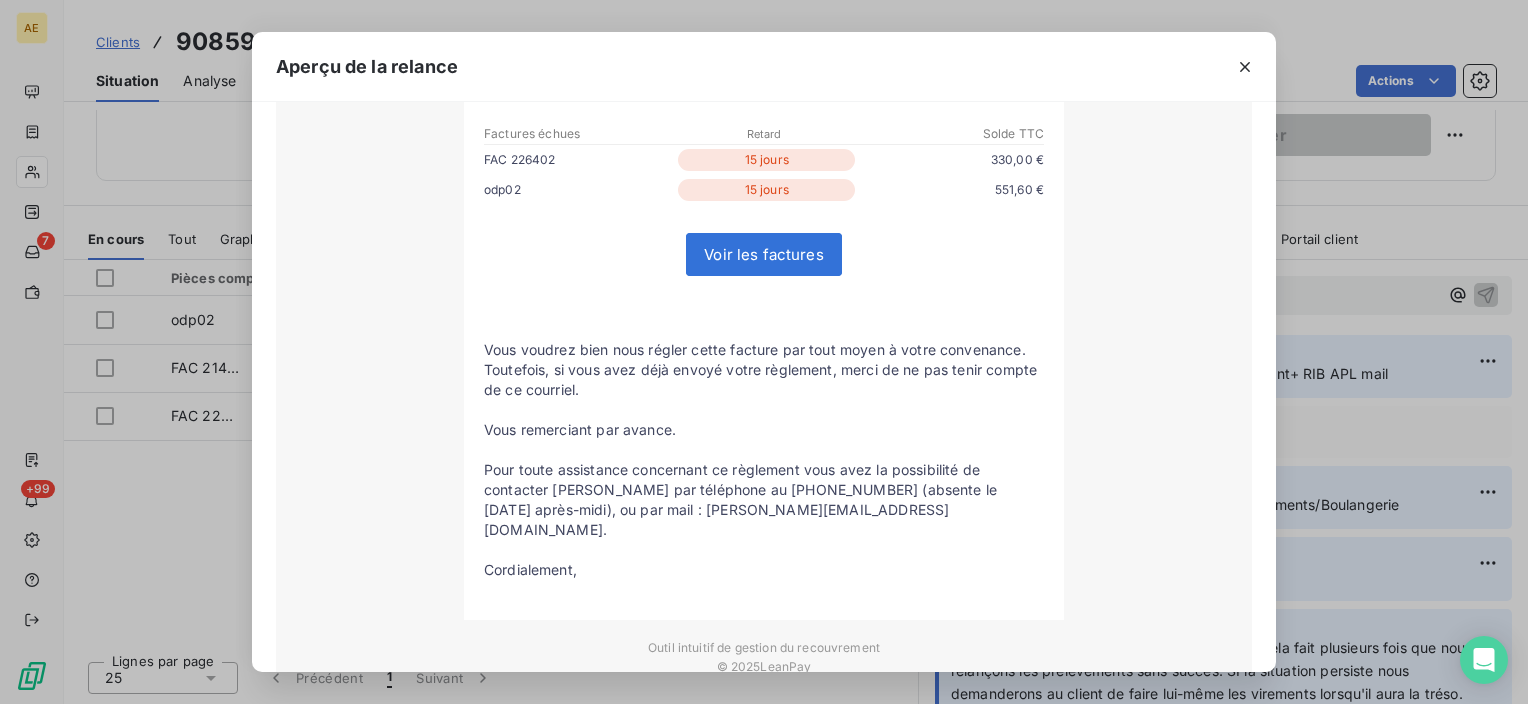 scroll, scrollTop: 500, scrollLeft: 0, axis: vertical 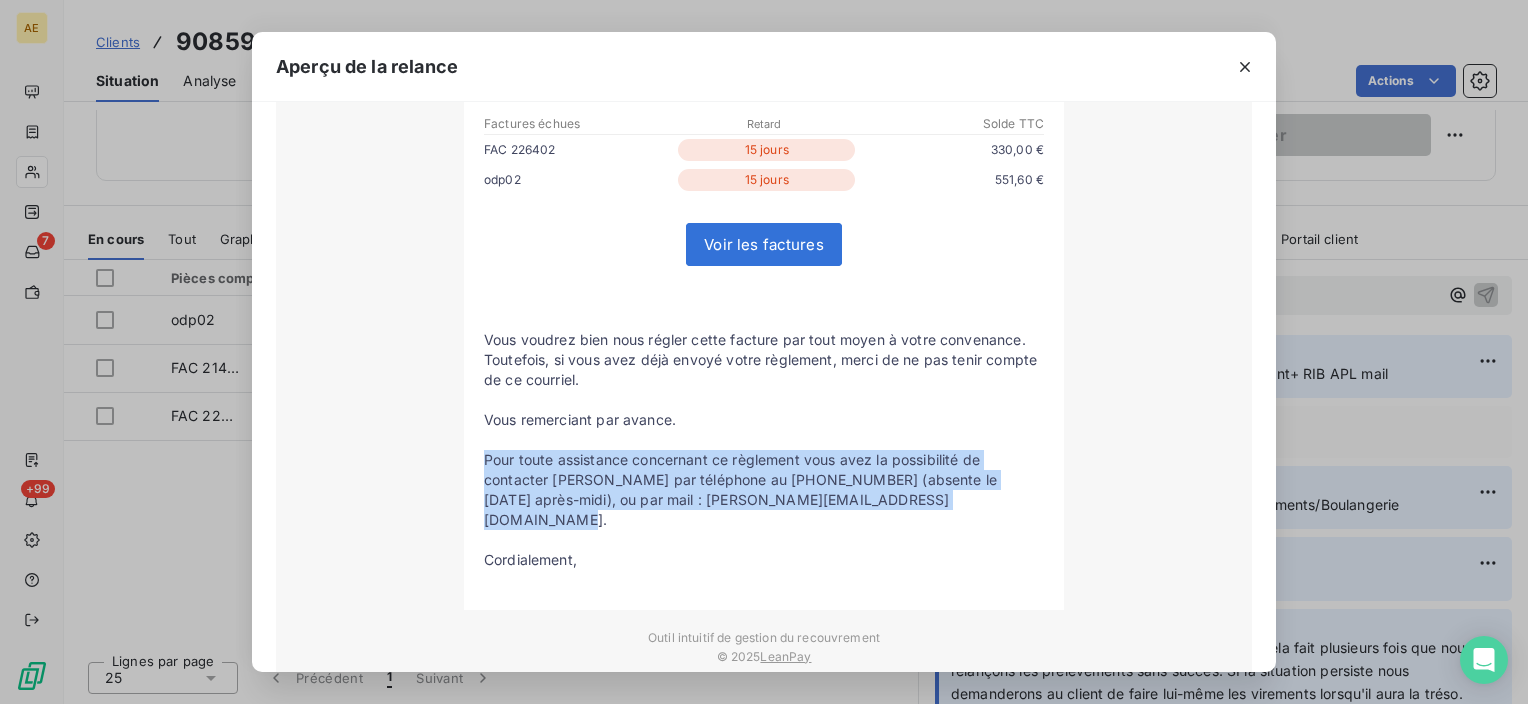 drag, startPoint x: 904, startPoint y: 502, endPoint x: 477, endPoint y: 448, distance: 430.40097 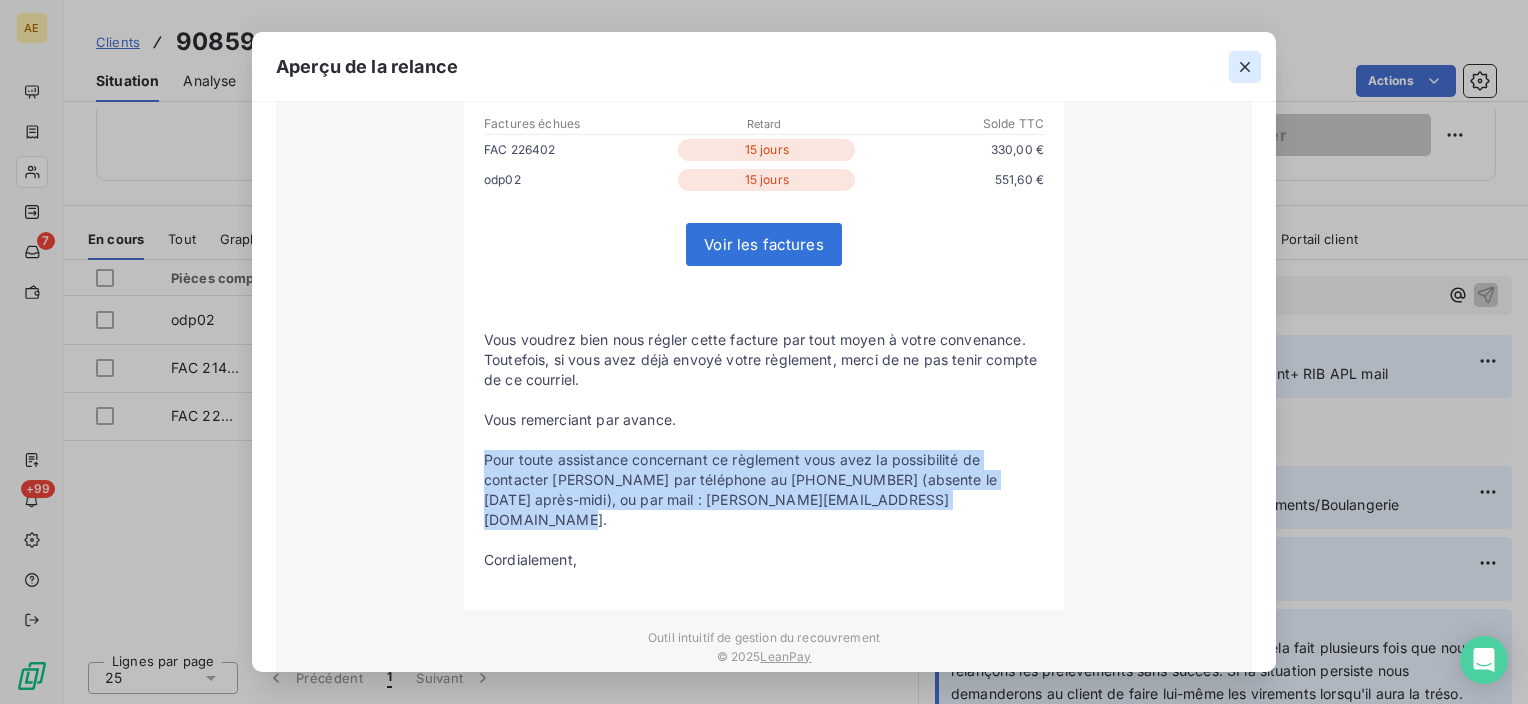 click 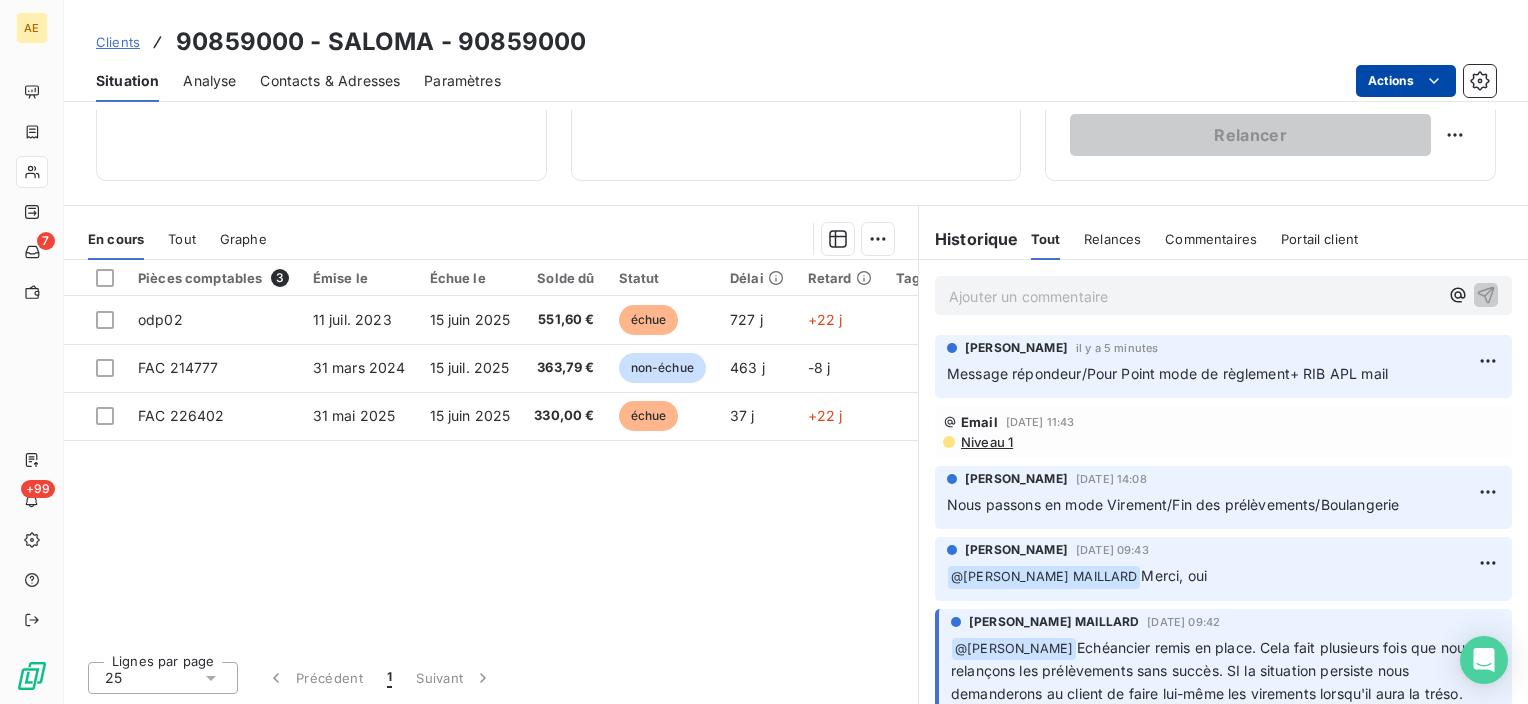 click on "AE 7 +99 Clients 90859000 - SALOMA - 90859000 Situation Analyse Contacts & Adresses Paramètres Actions Informations client Gestionnaires [PERSON_NAME] Propriétés Client Tags Encours client   1 245,39 € 0 Échu 881,60 € Non-échu 363,79 €   Limite d’encours 1245 % 100,00 € Depuis le [DATE] 11:26 Gestion du risque Surveiller ce client en intégrant votre outil de gestion des risques client. Relance Plan de relance Plan de relance clients en Prélèvement au 15 Prochaine relance prévue le  [DATE] Niveau 2 auto Relancer En cours Tout Graphe Pièces comptables 3 Émise le Échue le Solde dû Statut Délai   Retard   Tag relance   odp02 [DATE] [DATE] 551,60 € échue 727 j +22 j FAC 214777 [DATE] [DATE] 363,79 € non-échue 463 j -8 j FAC 226402 [DATE] [DATE] 330,00 € échue 37 j +22 j Lignes par page 25 Précédent 1 Suivant Historique Tout Relances Commentaires Portail client Tout Relances Commentaires Portail client" at bounding box center (764, 352) 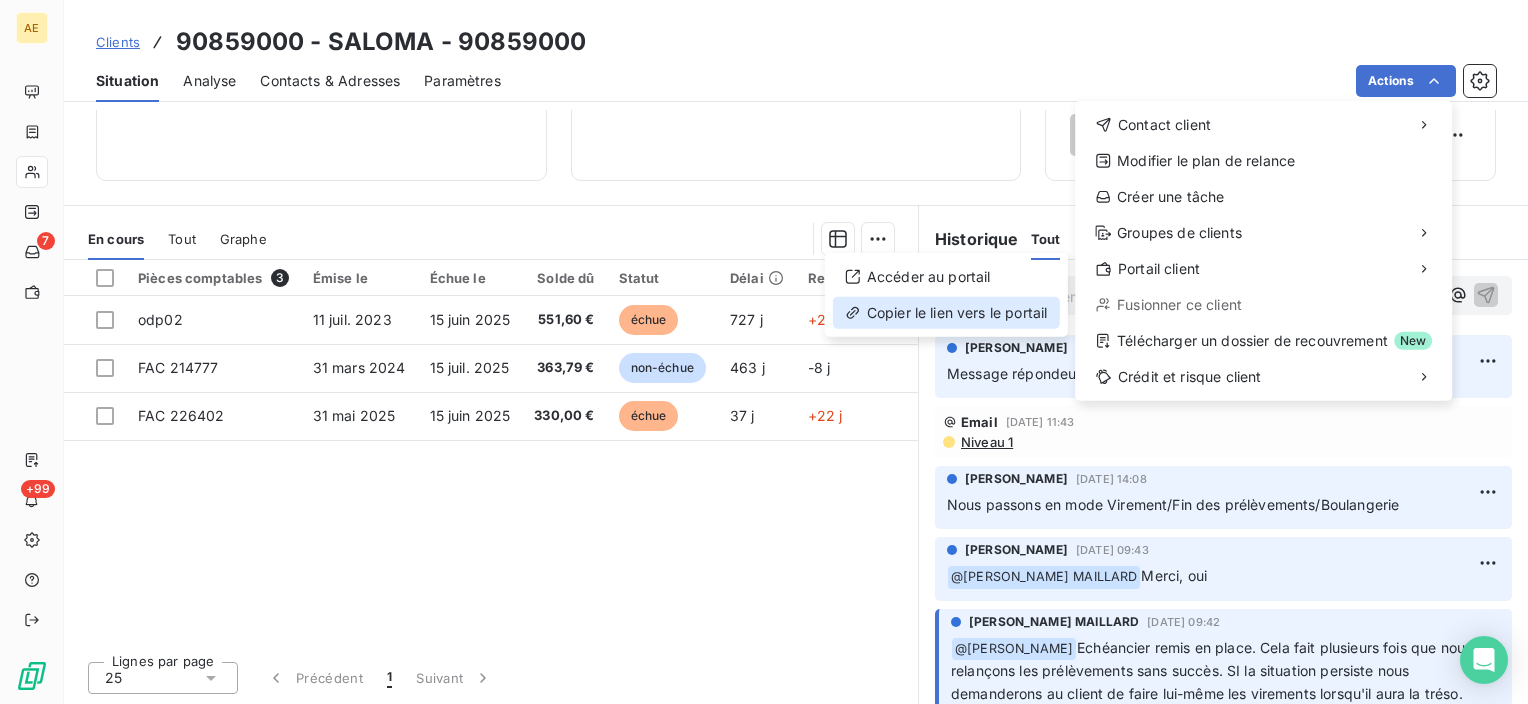 click on "Copier le lien vers le portail" at bounding box center (946, 313) 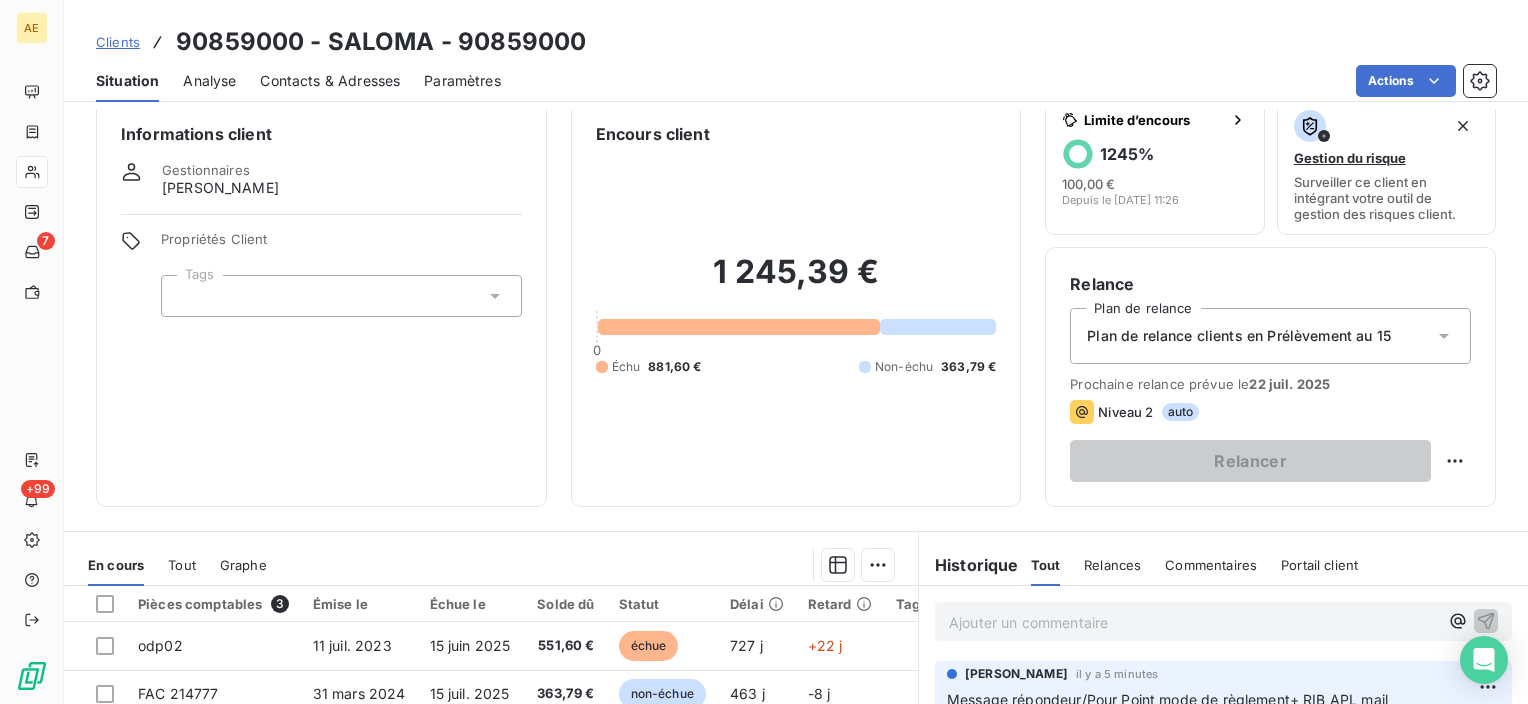 scroll, scrollTop: 0, scrollLeft: 0, axis: both 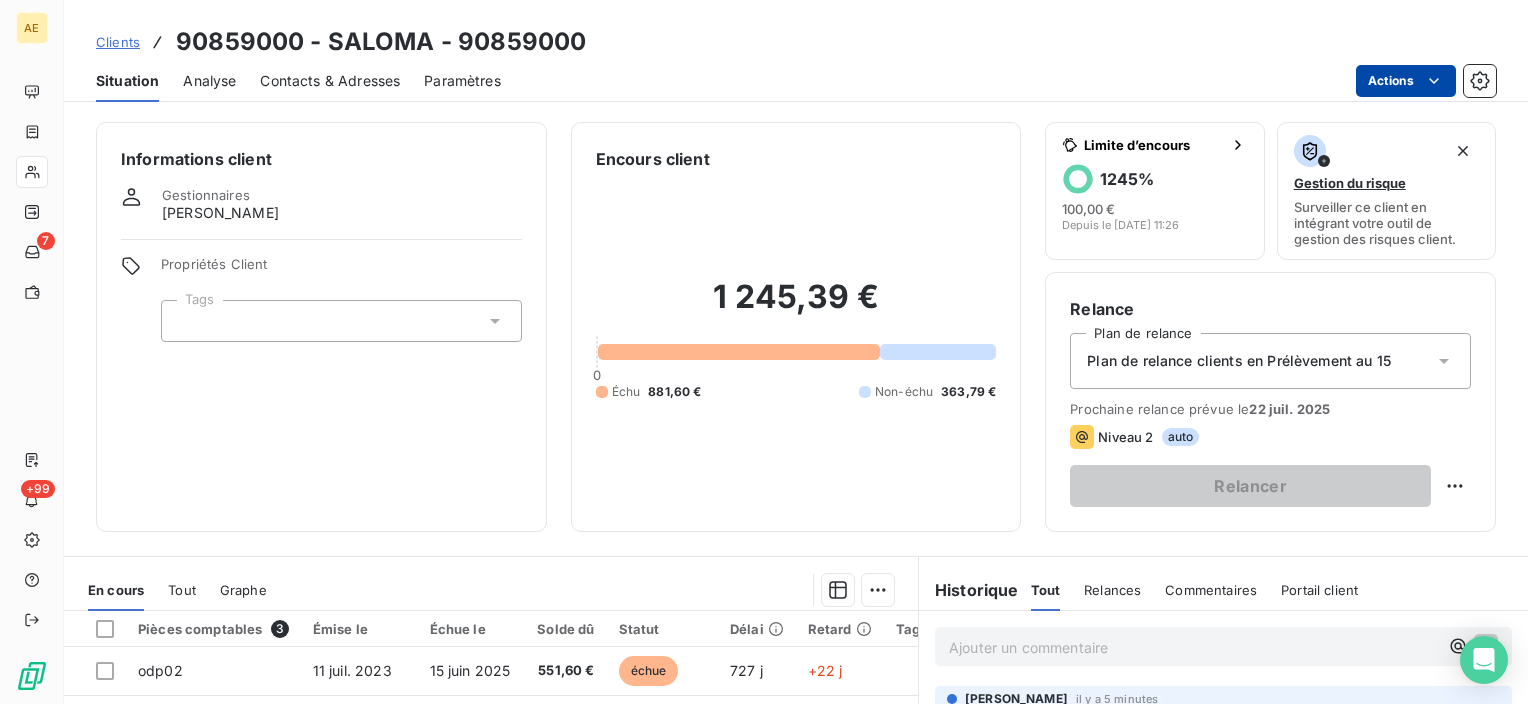 click on "AE 7 +99 Clients 90859000 - SALOMA - 90859000 Situation Analyse Contacts & Adresses Paramètres Actions Informations client Gestionnaires [PERSON_NAME] Propriétés Client Tags Encours client   1 245,39 € 0 Échu 881,60 € Non-échu 363,79 €   Limite d’encours 1245 % 100,00 € Depuis le [DATE] 11:26 Gestion du risque Surveiller ce client en intégrant votre outil de gestion des risques client. Relance Plan de relance Plan de relance clients en Prélèvement au 15 Prochaine relance prévue le  [DATE] Niveau 2 auto Relancer En cours Tout Graphe Pièces comptables 3 Émise le Échue le Solde dû Statut Délai   Retard   Tag relance   odp02 [DATE] [DATE] 551,60 € échue 727 j +22 j FAC 214777 [DATE] [DATE] 363,79 € non-échue 463 j -8 j FAC 226402 [DATE] [DATE] 330,00 € échue 37 j +22 j Lignes par page 25 Précédent 1 Suivant Historique Tout Relances Commentaires Portail client Tout Relances Commentaires Portail client" at bounding box center (764, 352) 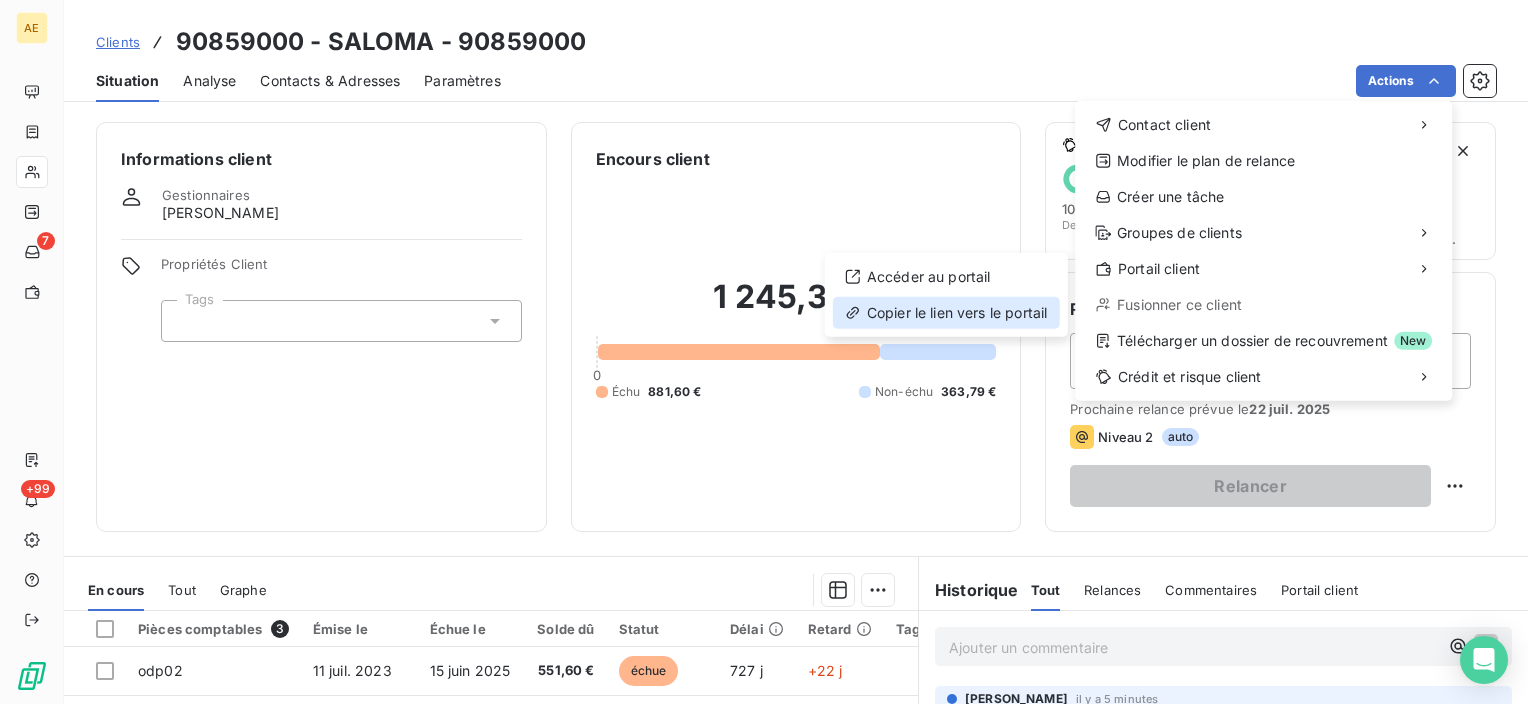 click on "Copier le lien vers le portail" at bounding box center (946, 313) 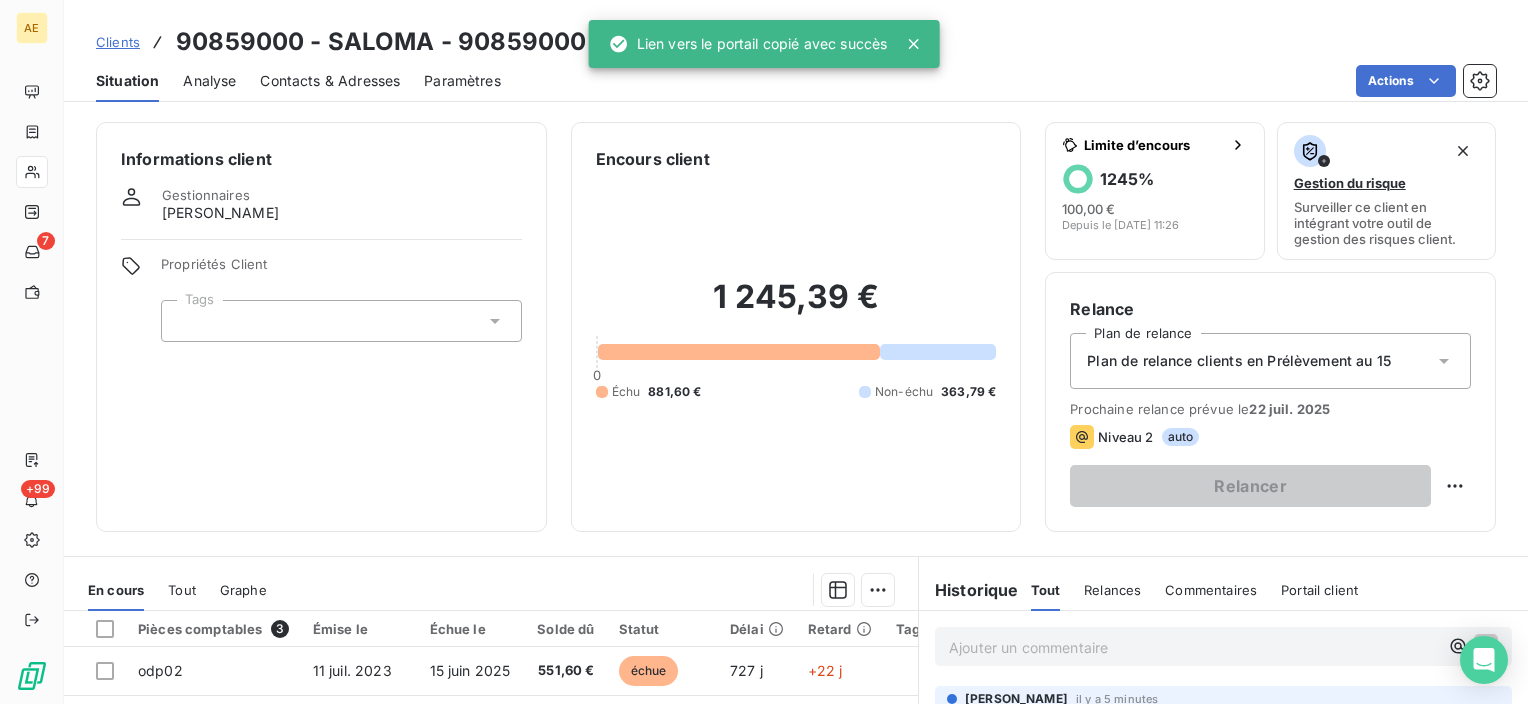 click on "Contacts & Adresses" at bounding box center (330, 81) 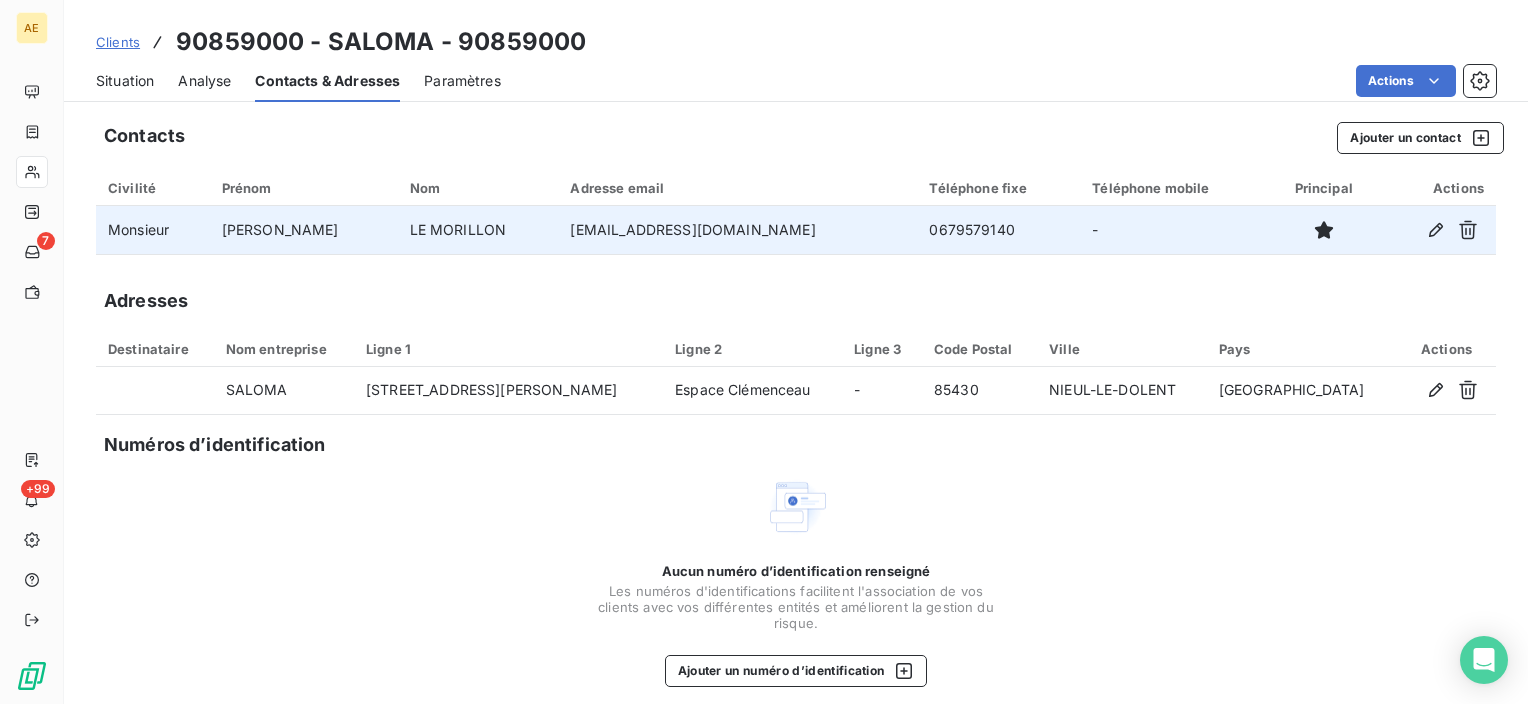 drag, startPoint x: 732, startPoint y: 221, endPoint x: 519, endPoint y: 233, distance: 213.33775 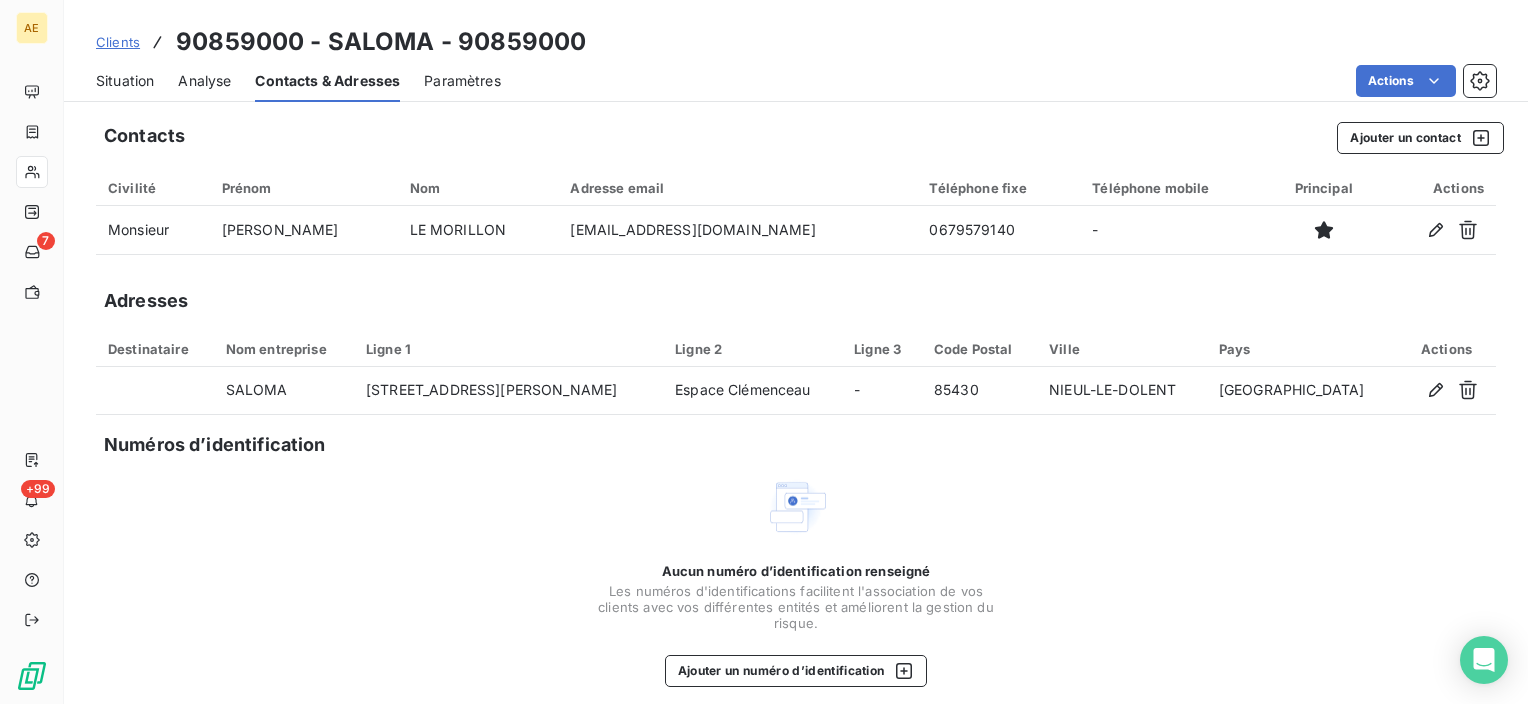 click on "Situation" at bounding box center [125, 81] 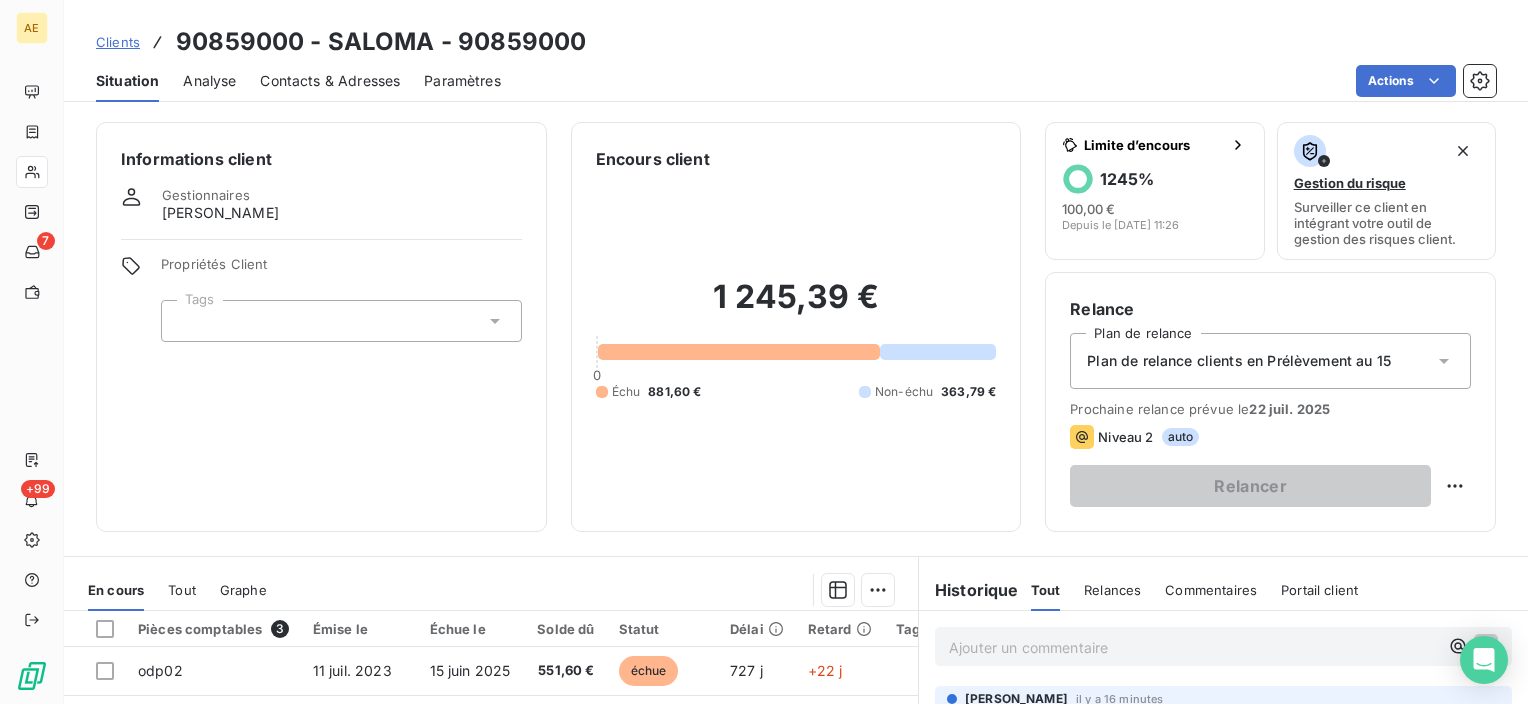 scroll, scrollTop: 200, scrollLeft: 0, axis: vertical 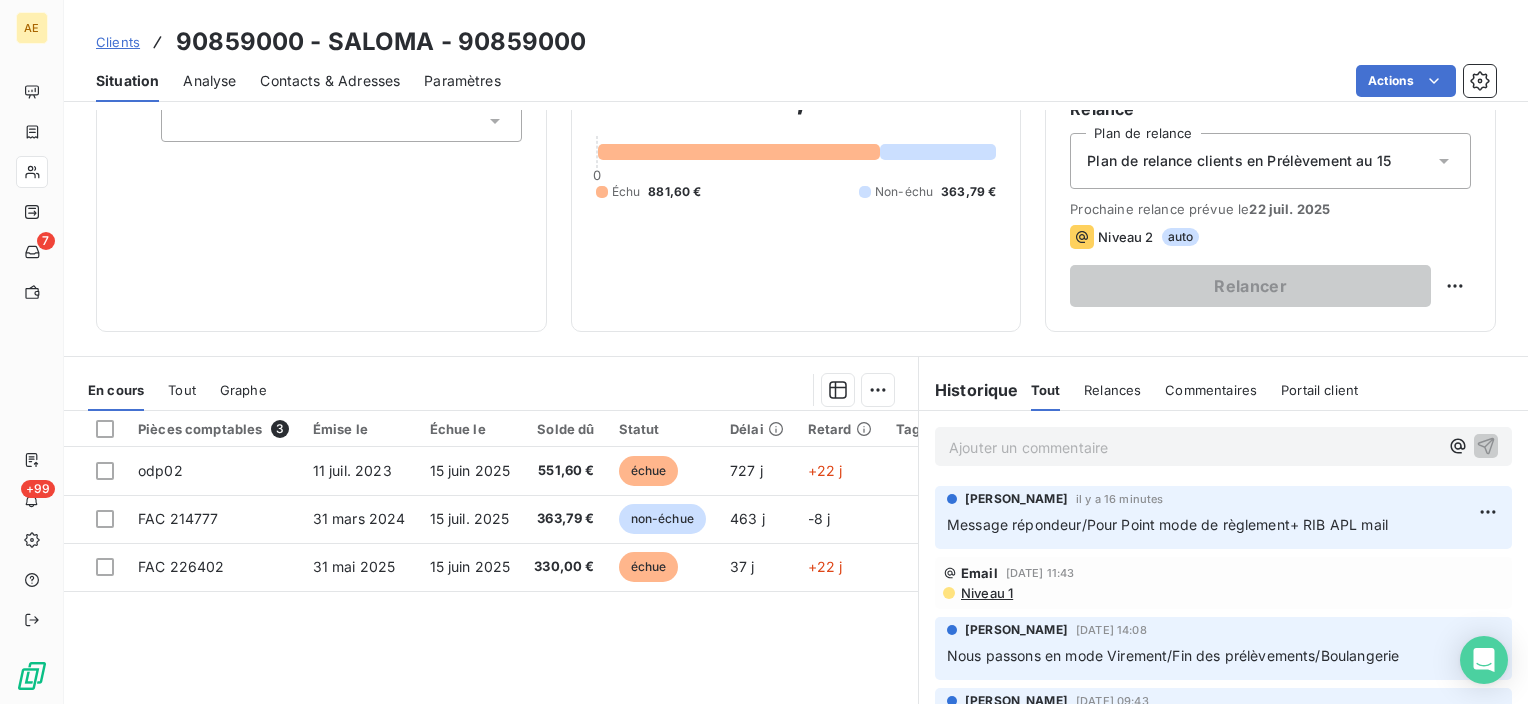 click on "Ajouter un commentaire ﻿" at bounding box center (1193, 447) 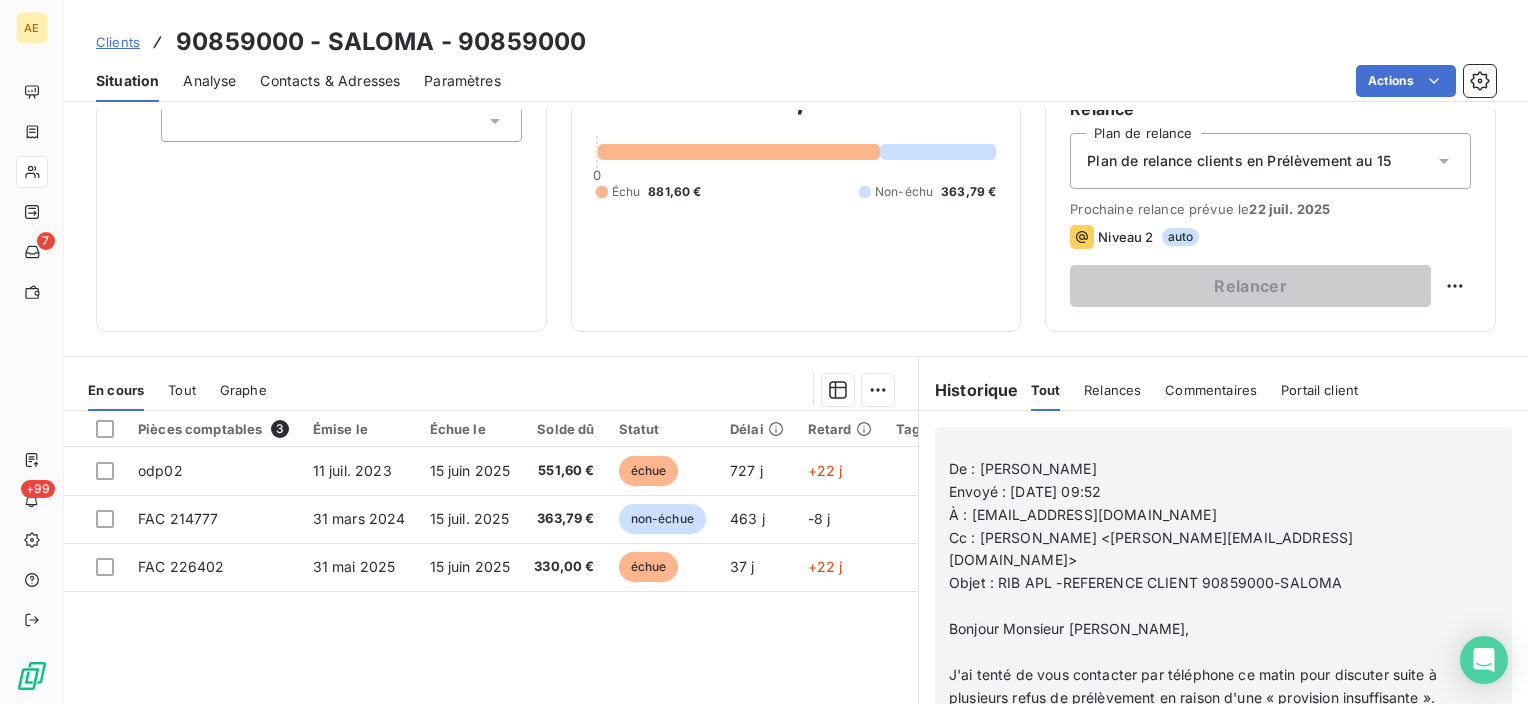 scroll, scrollTop: 351, scrollLeft: 0, axis: vertical 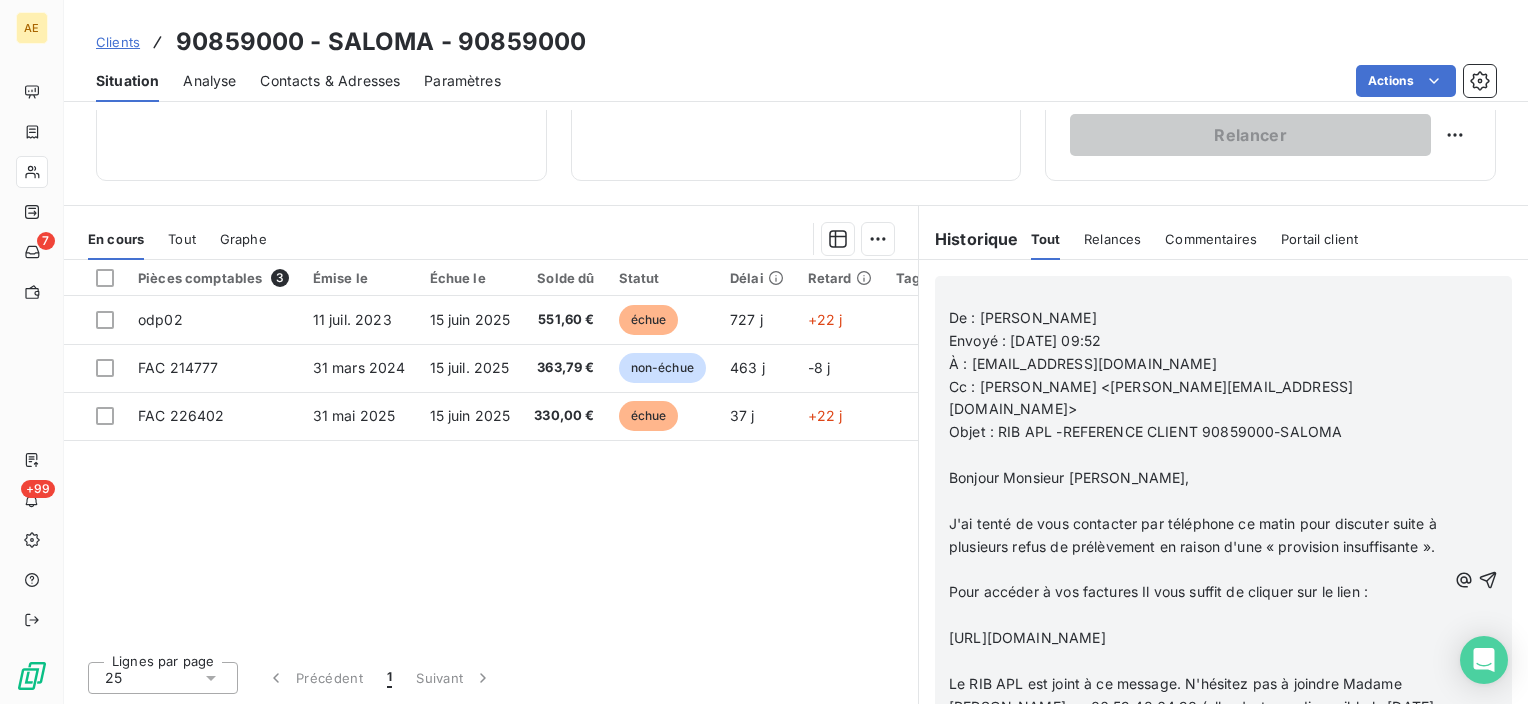 drag, startPoint x: 1292, startPoint y: 667, endPoint x: 1220, endPoint y: 619, distance: 86.53323 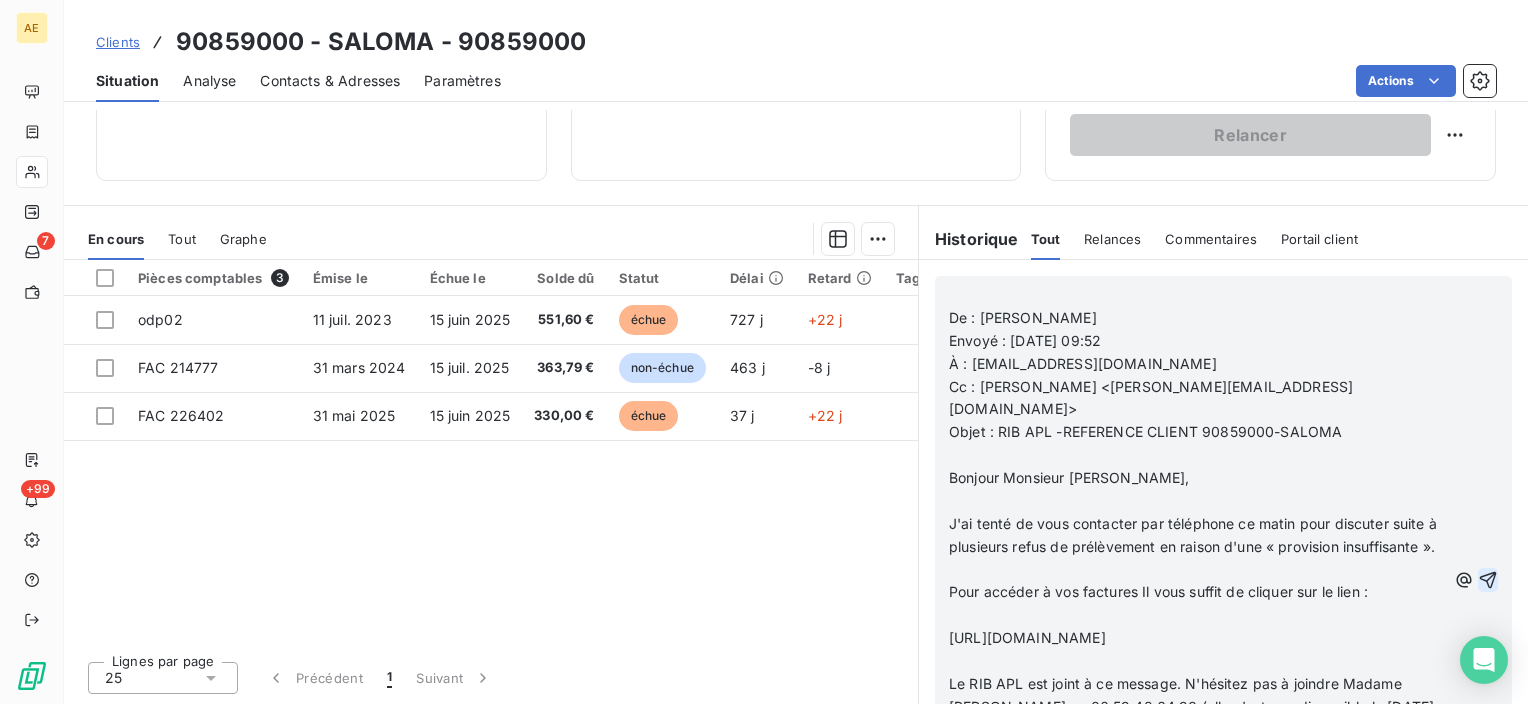 click 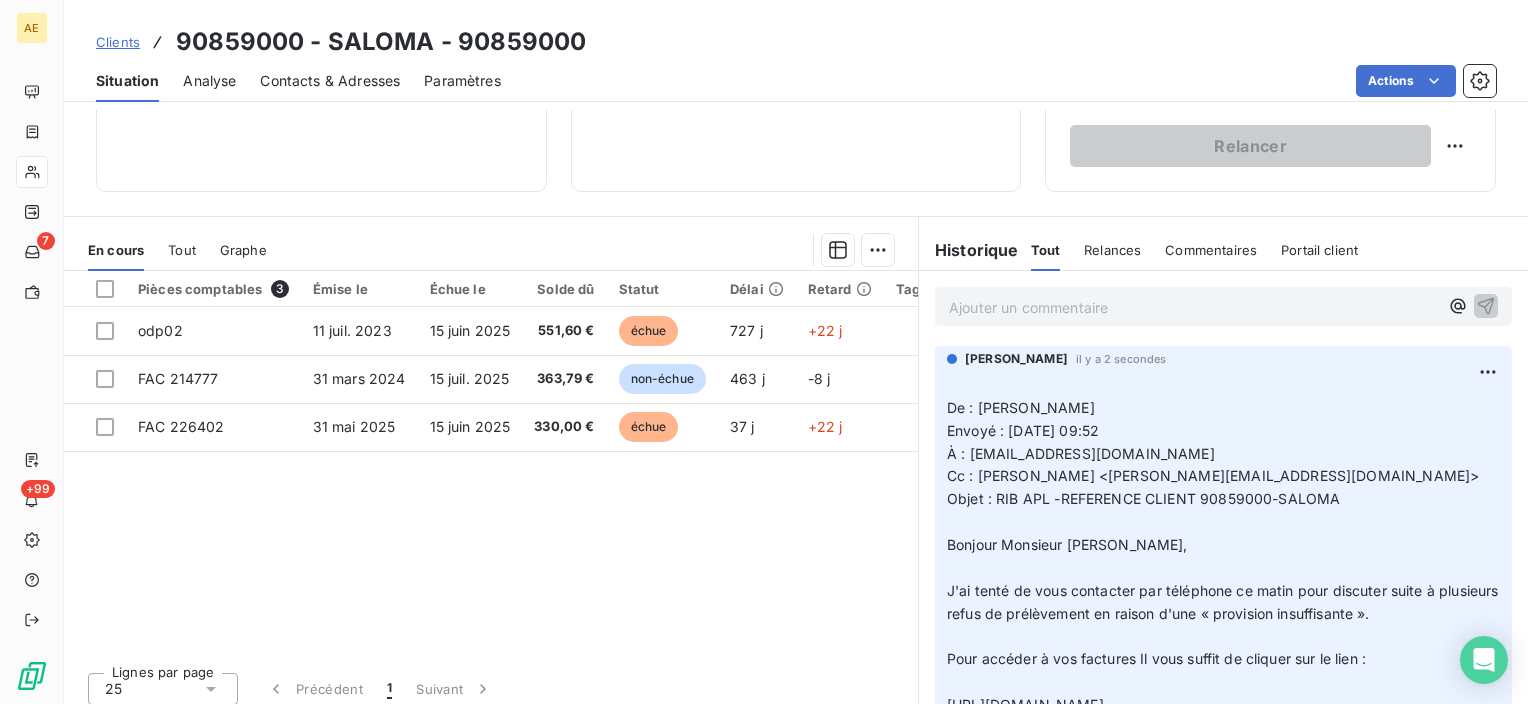 scroll, scrollTop: 351, scrollLeft: 0, axis: vertical 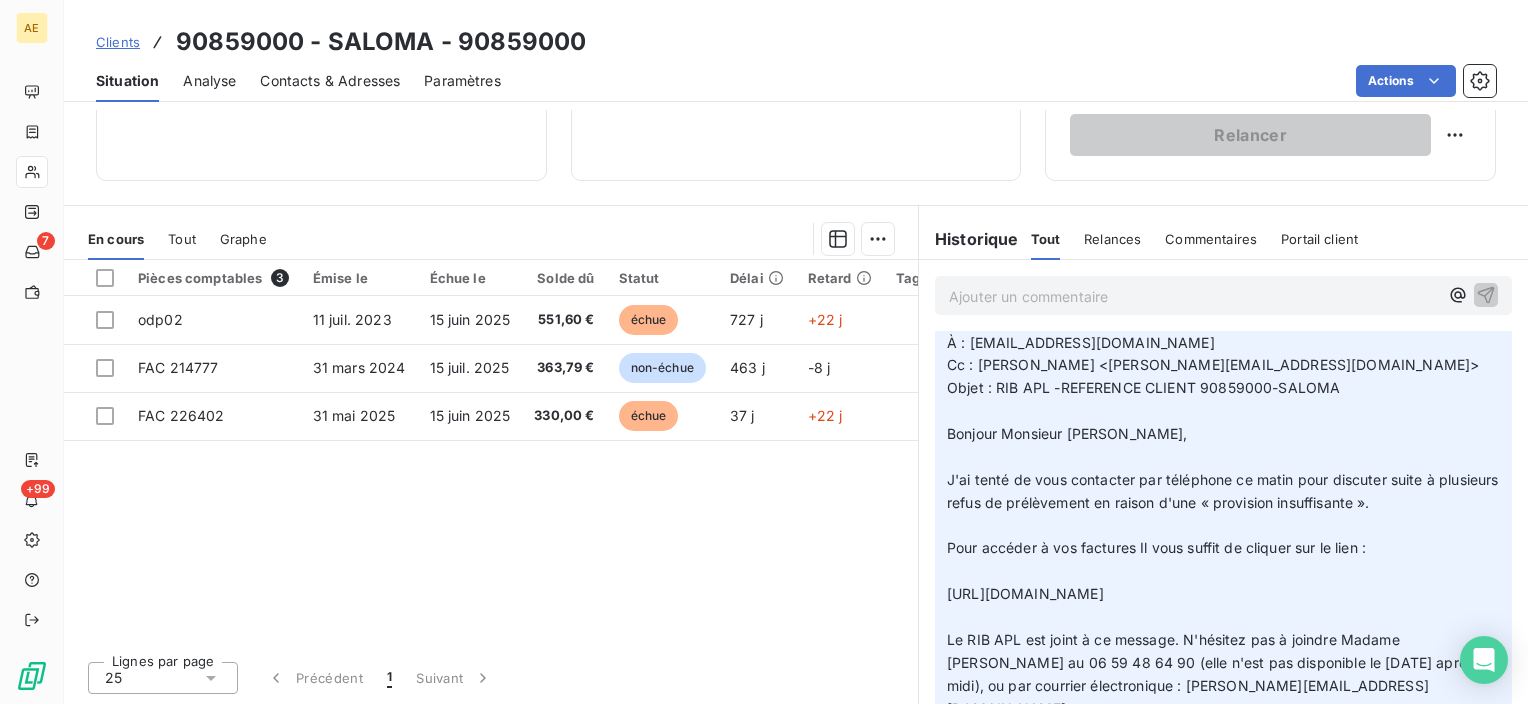click on "Contacts & Adresses" at bounding box center (330, 81) 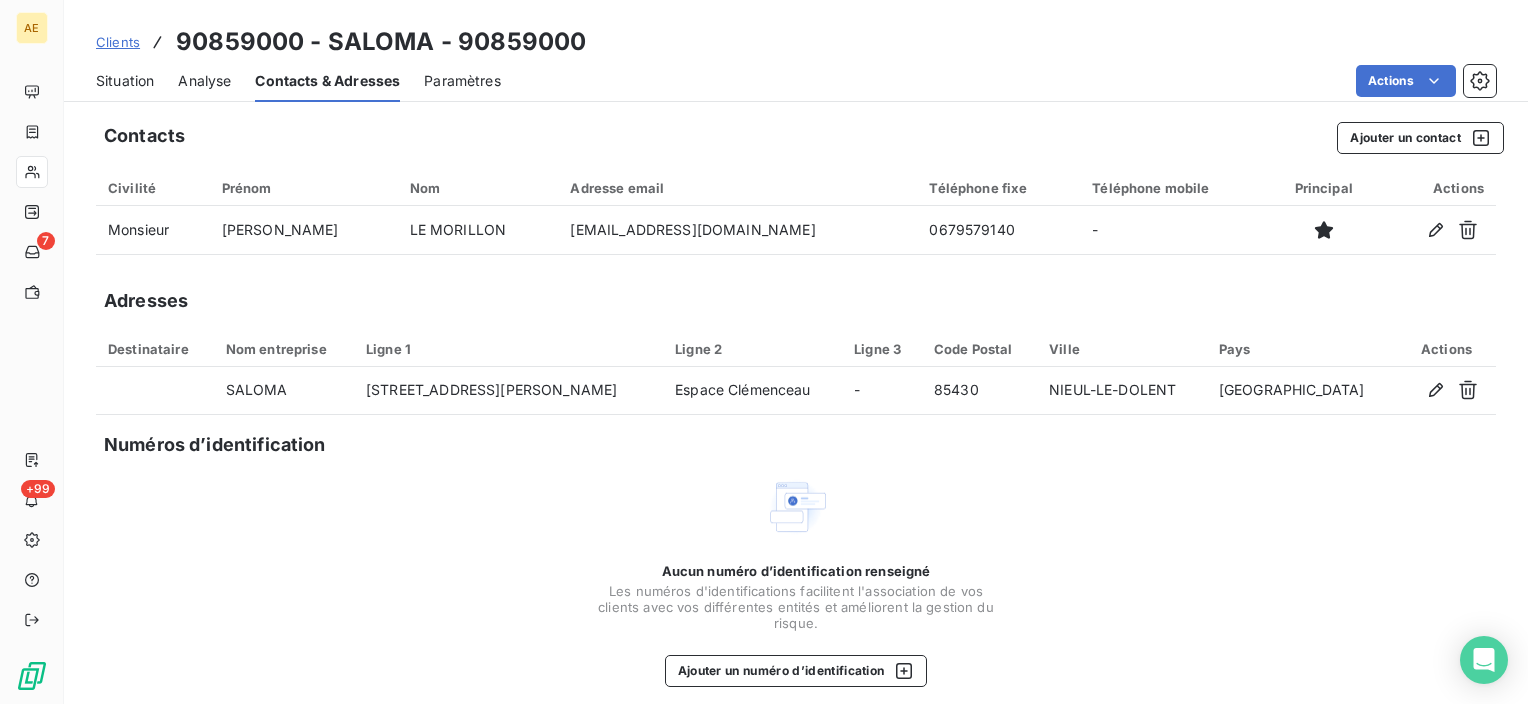 click on "Situation" at bounding box center [125, 81] 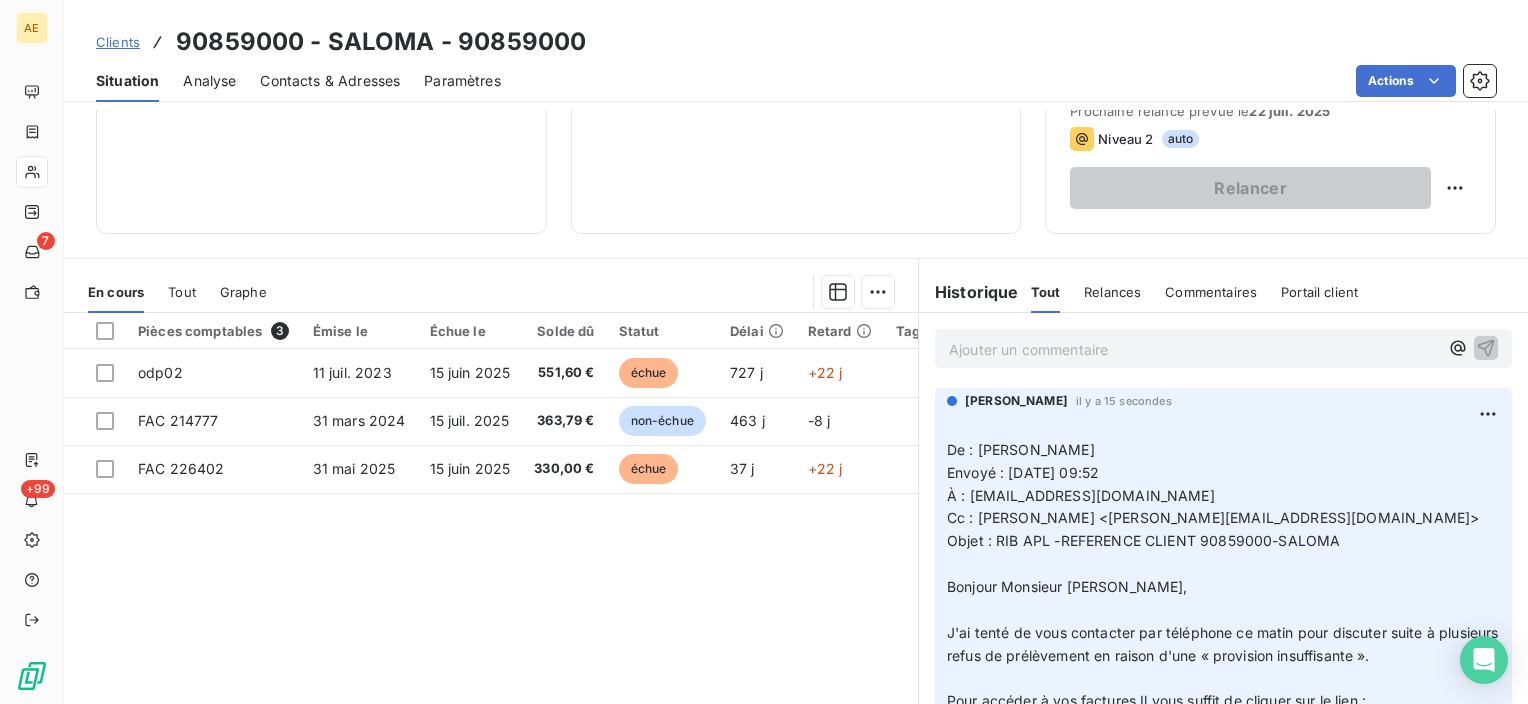 scroll, scrollTop: 300, scrollLeft: 0, axis: vertical 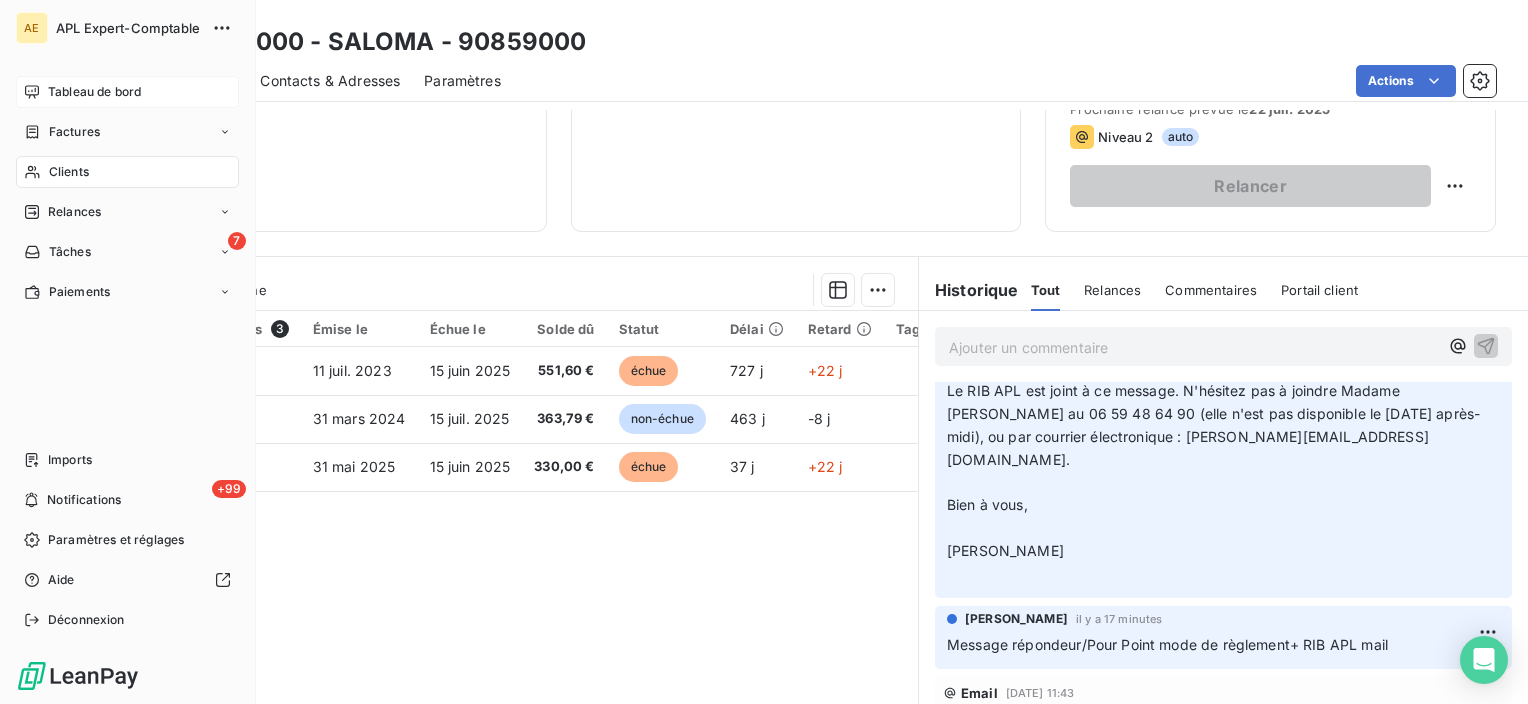 click on "Tableau de bord" at bounding box center (94, 92) 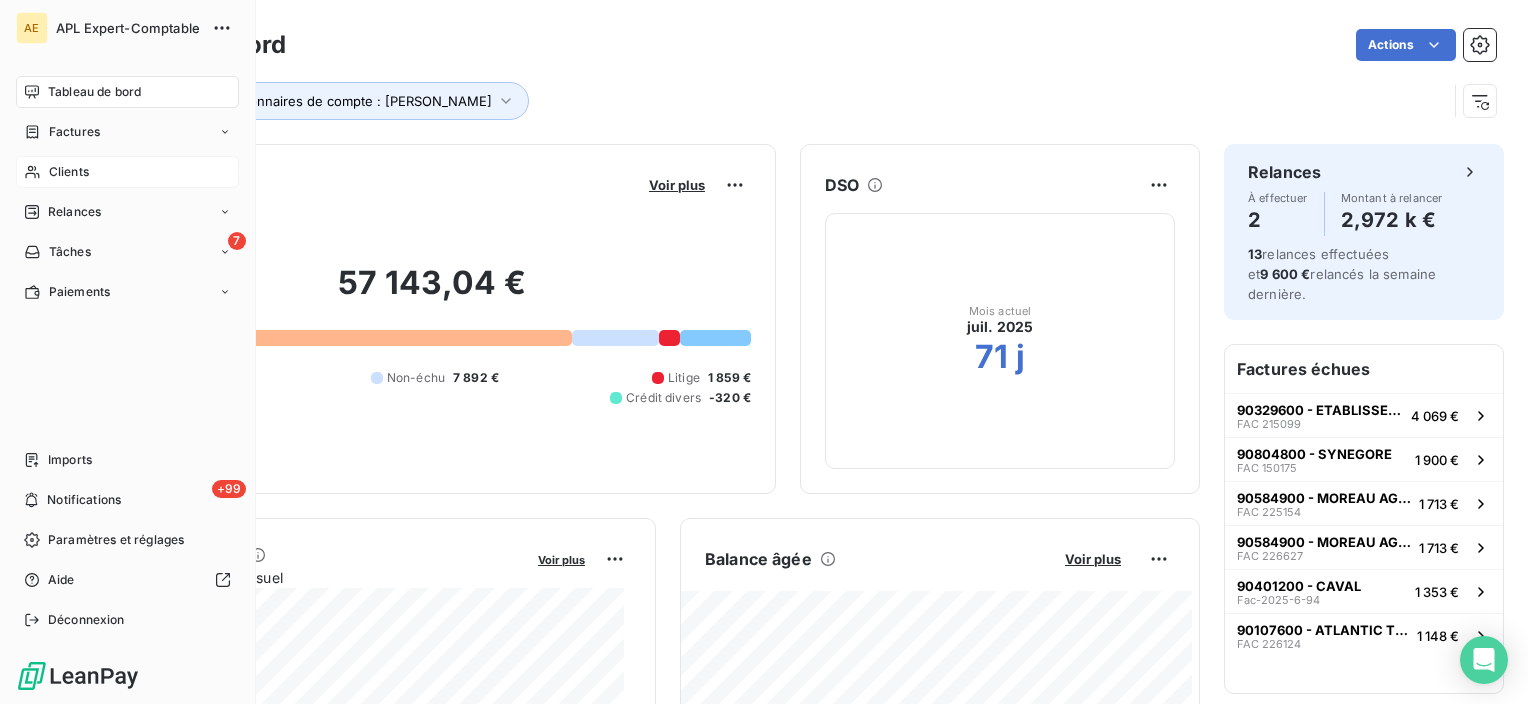 click on "Clients" at bounding box center (127, 172) 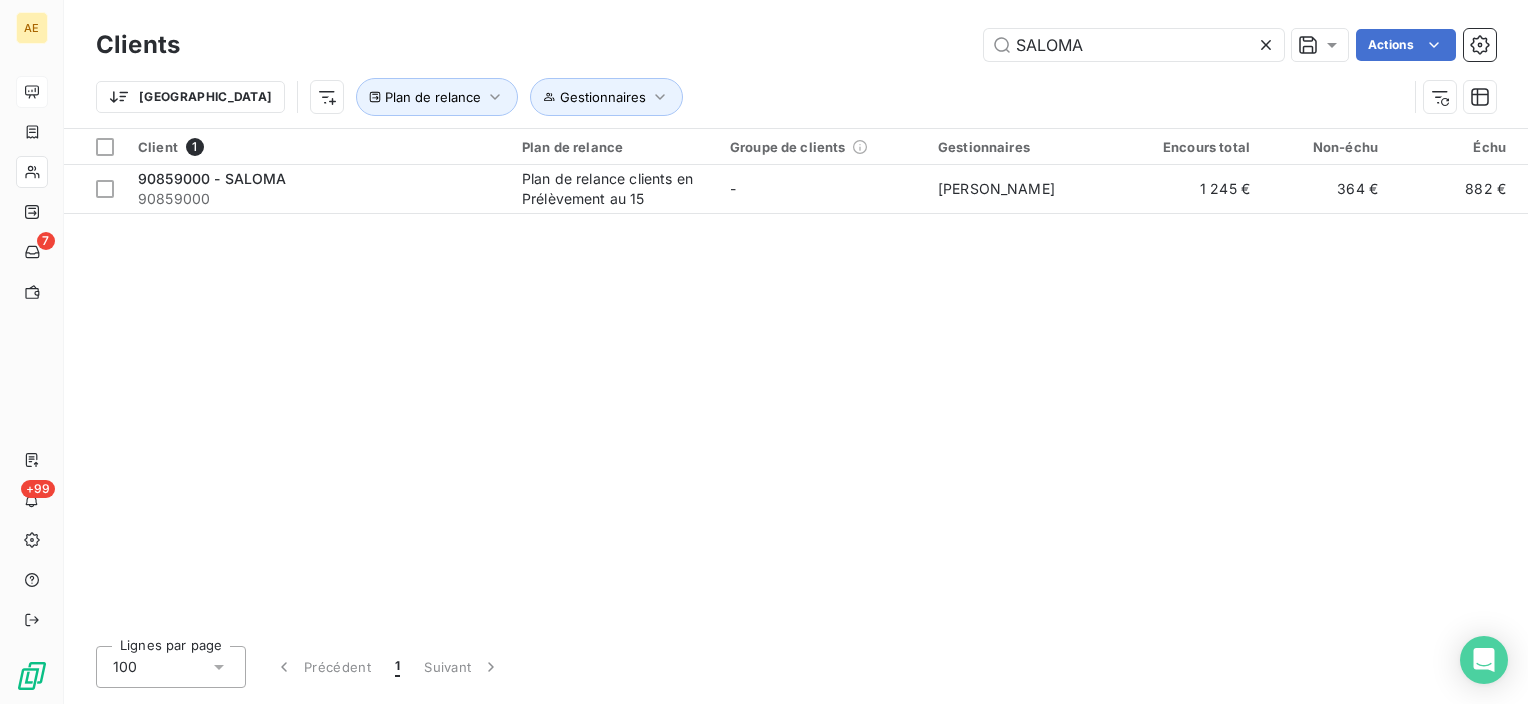 click 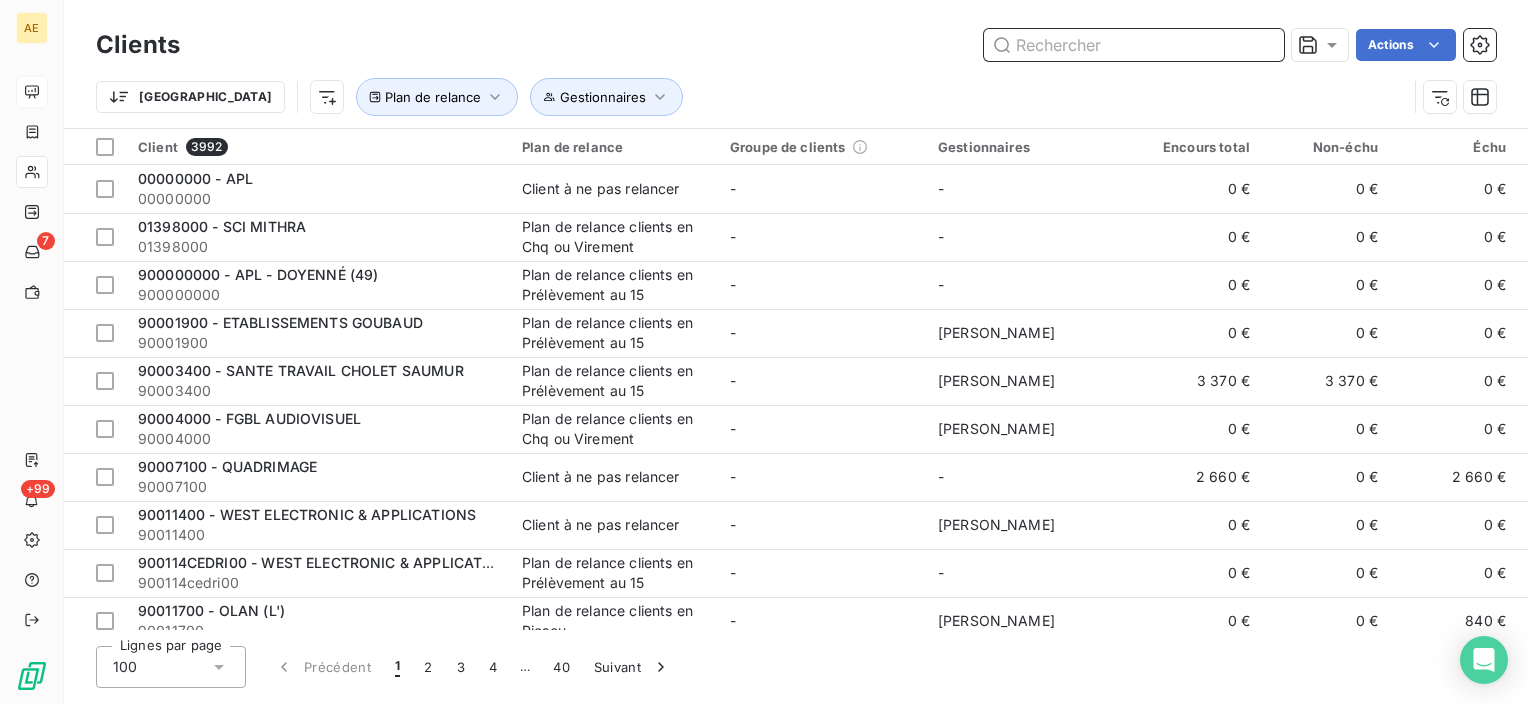 click at bounding box center [1134, 45] 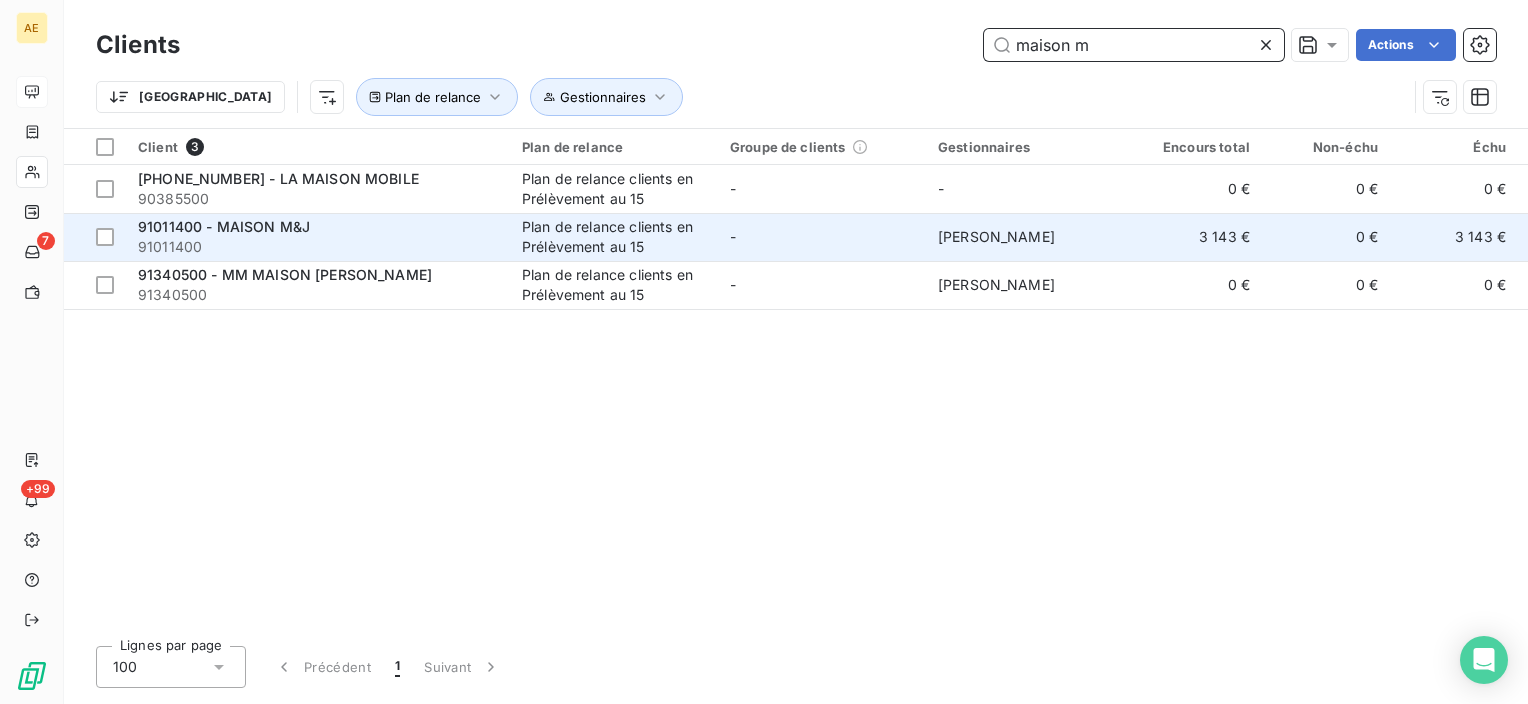 type on "maison m" 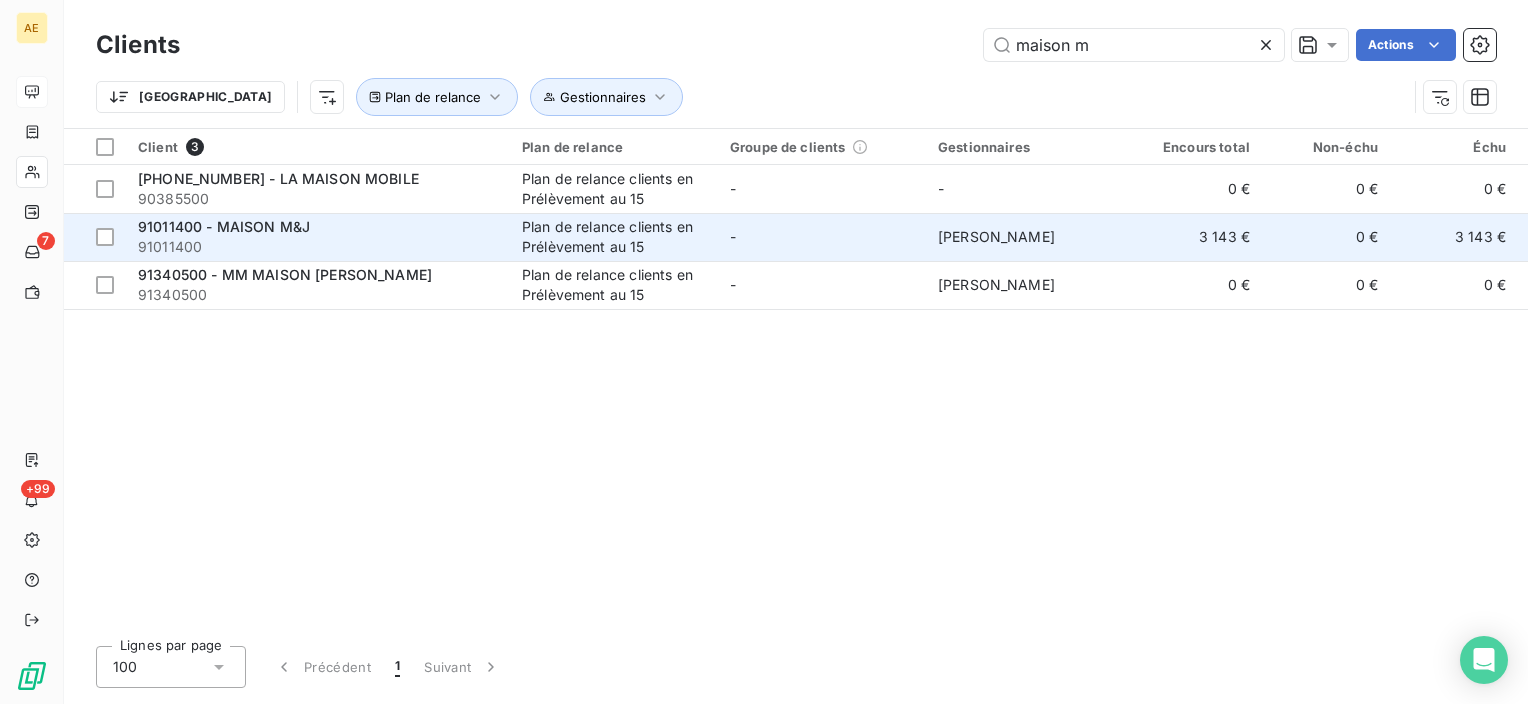 click on "91011400 - MAISON M&J" at bounding box center [318, 227] 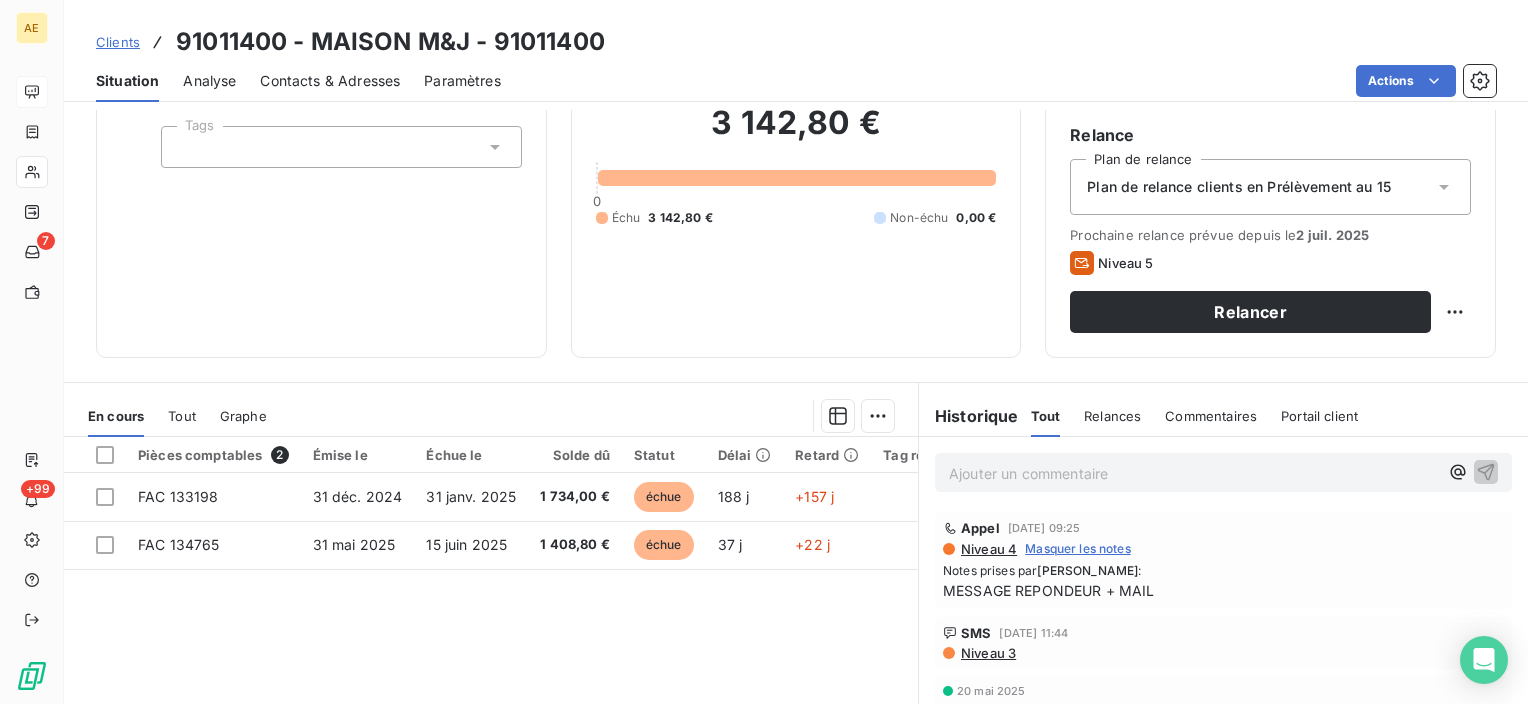 scroll, scrollTop: 351, scrollLeft: 0, axis: vertical 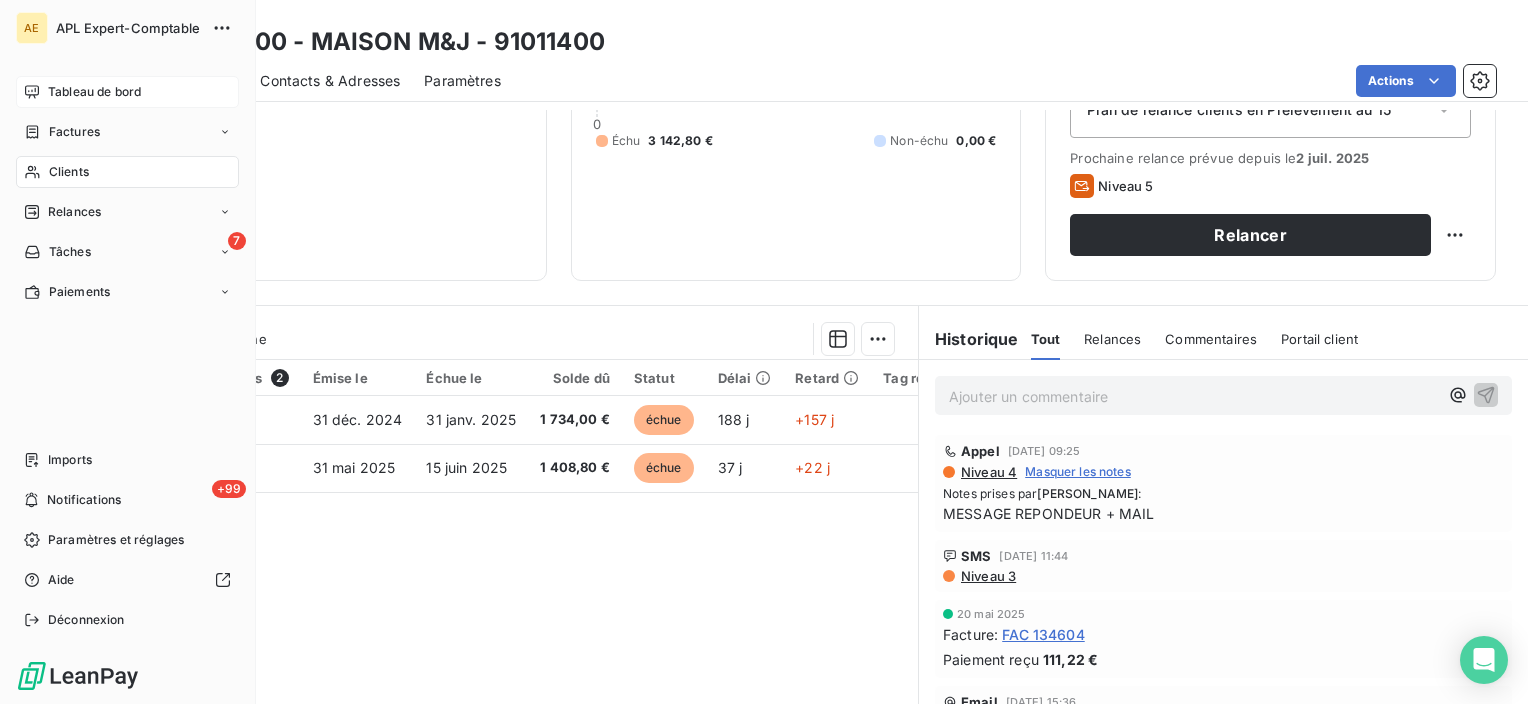 click on "Tableau de bord" at bounding box center [127, 92] 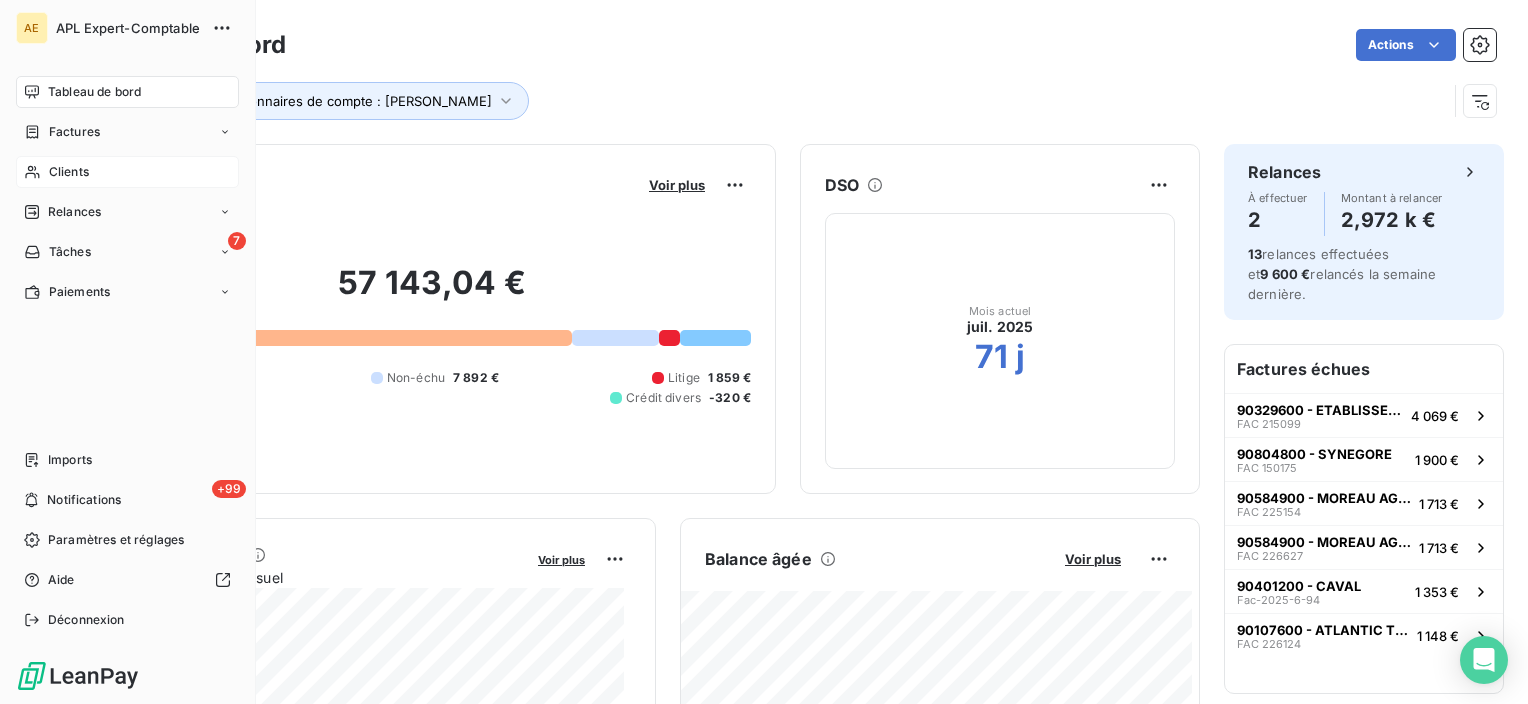 click on "Clients" at bounding box center [69, 172] 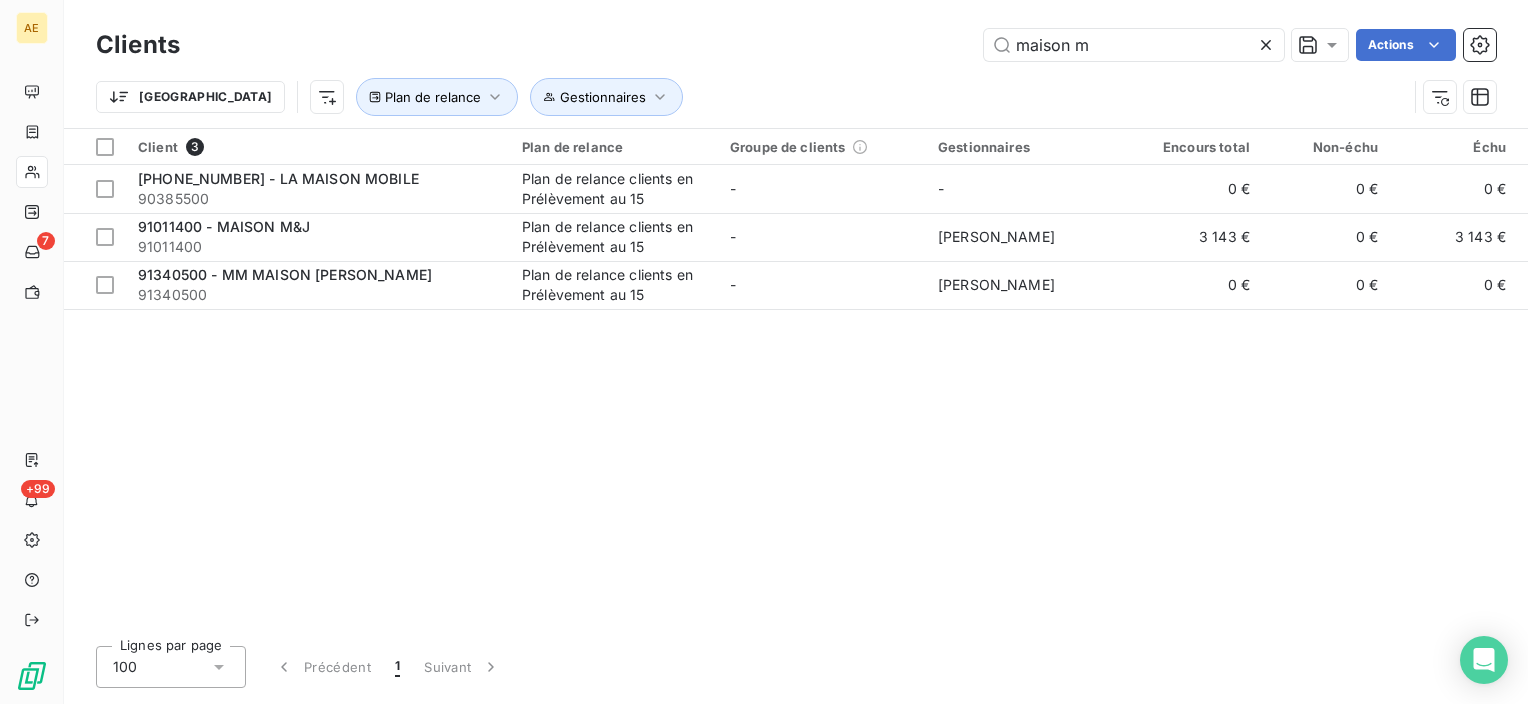 drag, startPoint x: 1104, startPoint y: 48, endPoint x: 944, endPoint y: 56, distance: 160.19987 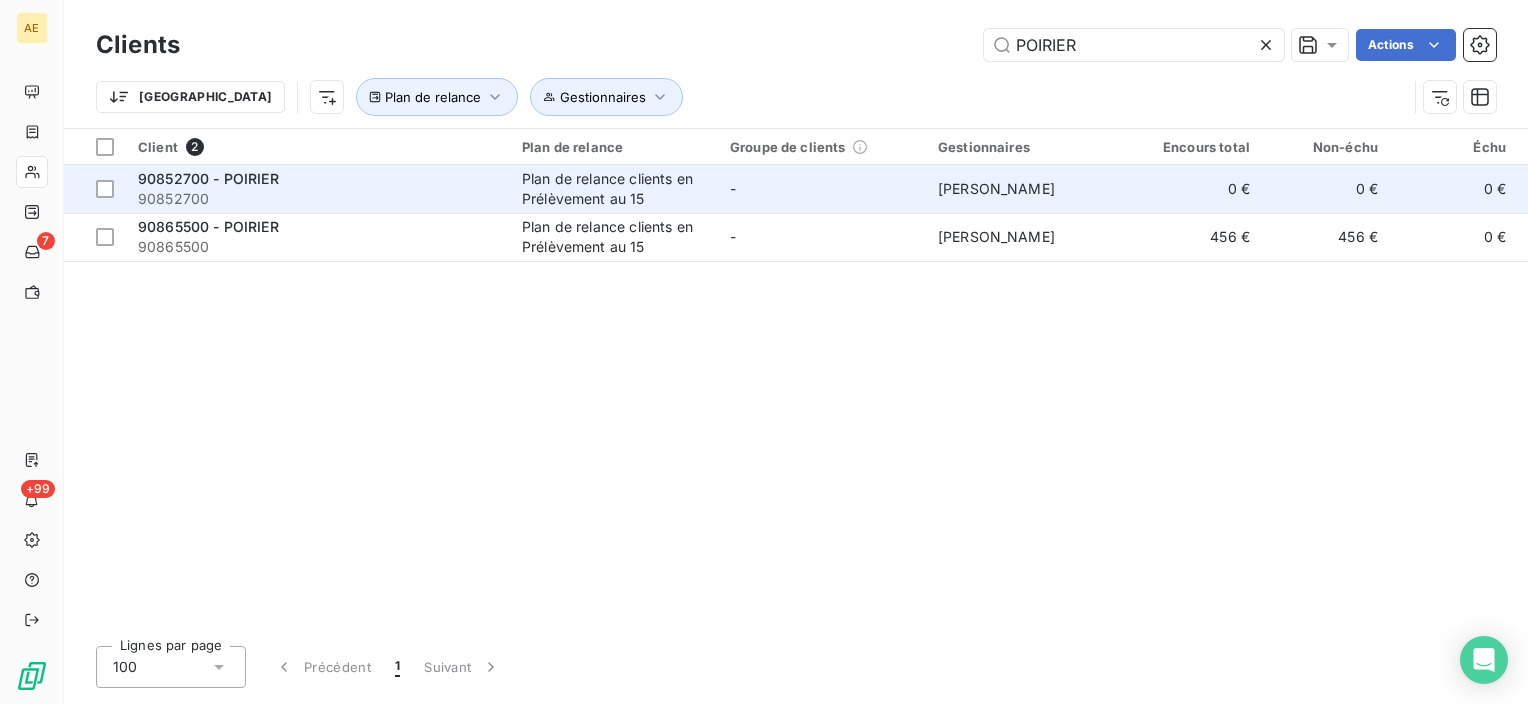 type on "POIRIER" 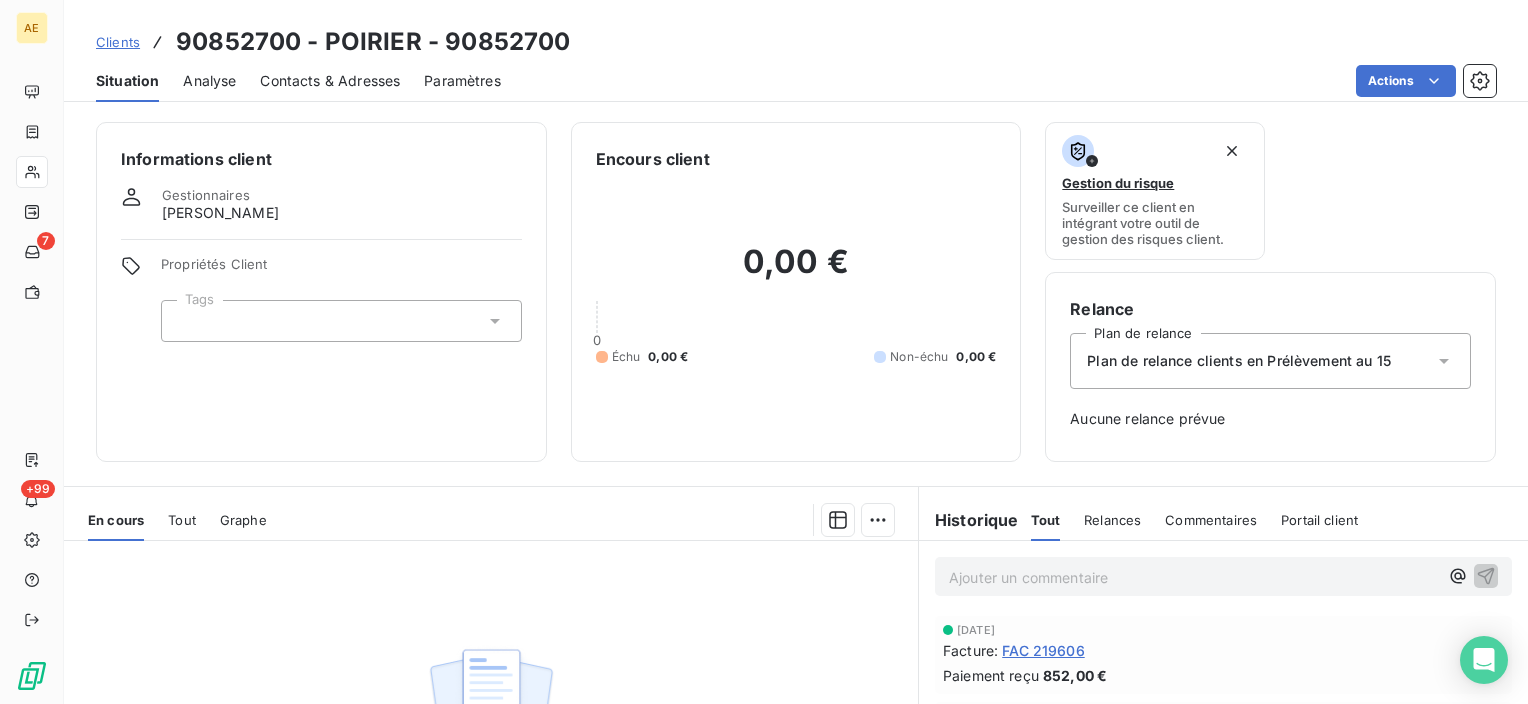 click on "Contacts & Adresses" at bounding box center [330, 81] 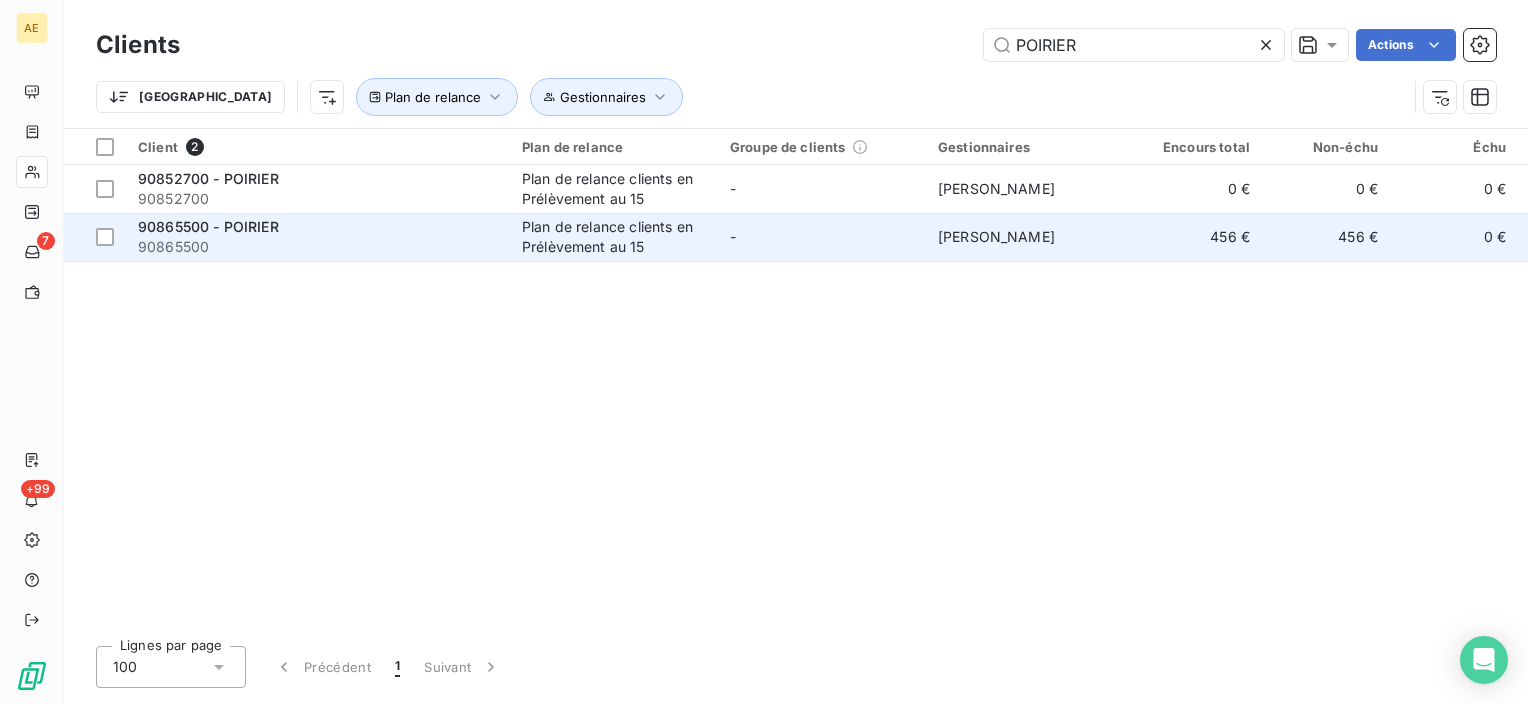 click on "Plan de relance clients en Prélèvement au 15" at bounding box center [614, 237] 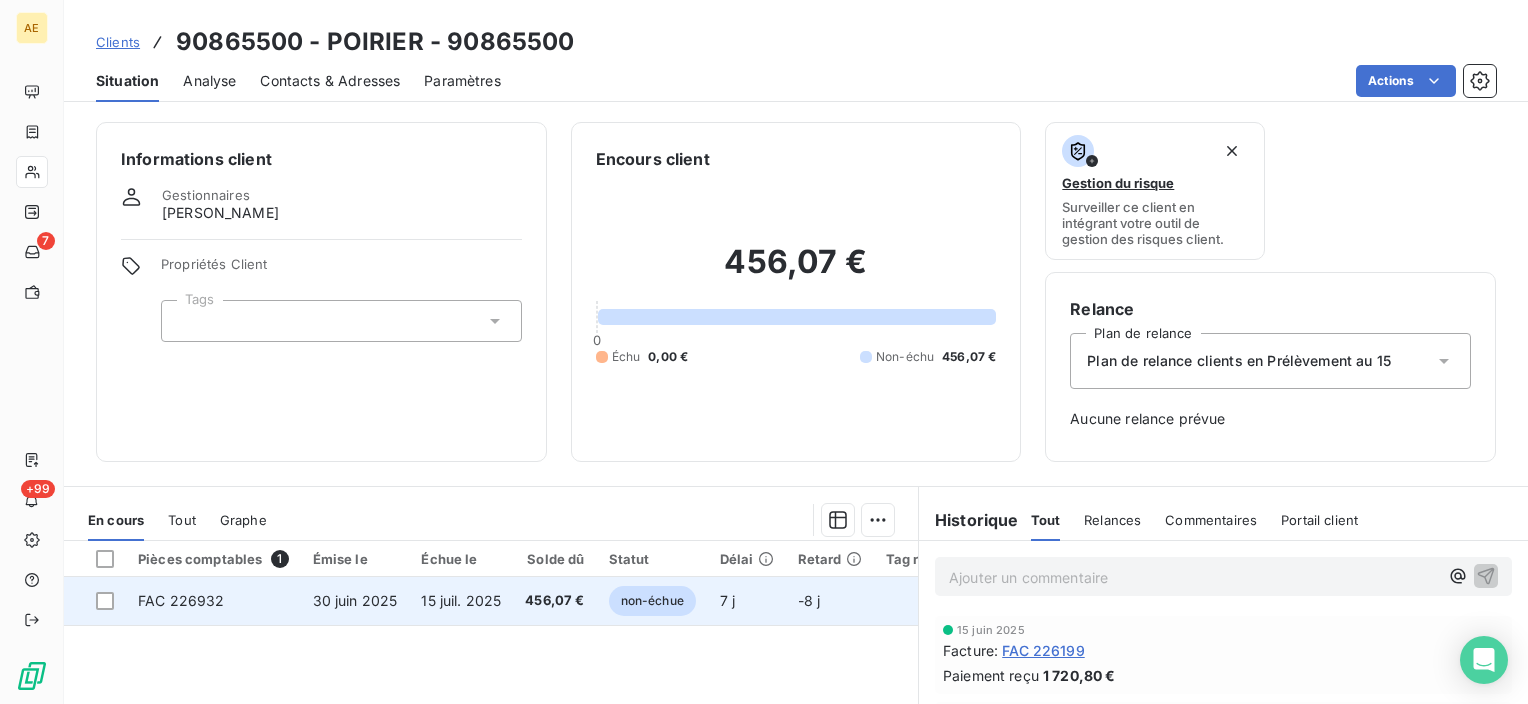 click on "non-échue" at bounding box center [652, 601] 